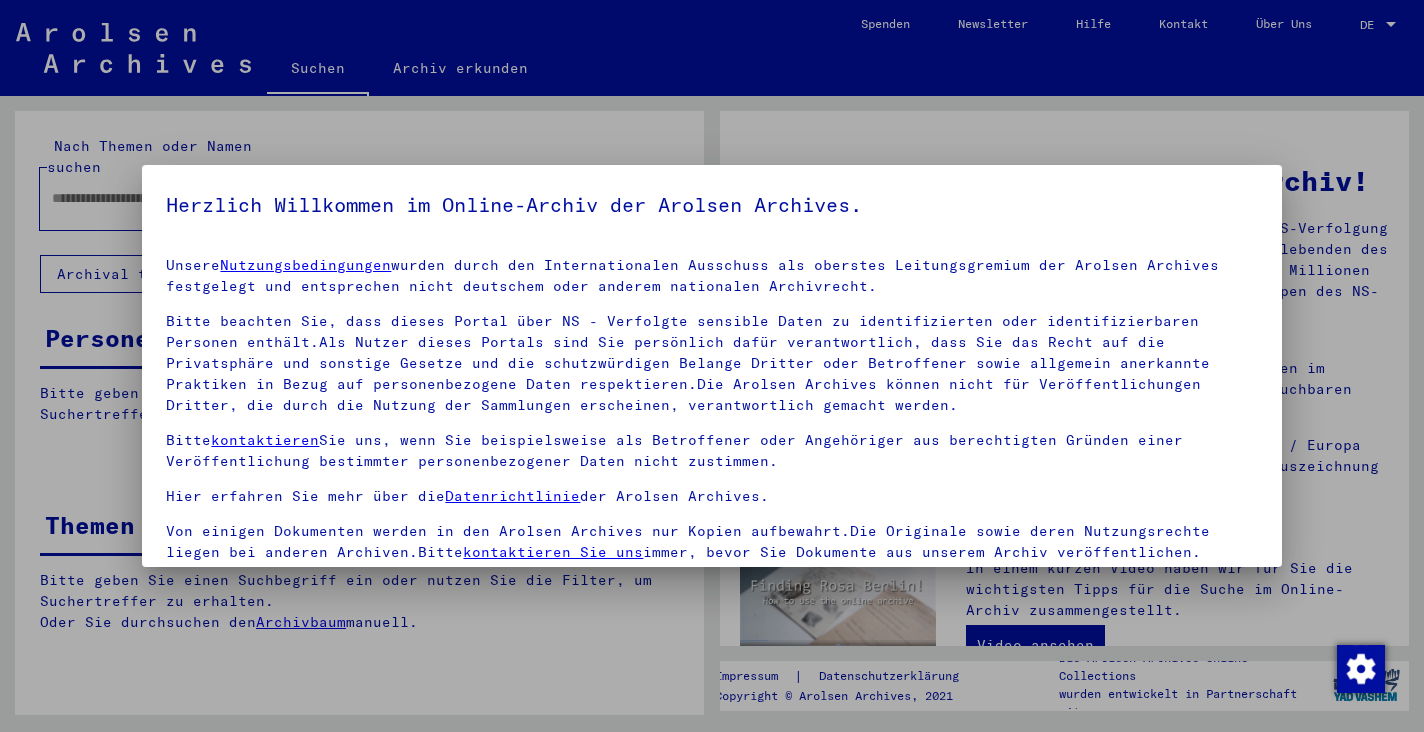 scroll, scrollTop: 0, scrollLeft: 0, axis: both 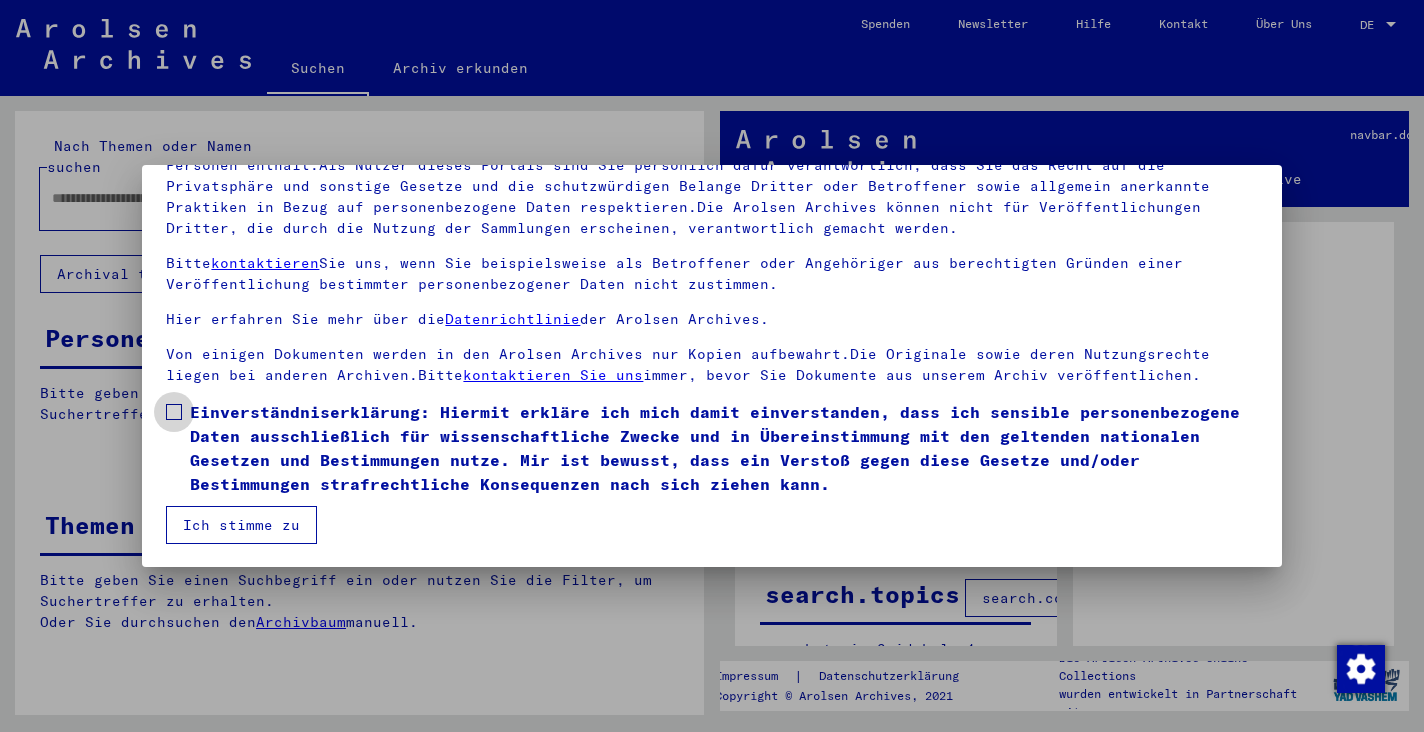 click on "Einverständniserklärung: Hiermit erkläre ich mich damit einverstanden, dass ich sensible personenbezogene Daten ausschließlich für wissenschaftliche Zwecke und in Übereinstimmung mit den geltenden nationalen Gesetzen und Bestimmungen nutze. Mir ist bewusst, dass ein Verstoß gegen diese Gesetze und/oder Bestimmungen strafrechtliche Konsequenzen nach sich ziehen kann." at bounding box center (723, 448) 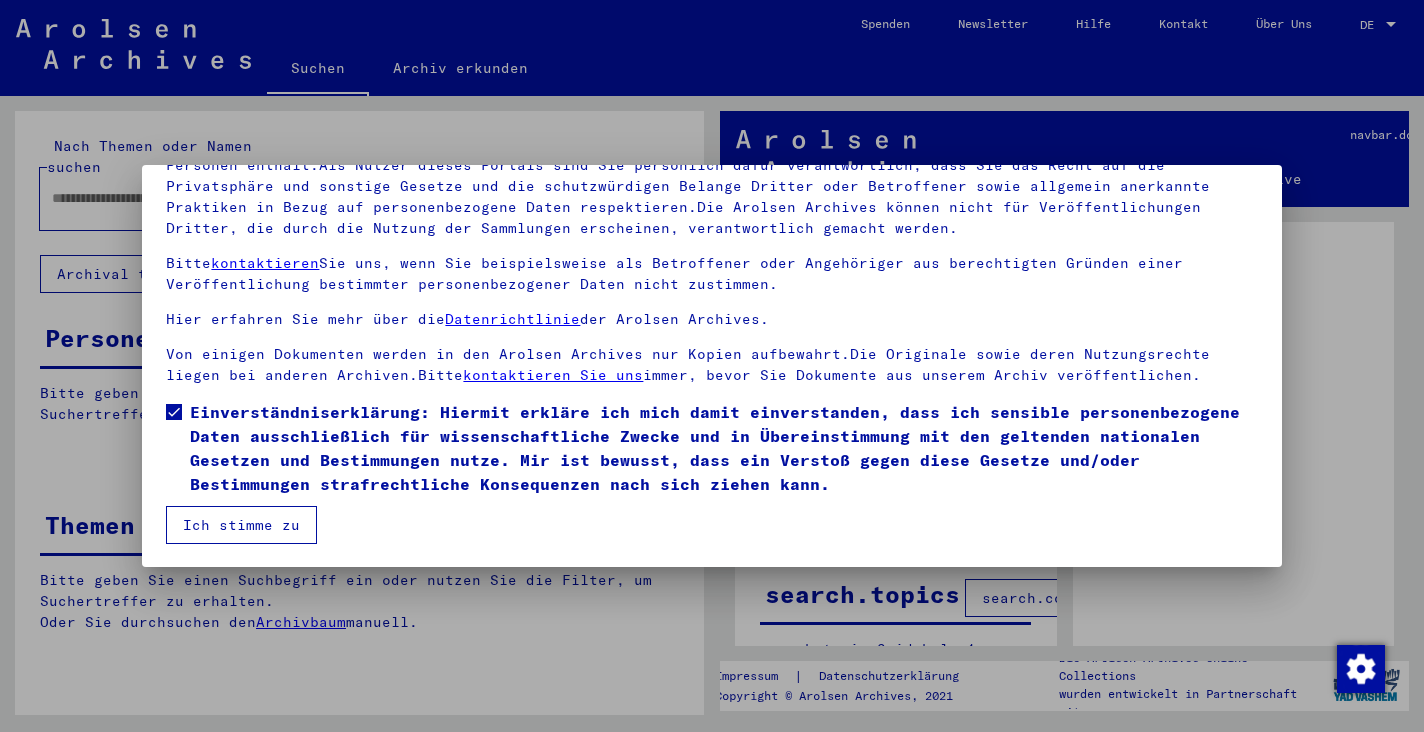 click on "Ich stimme zu" at bounding box center [241, 525] 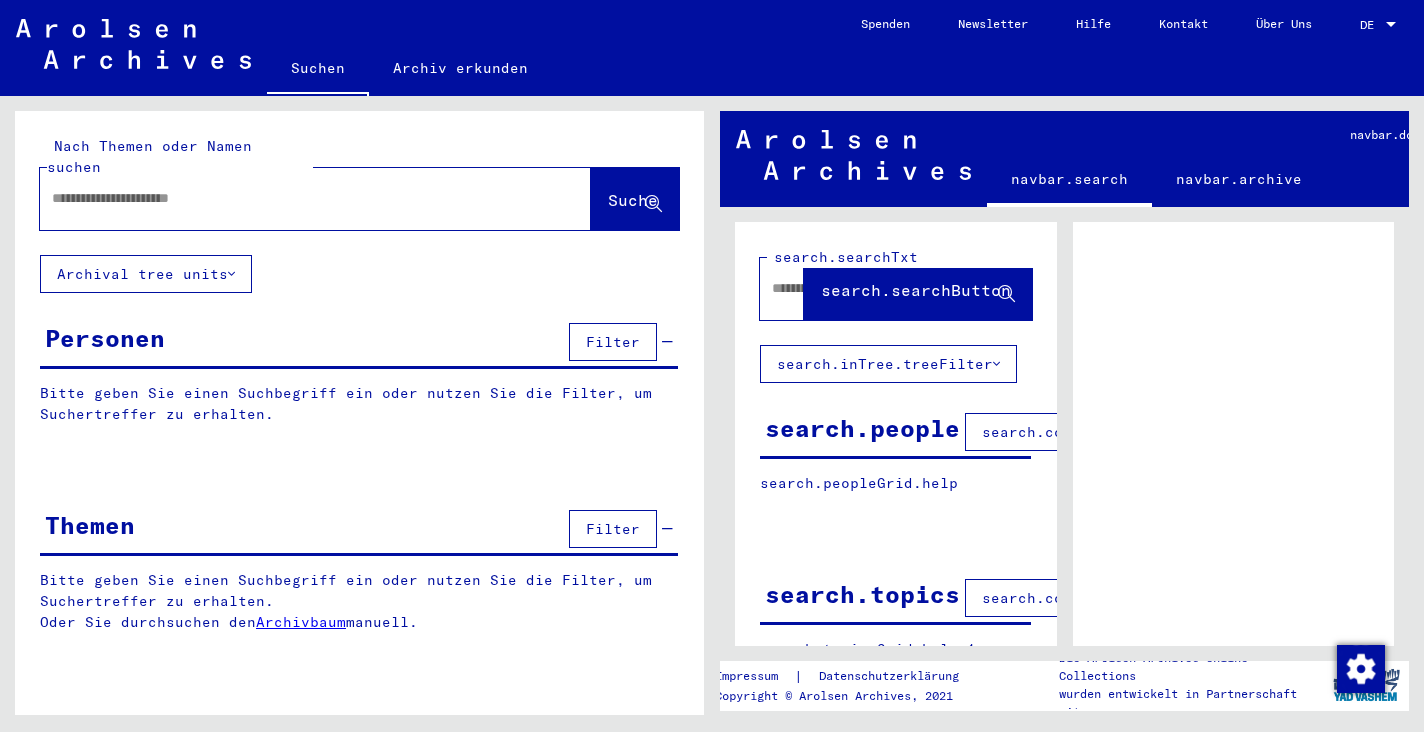 click at bounding box center (297, 198) 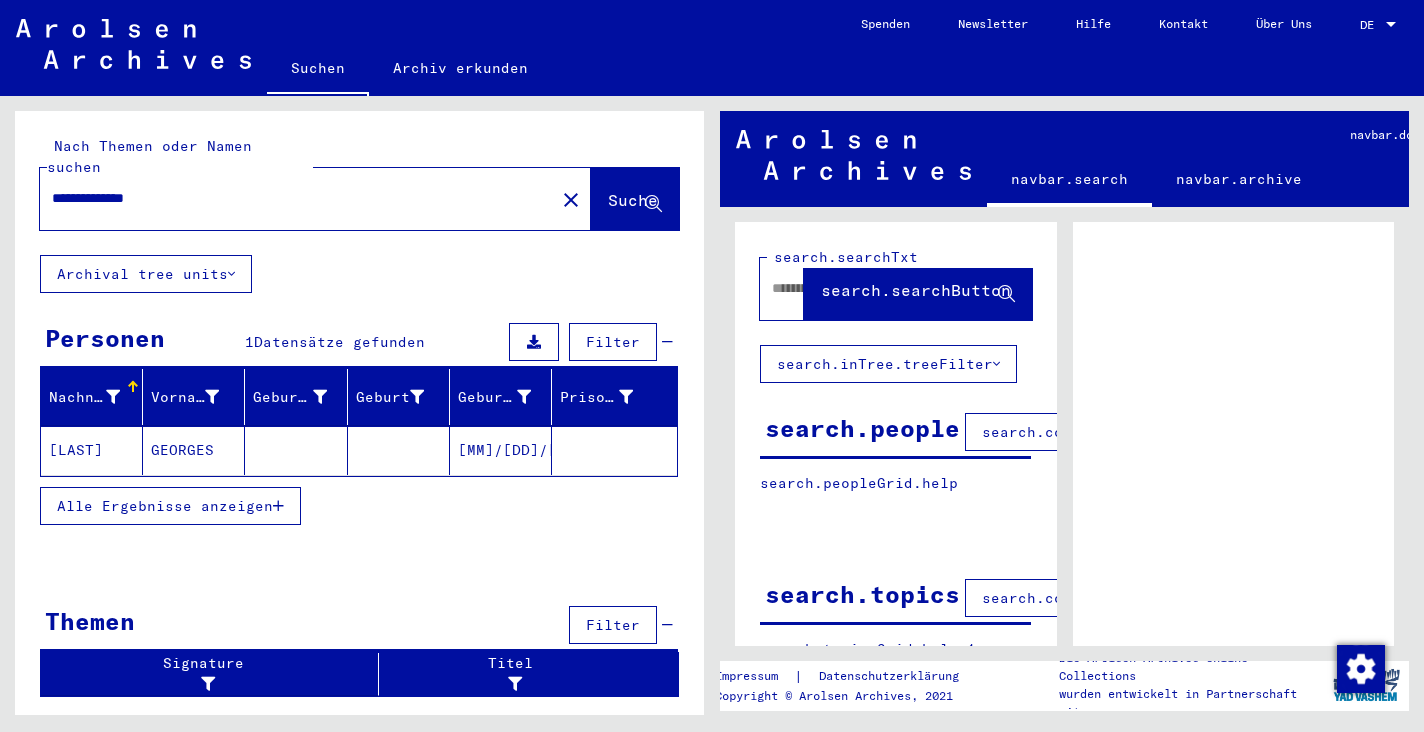 click on "[LAST]" 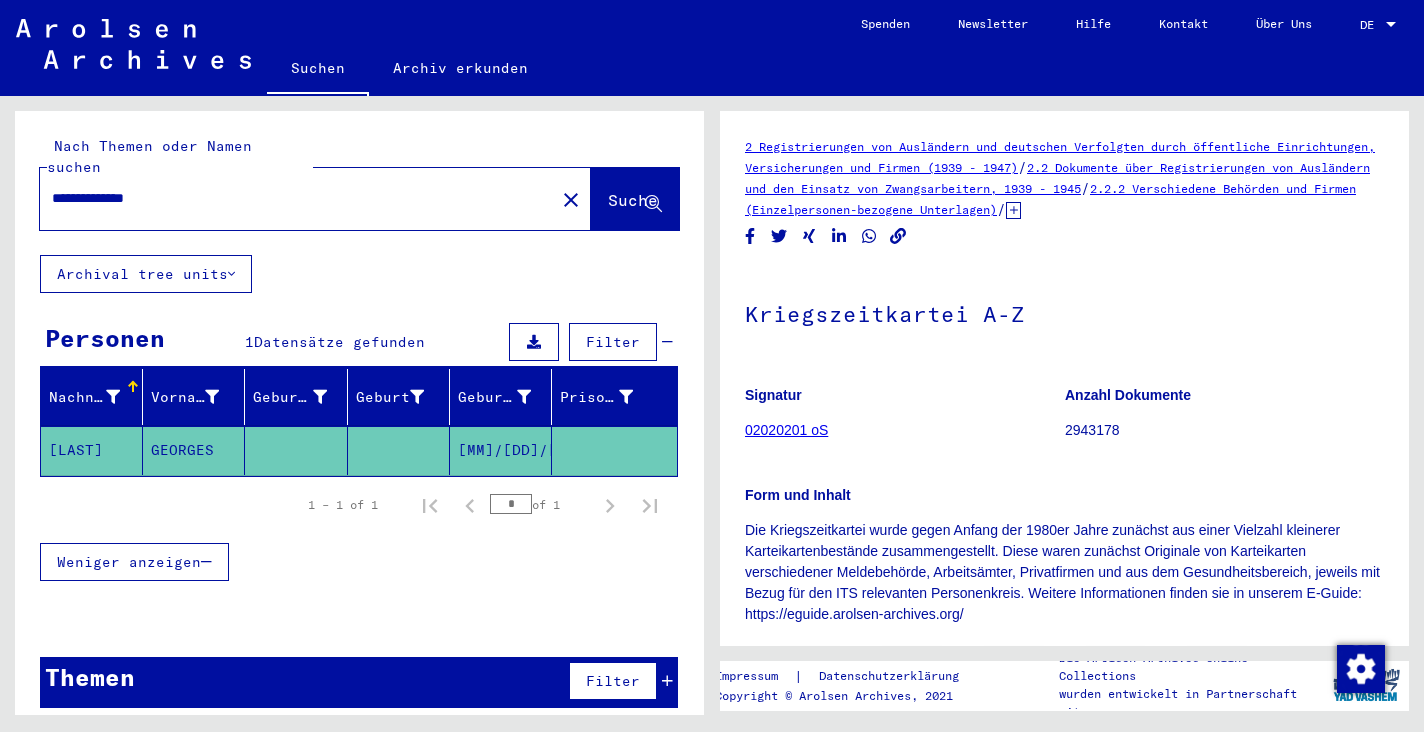 scroll, scrollTop: 0, scrollLeft: 0, axis: both 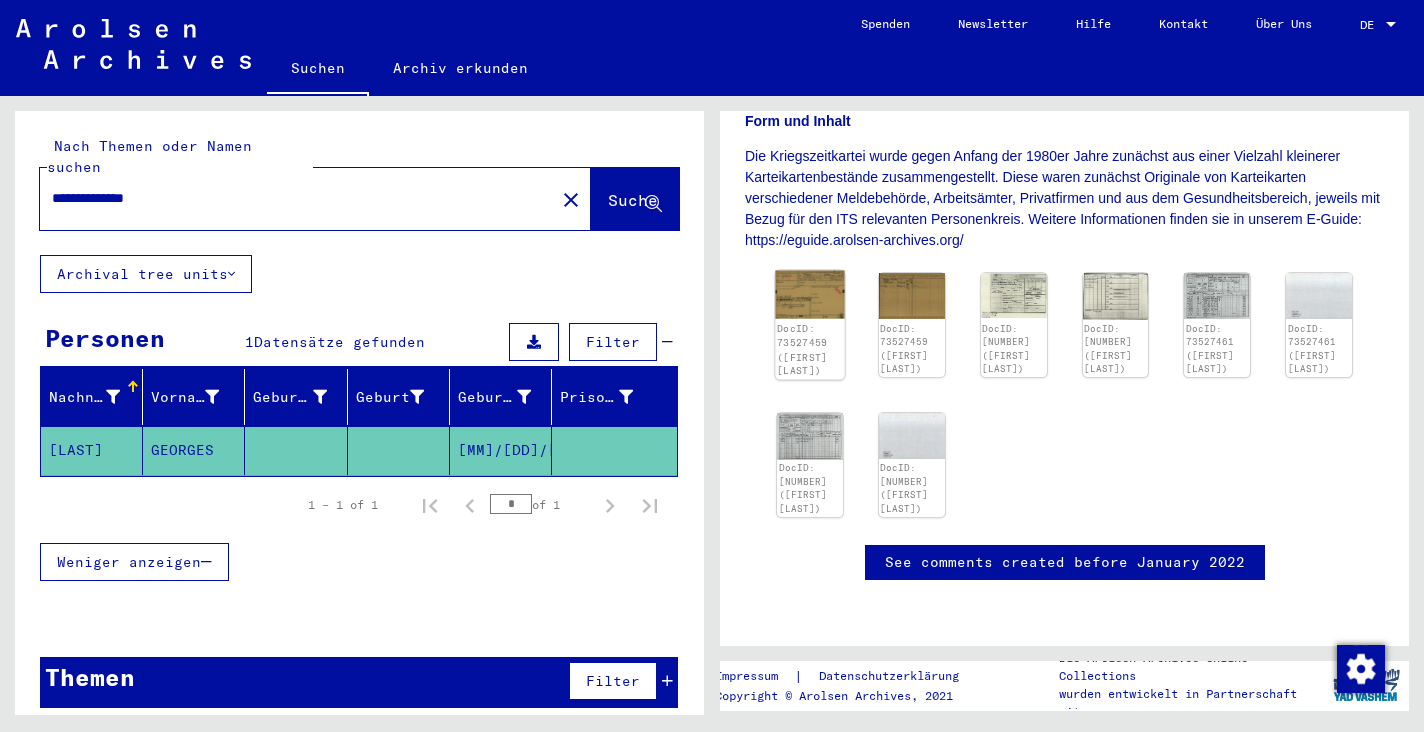 click 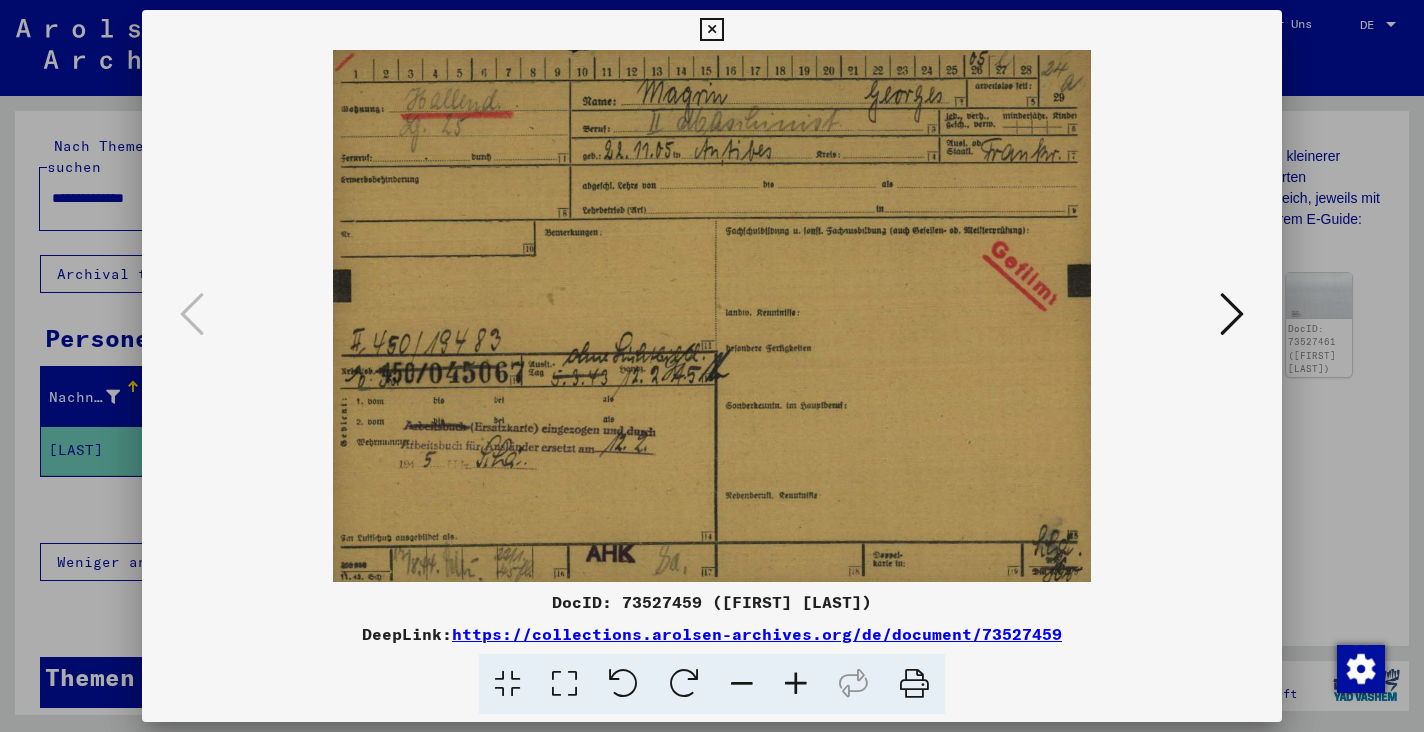 click at bounding box center (1232, 314) 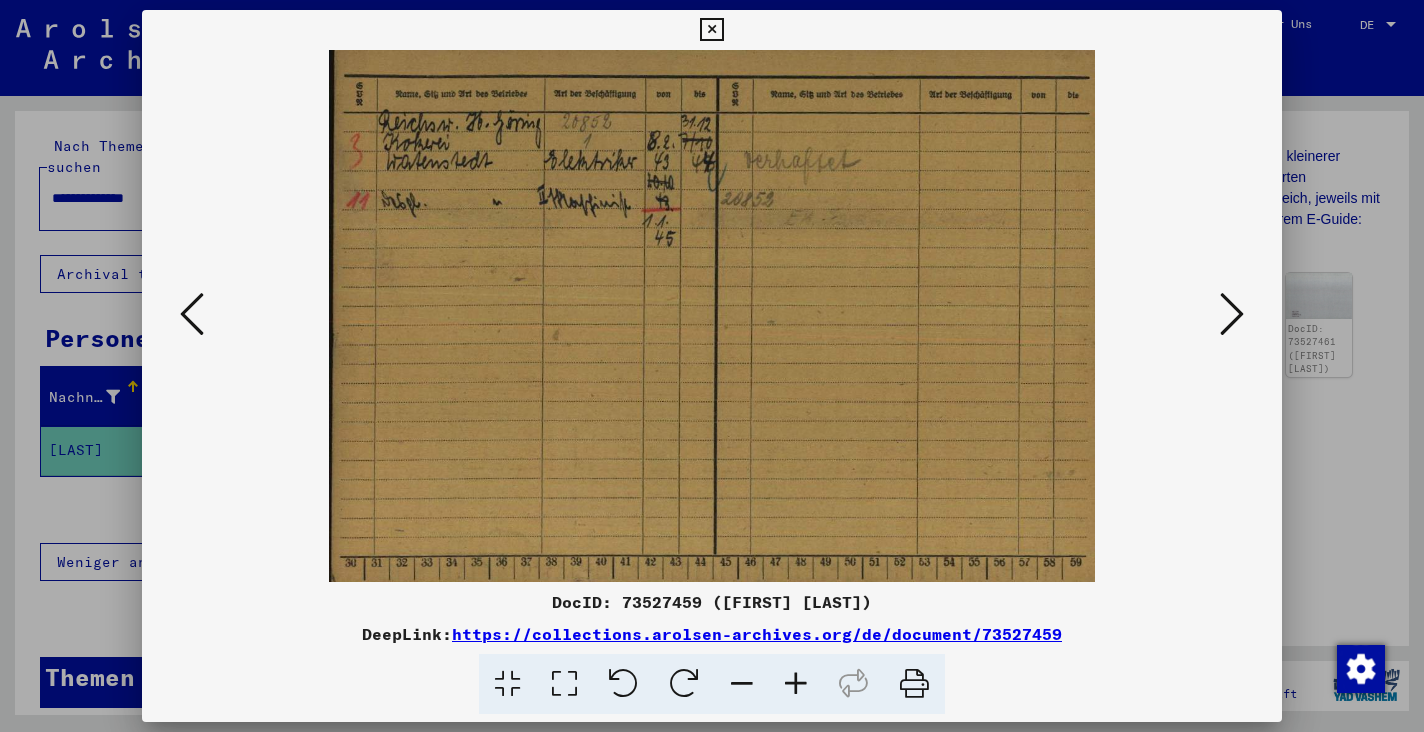click at bounding box center (1232, 314) 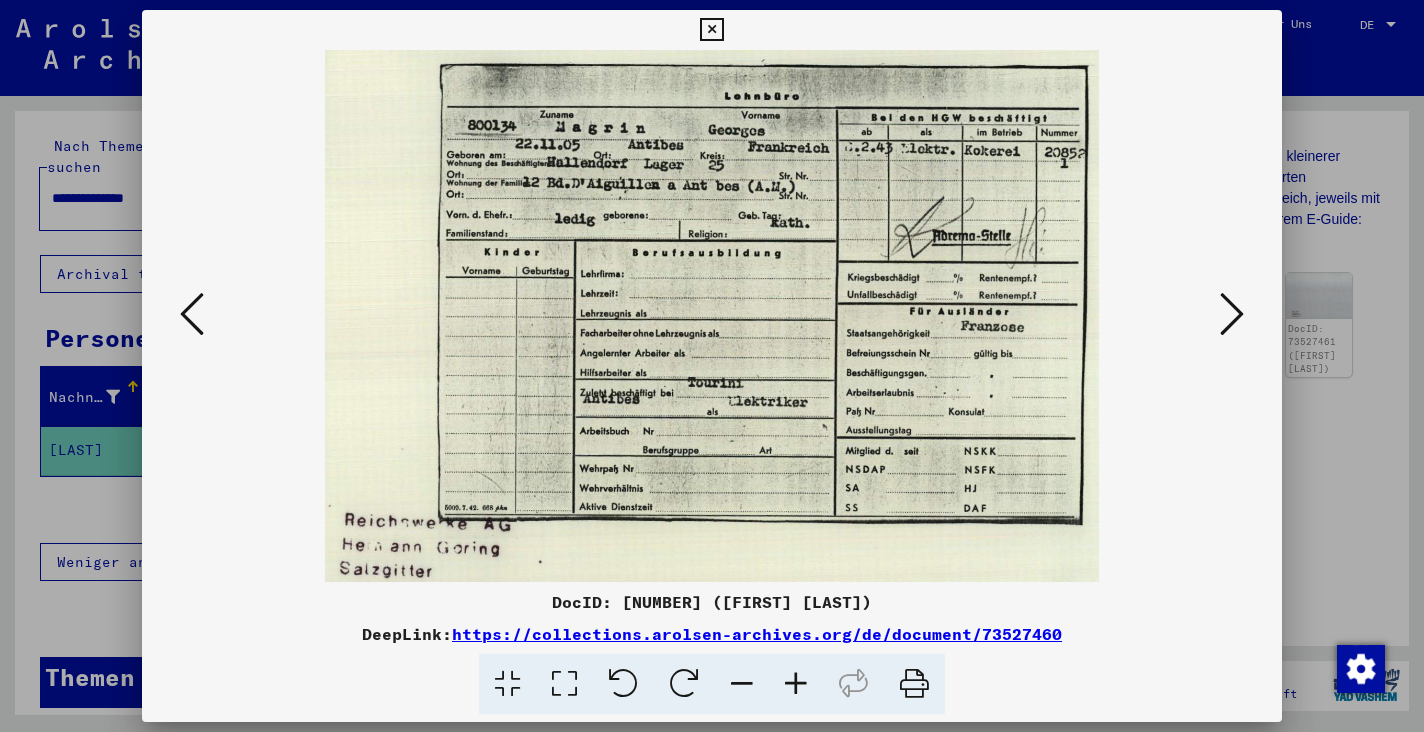 click at bounding box center [192, 314] 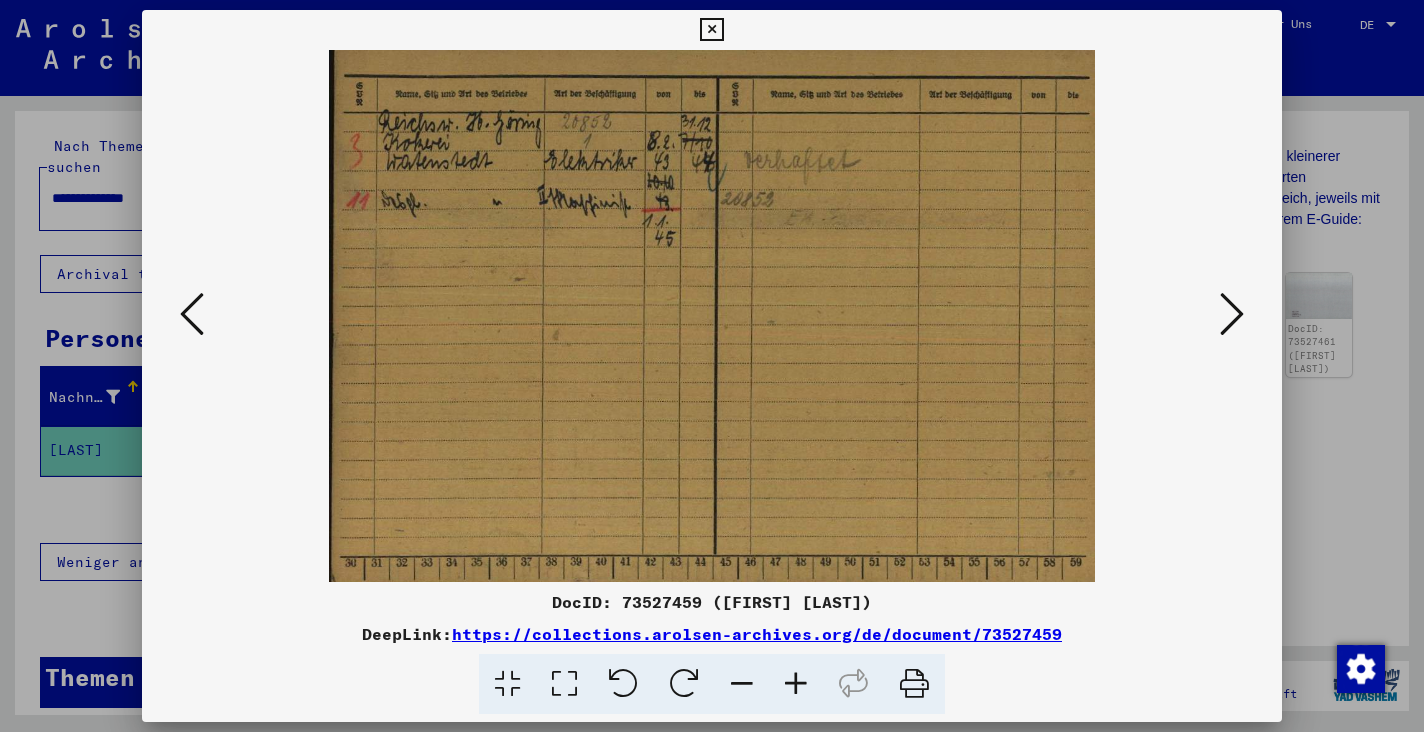 click at bounding box center (192, 314) 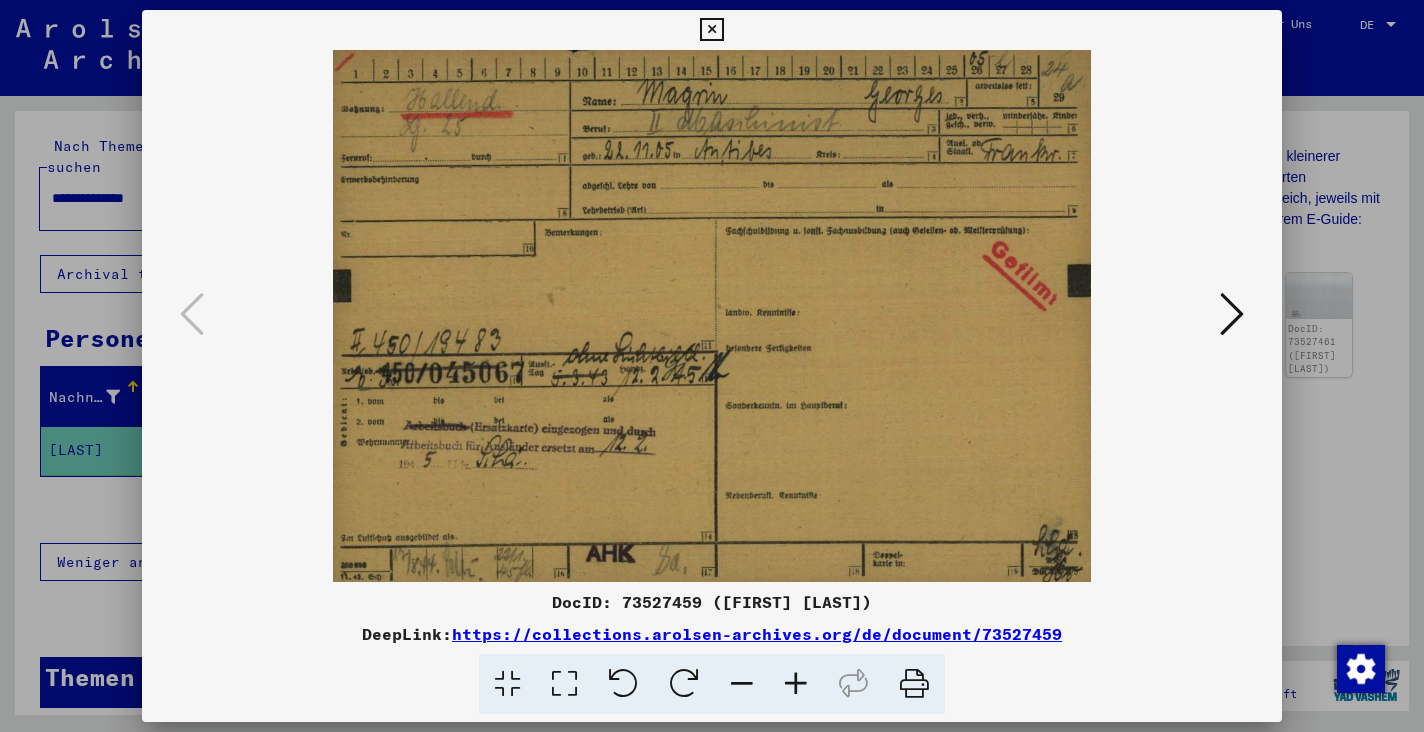 click at bounding box center (1232, 314) 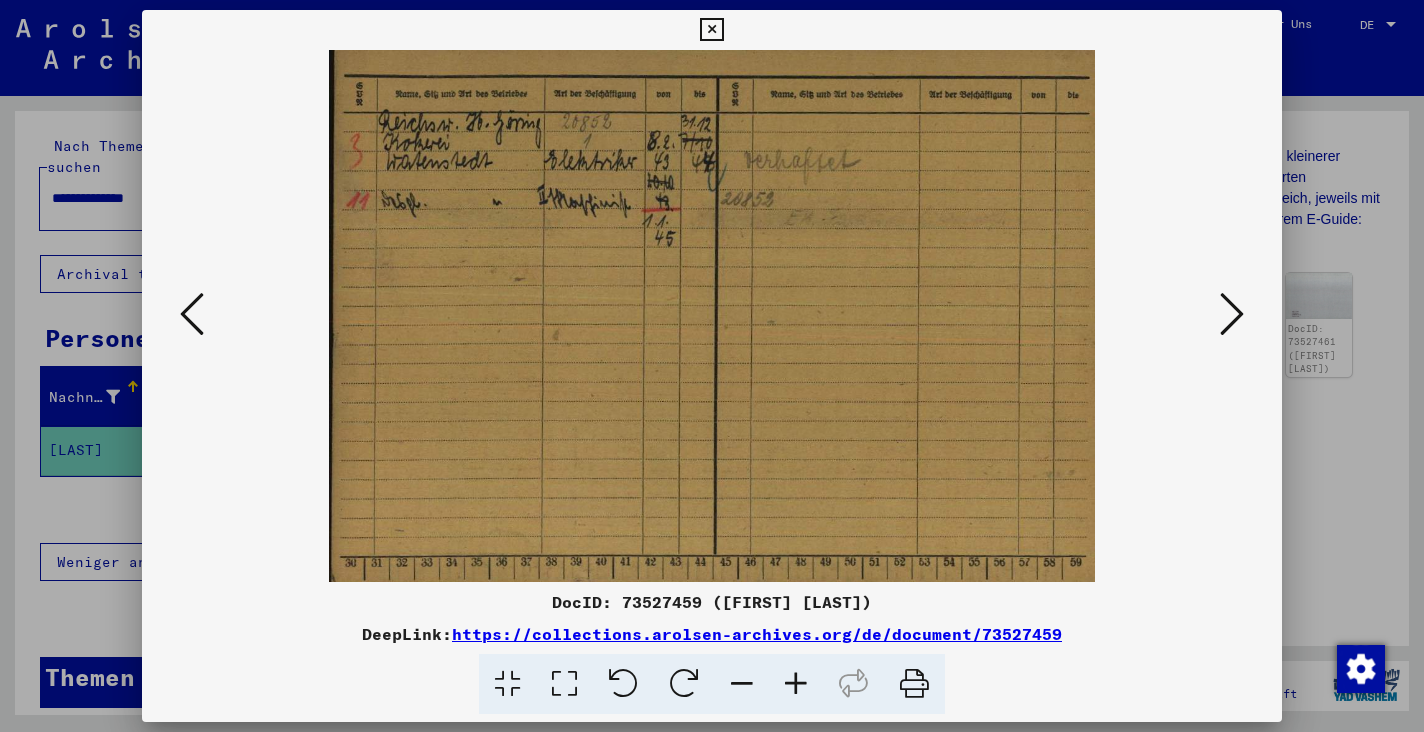click at bounding box center [1232, 314] 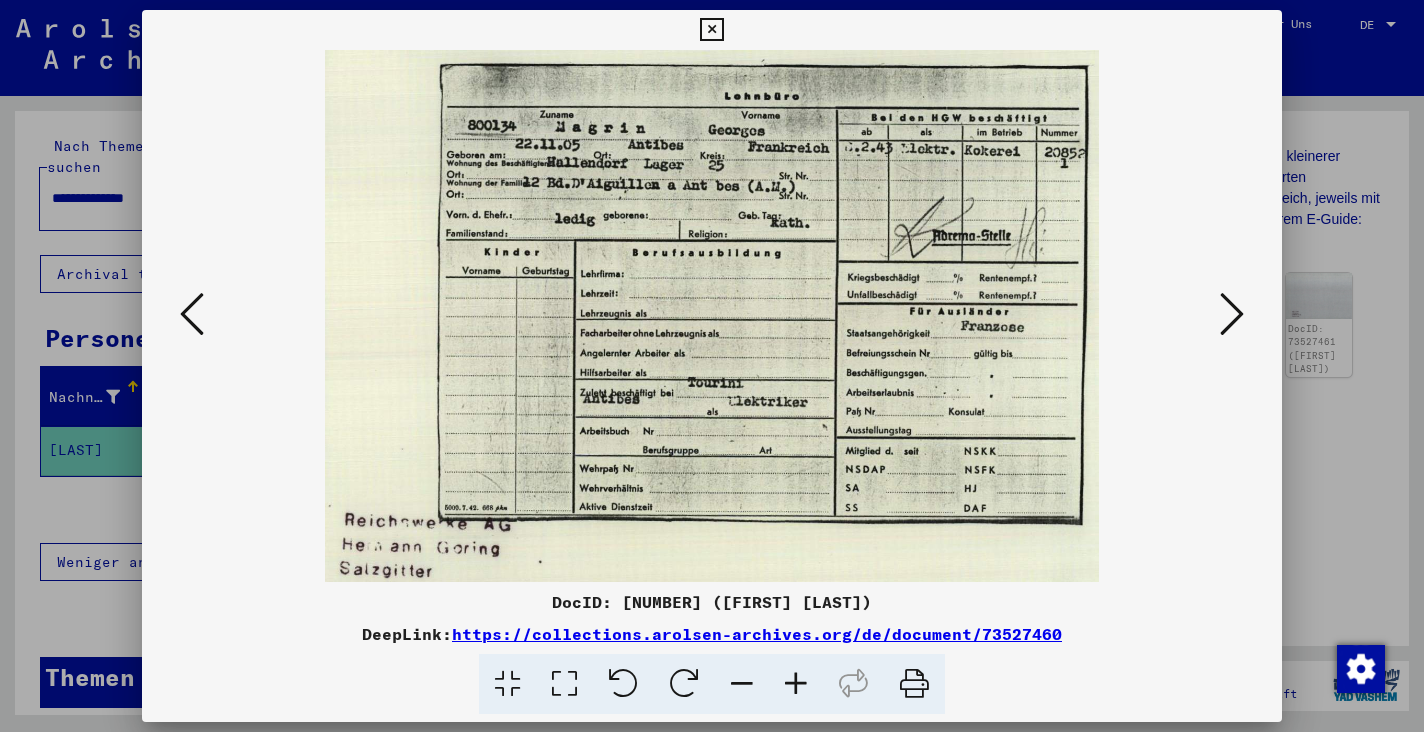 click at bounding box center [1232, 314] 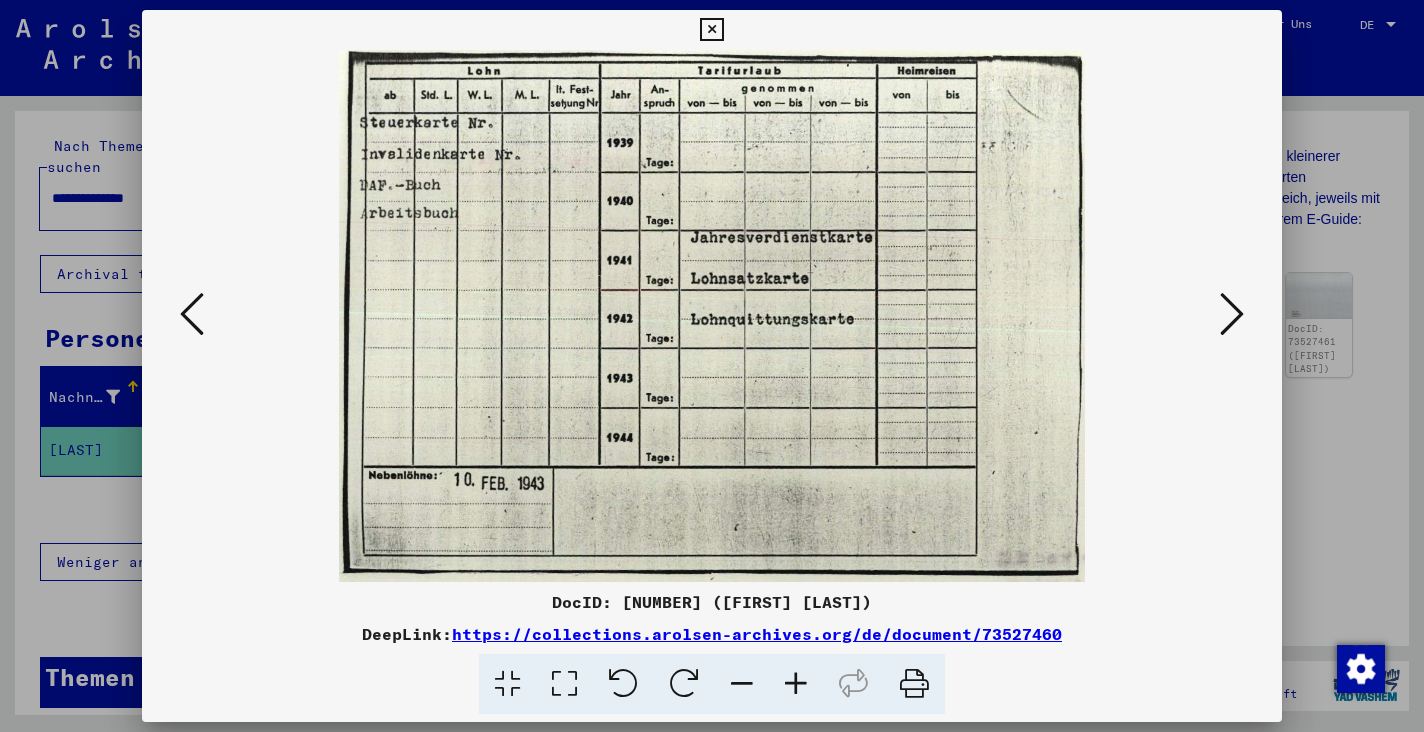 click at bounding box center [1232, 314] 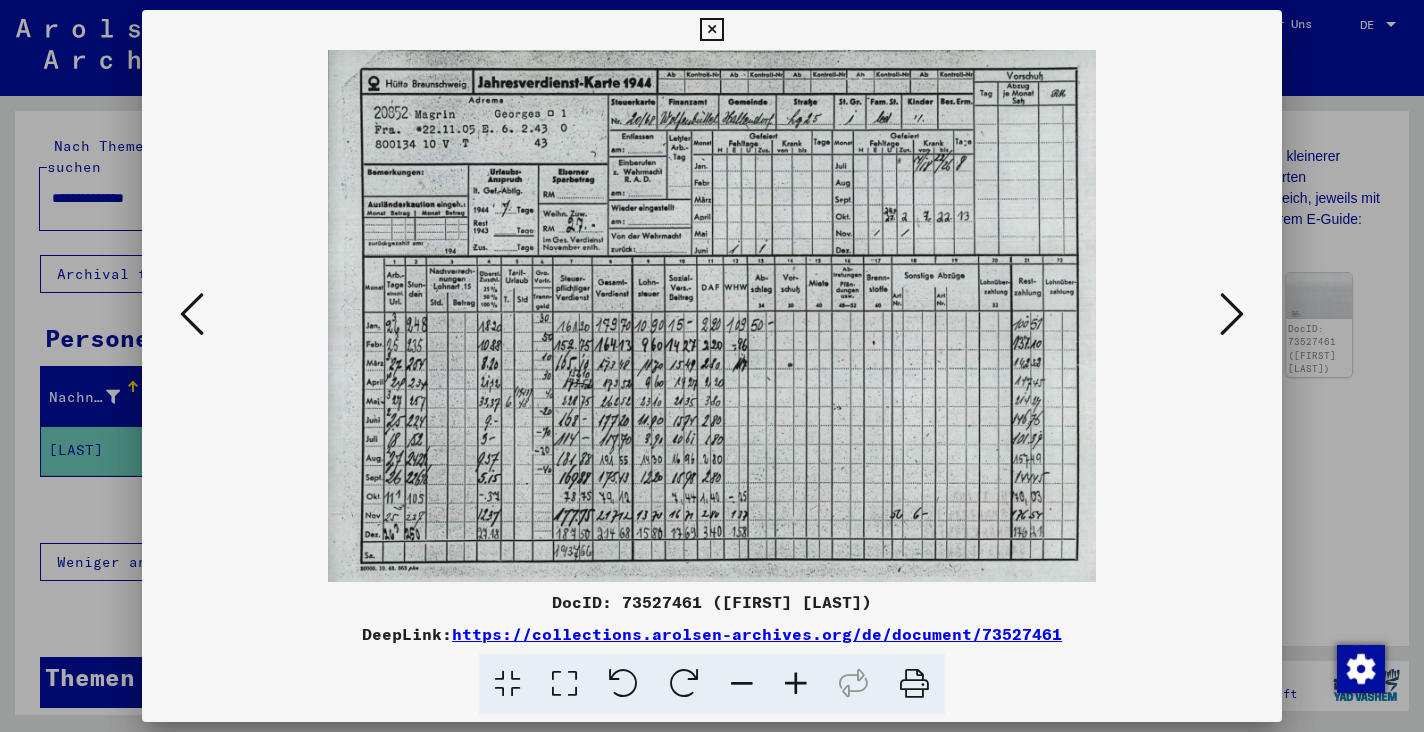 click at bounding box center (796, 684) 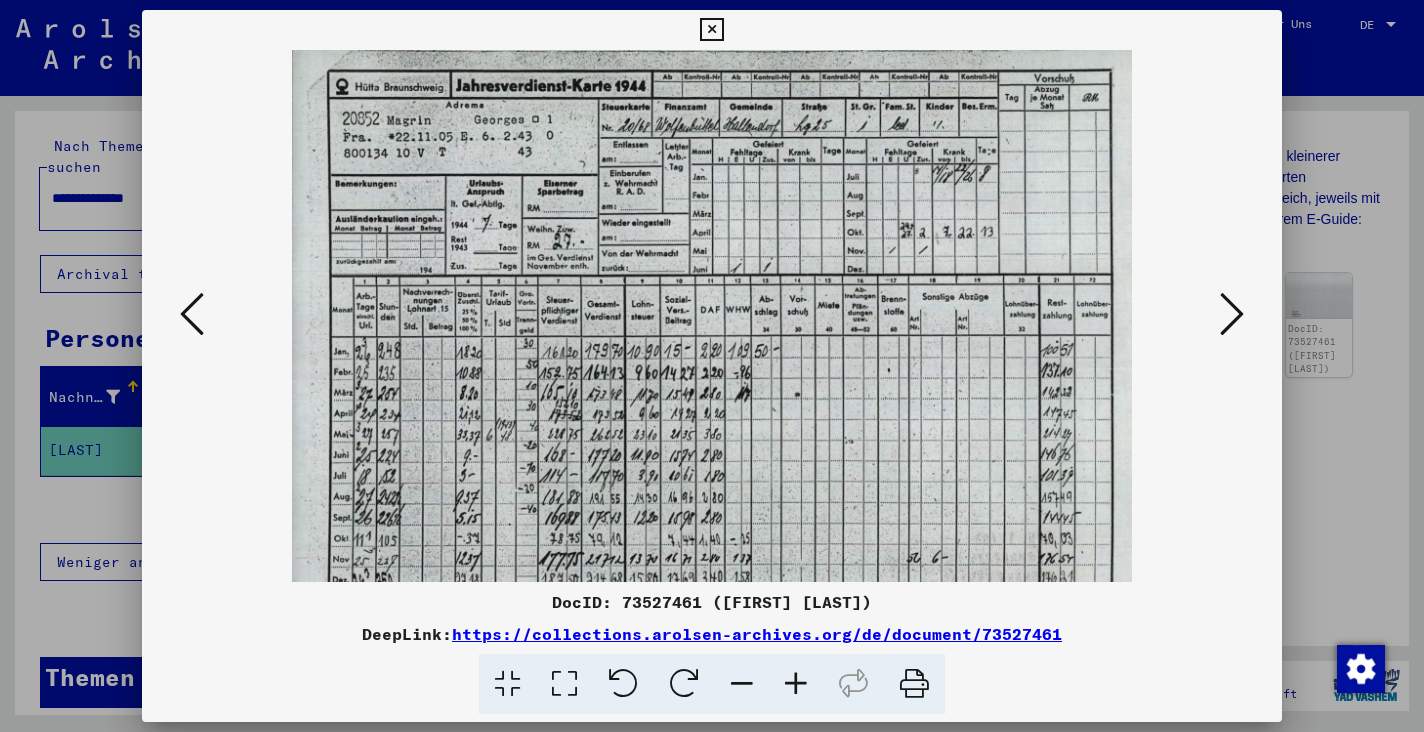 click at bounding box center (796, 684) 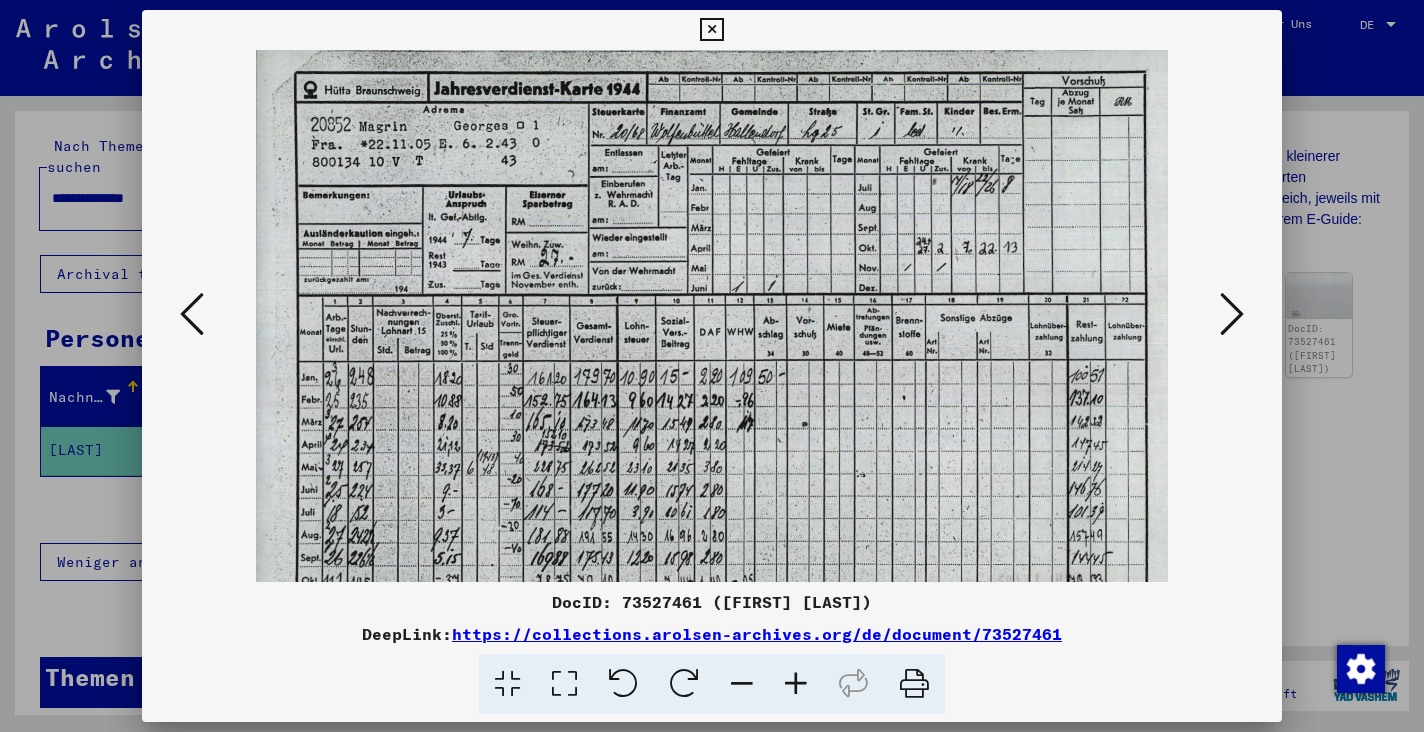 click at bounding box center (796, 684) 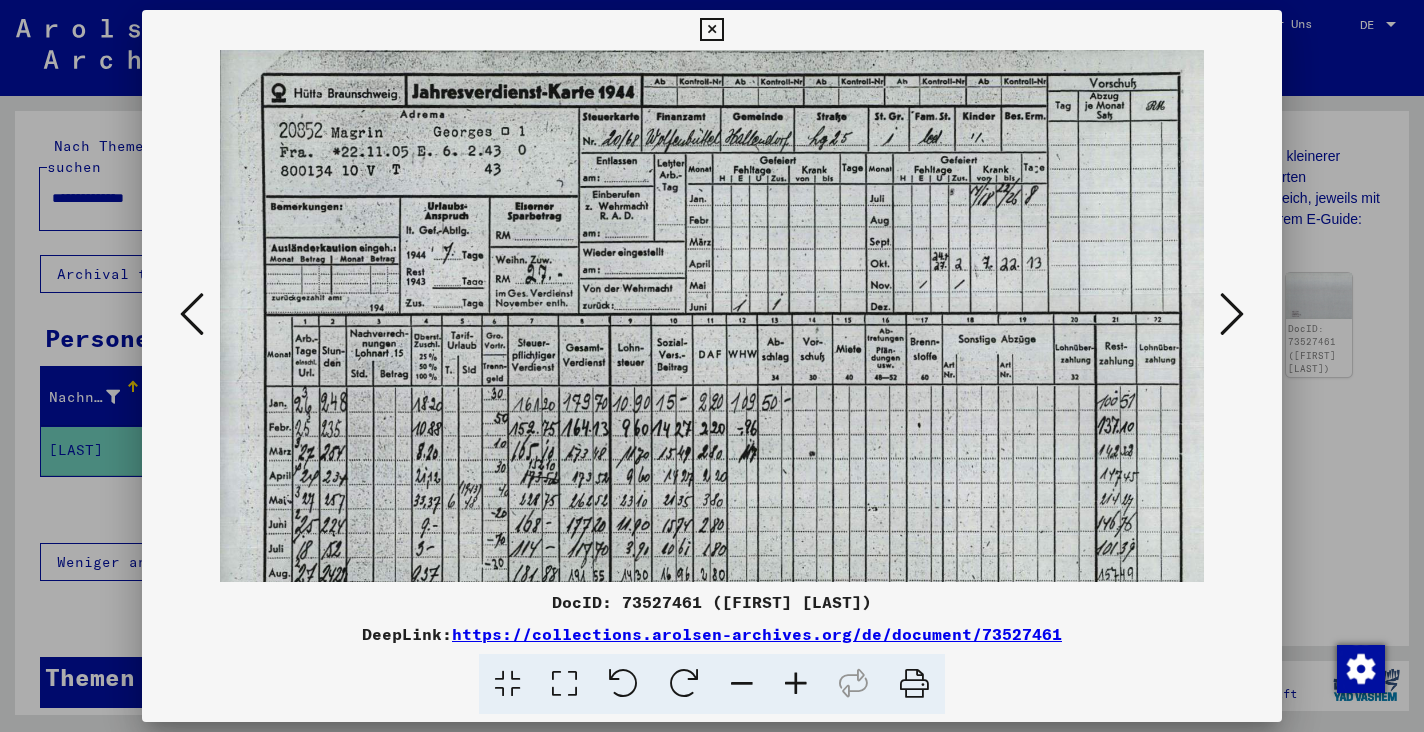 click at bounding box center (796, 684) 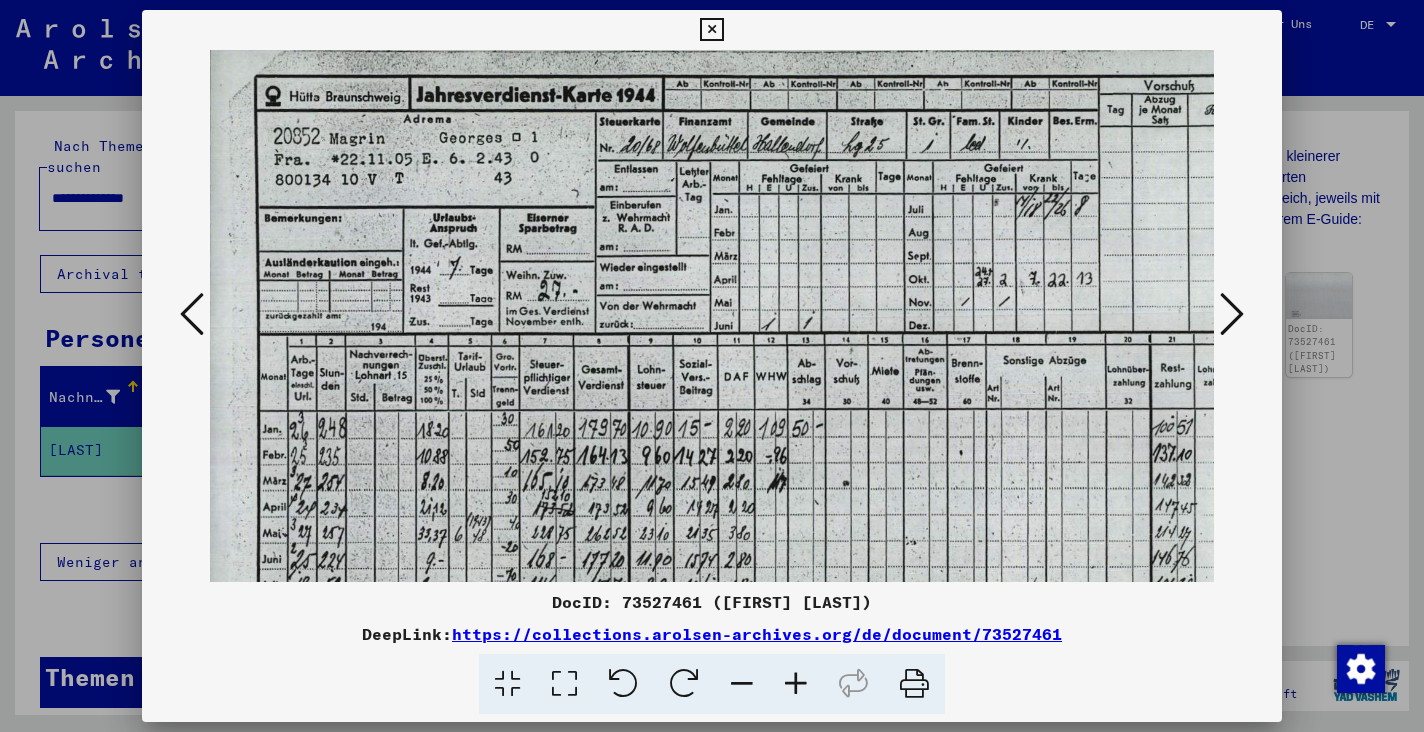 click at bounding box center [796, 684] 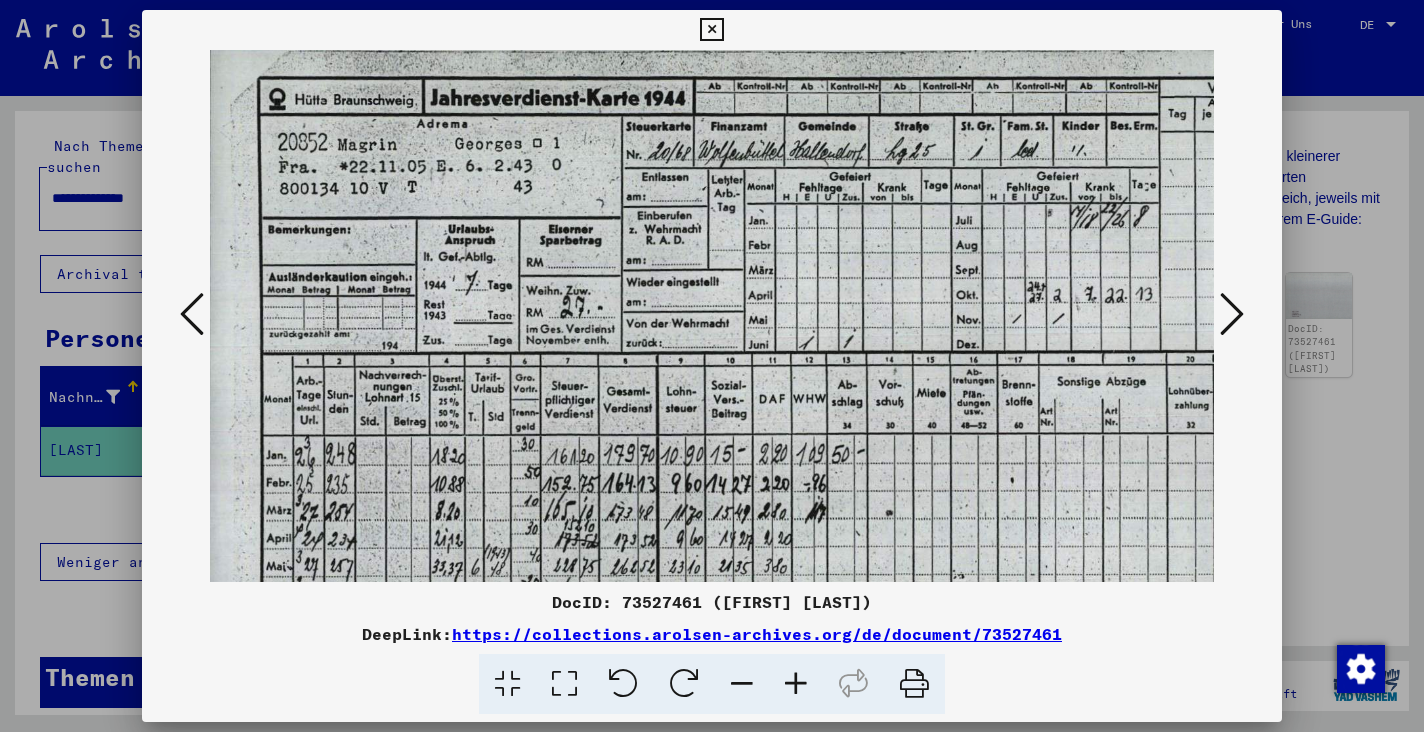 click at bounding box center (796, 684) 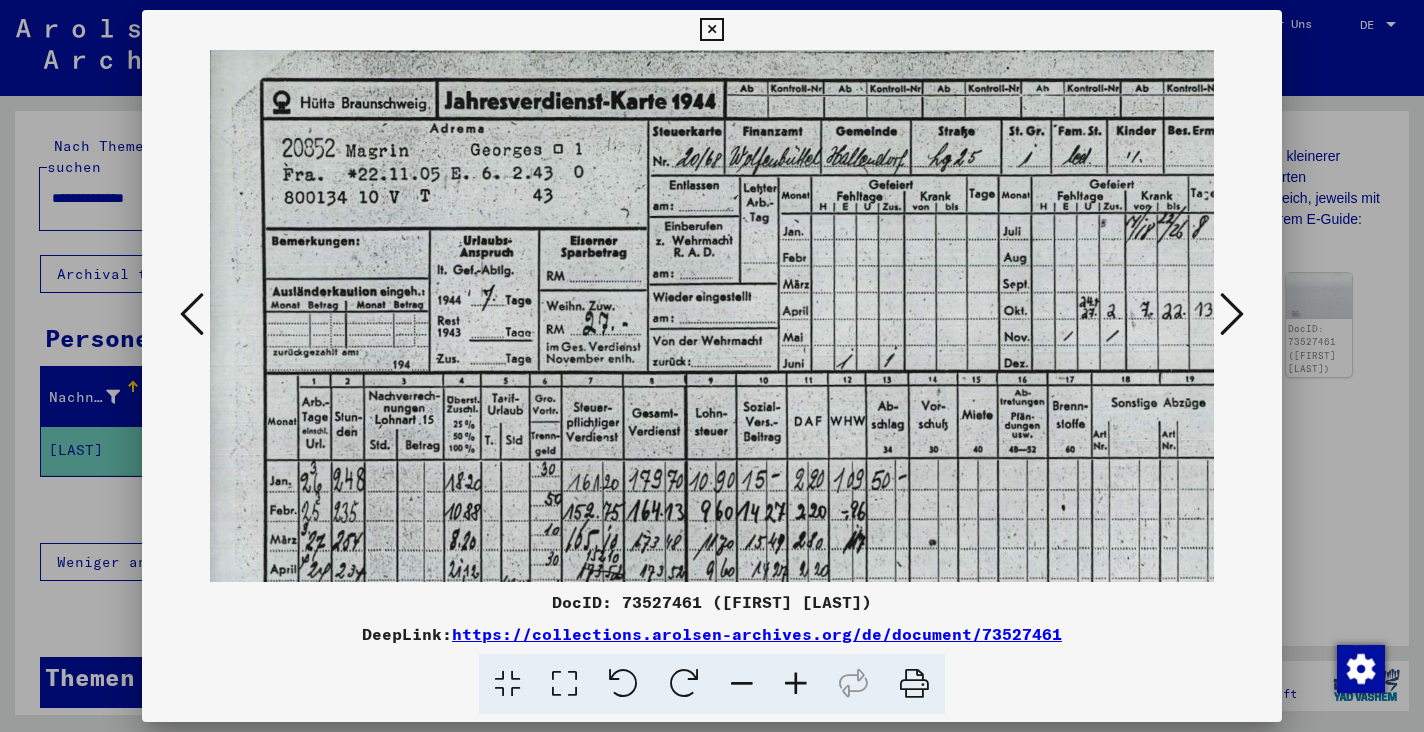 click at bounding box center (796, 684) 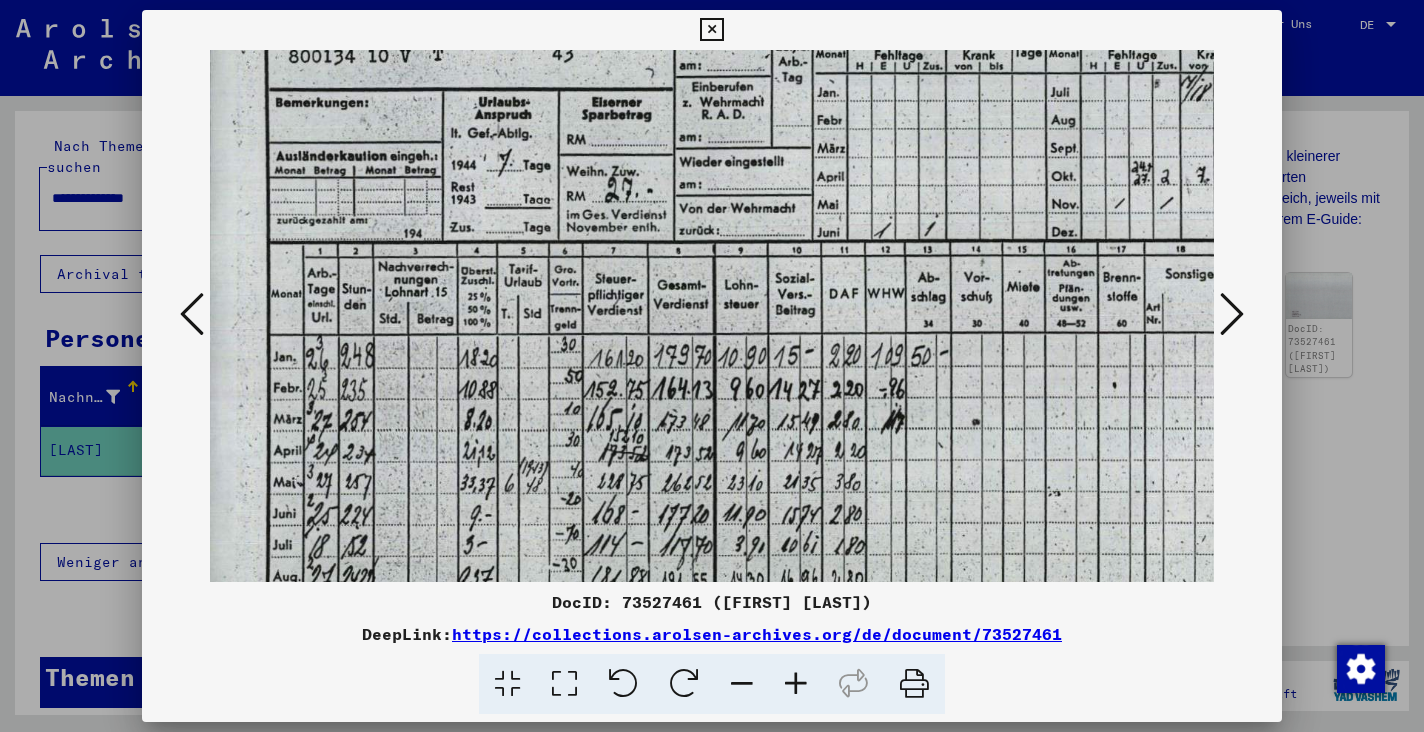 scroll, scrollTop: 155, scrollLeft: 0, axis: vertical 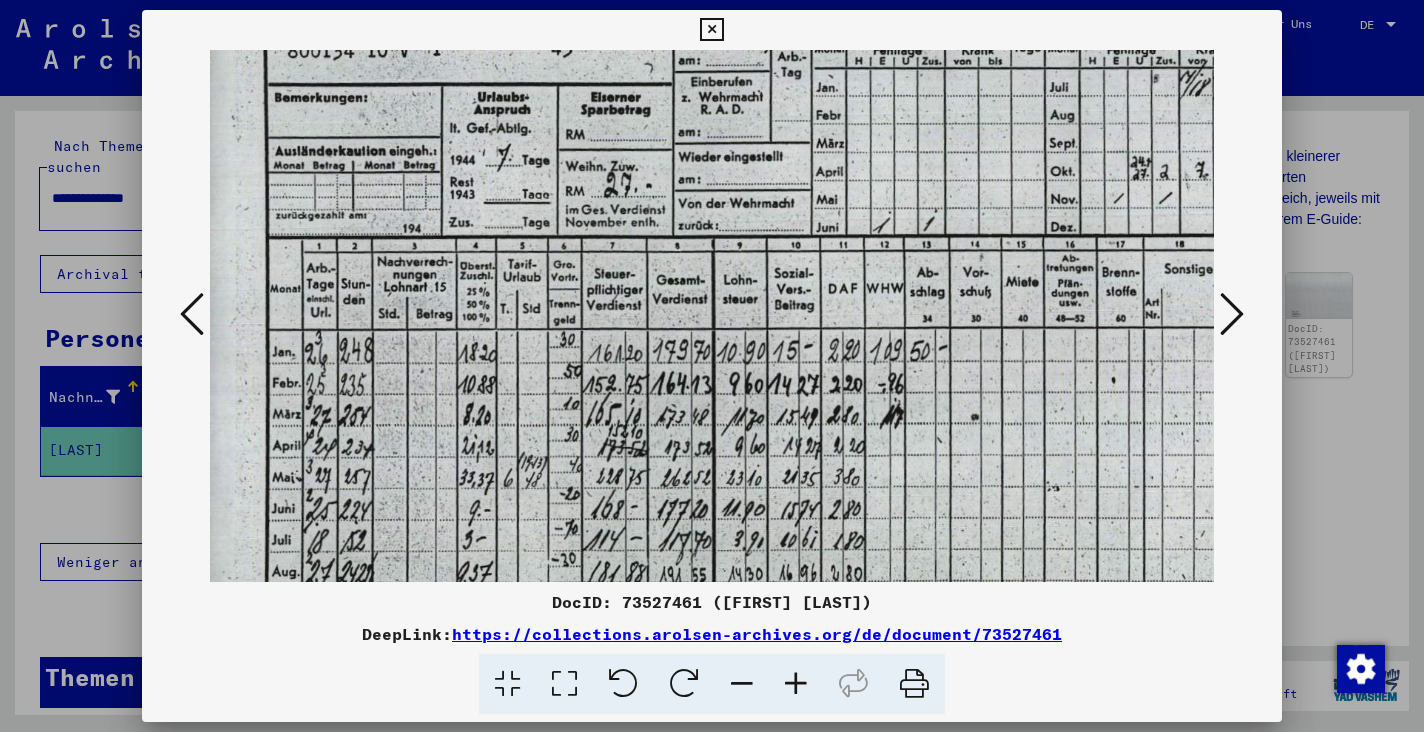 drag, startPoint x: 781, startPoint y: 424, endPoint x: 859, endPoint y: 260, distance: 181.60396 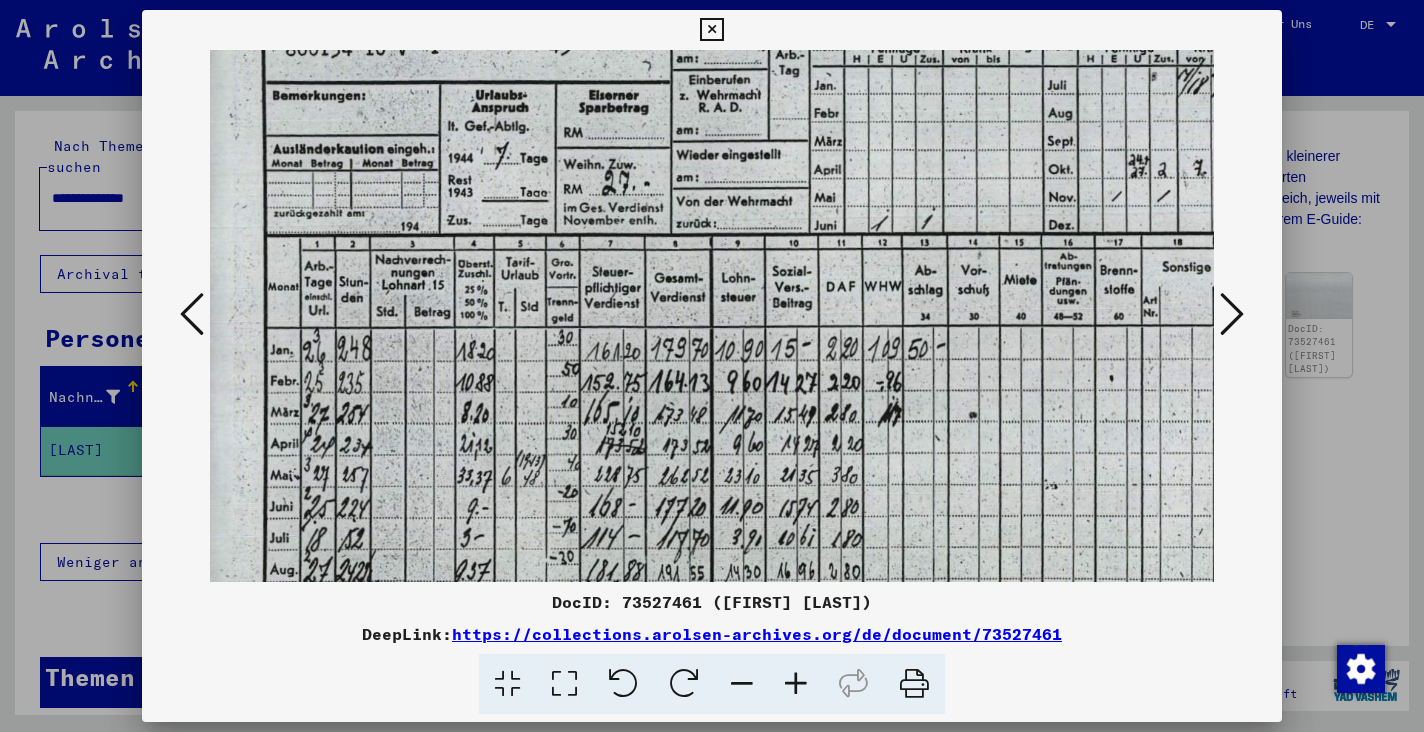 click at bounding box center (843, 334) 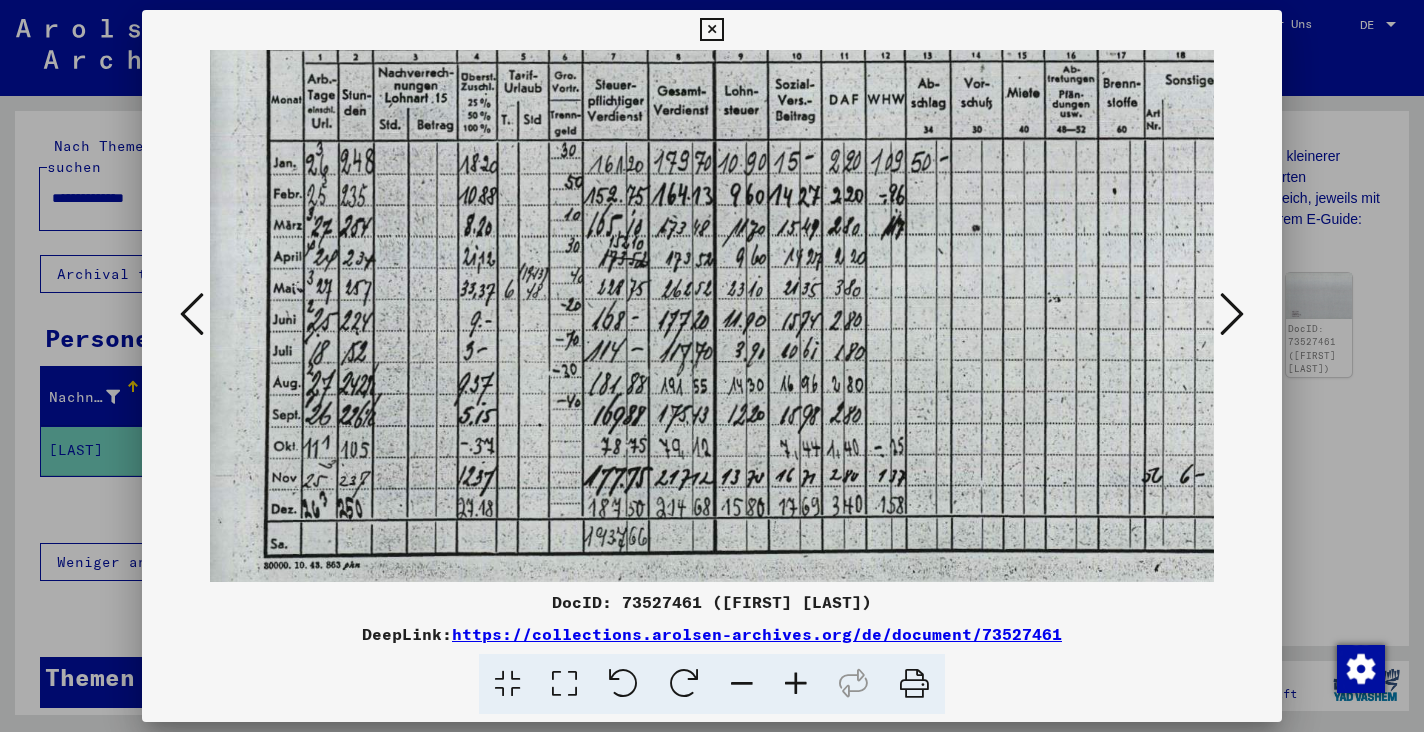 scroll, scrollTop: 342, scrollLeft: 0, axis: vertical 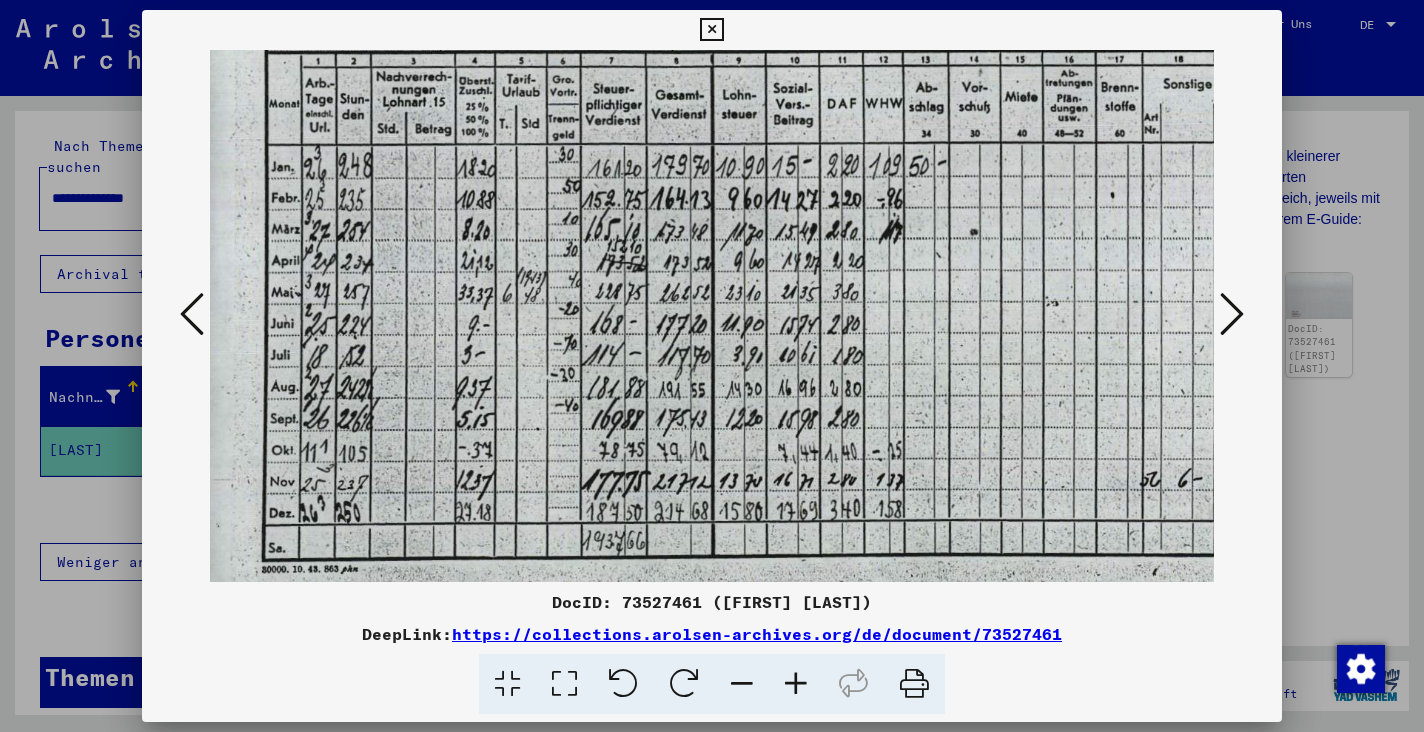 drag, startPoint x: 965, startPoint y: 387, endPoint x: 1042, endPoint y: 197, distance: 205.00975 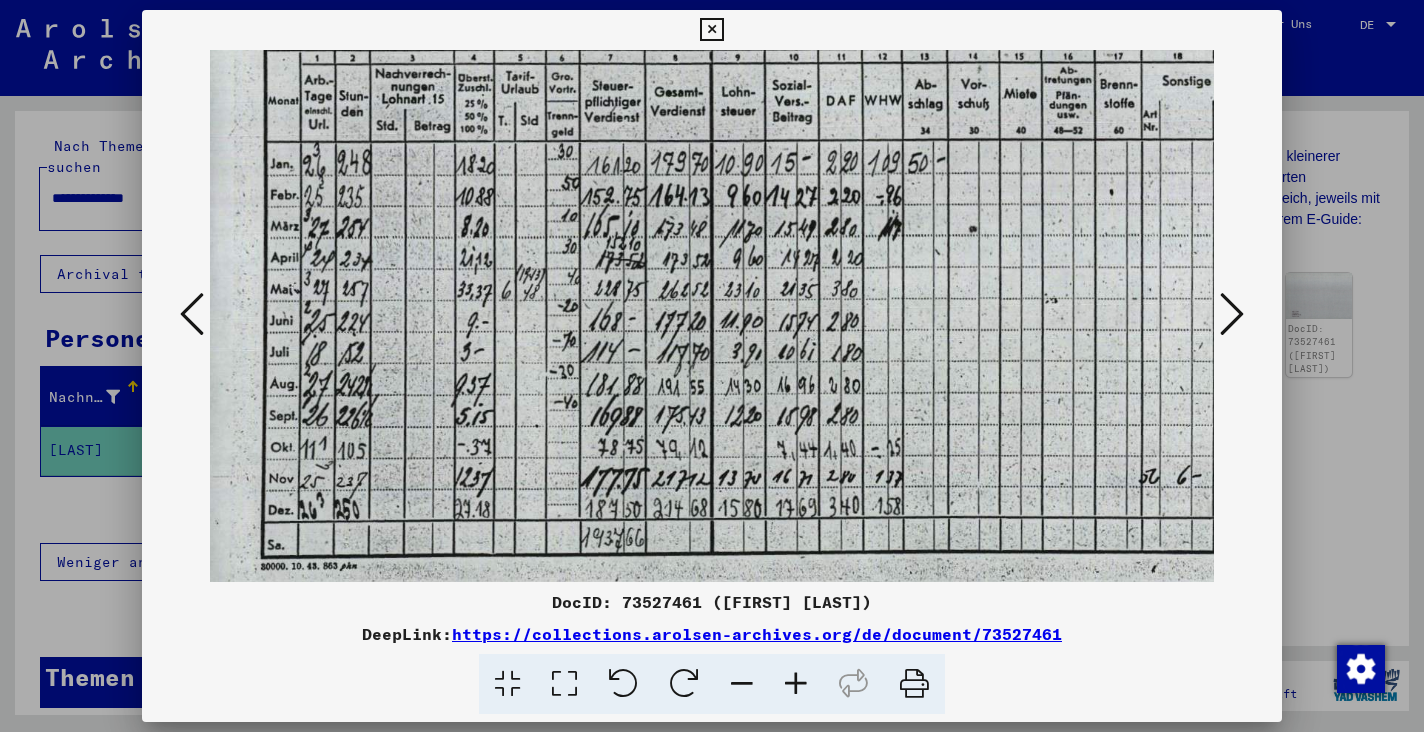 click at bounding box center [1232, 315] 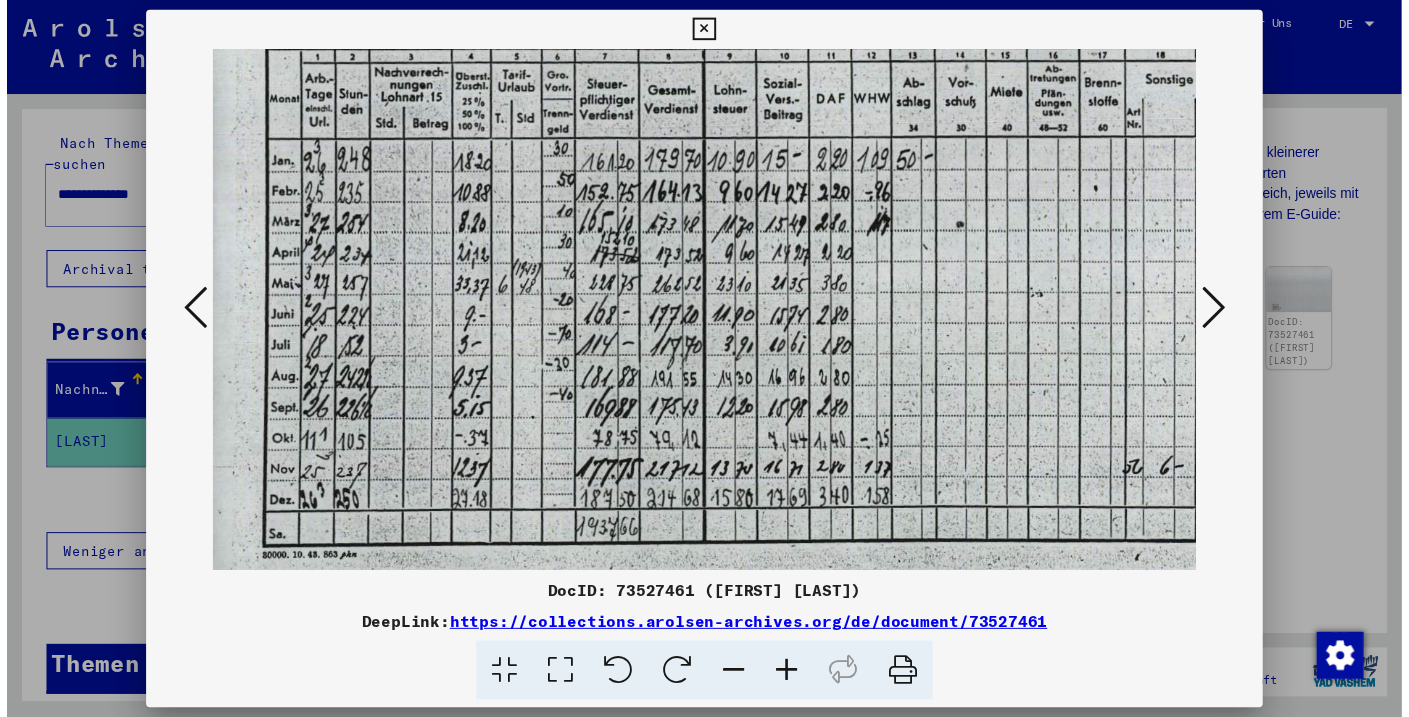 scroll, scrollTop: 0, scrollLeft: 0, axis: both 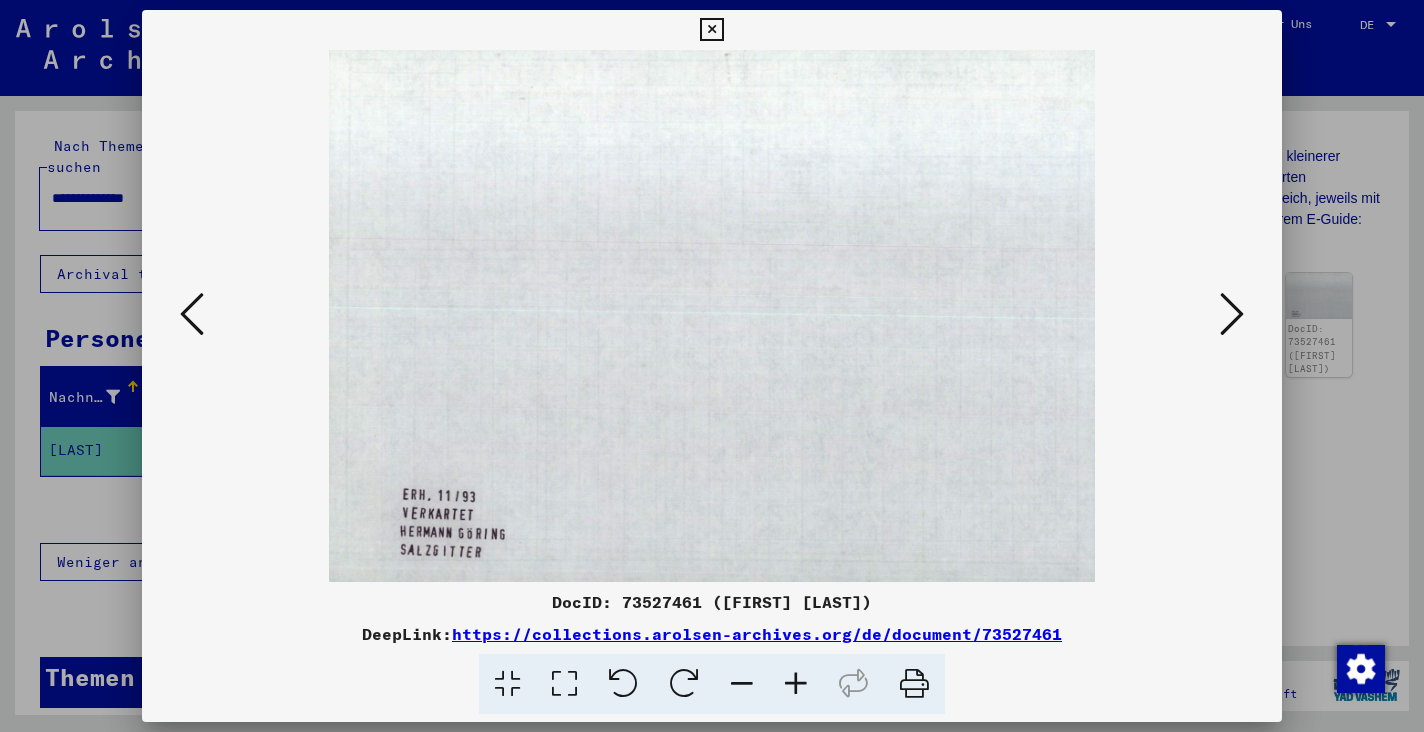 click at bounding box center [1232, 315] 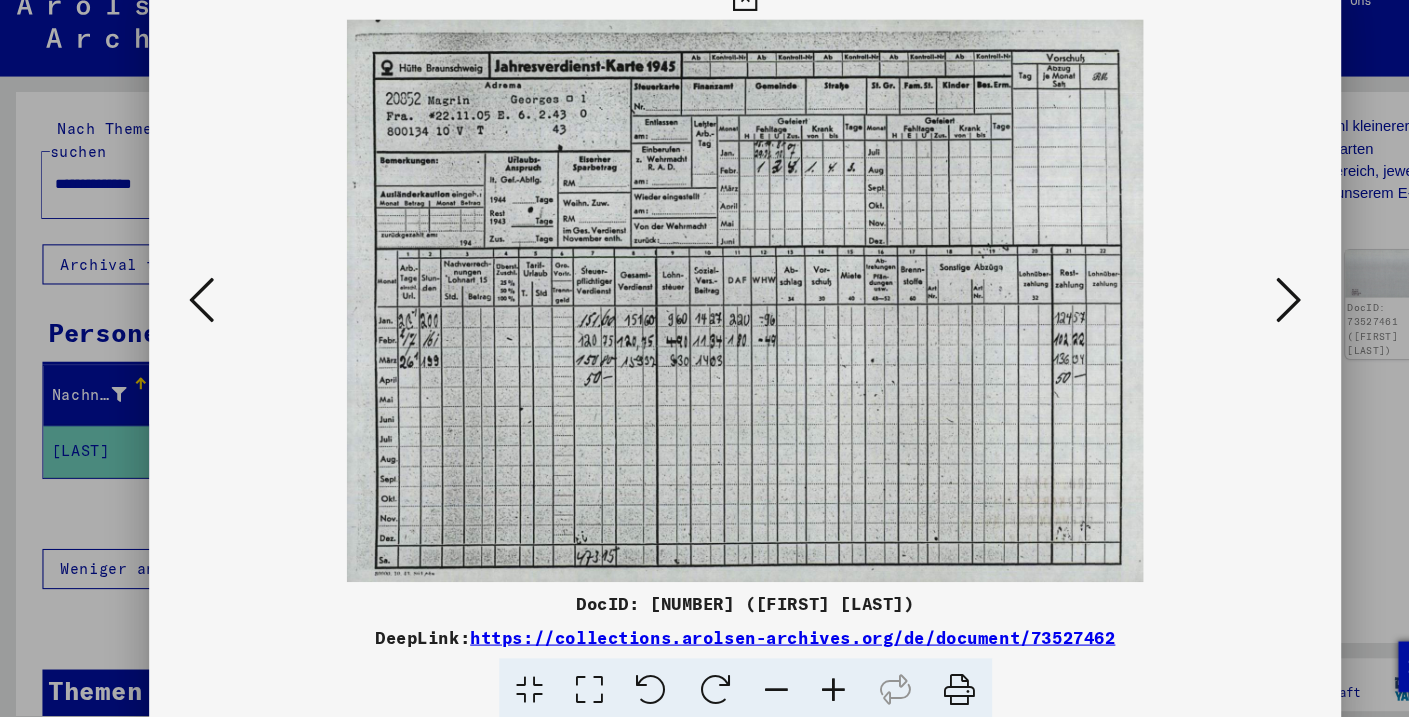 click at bounding box center [789, 676] 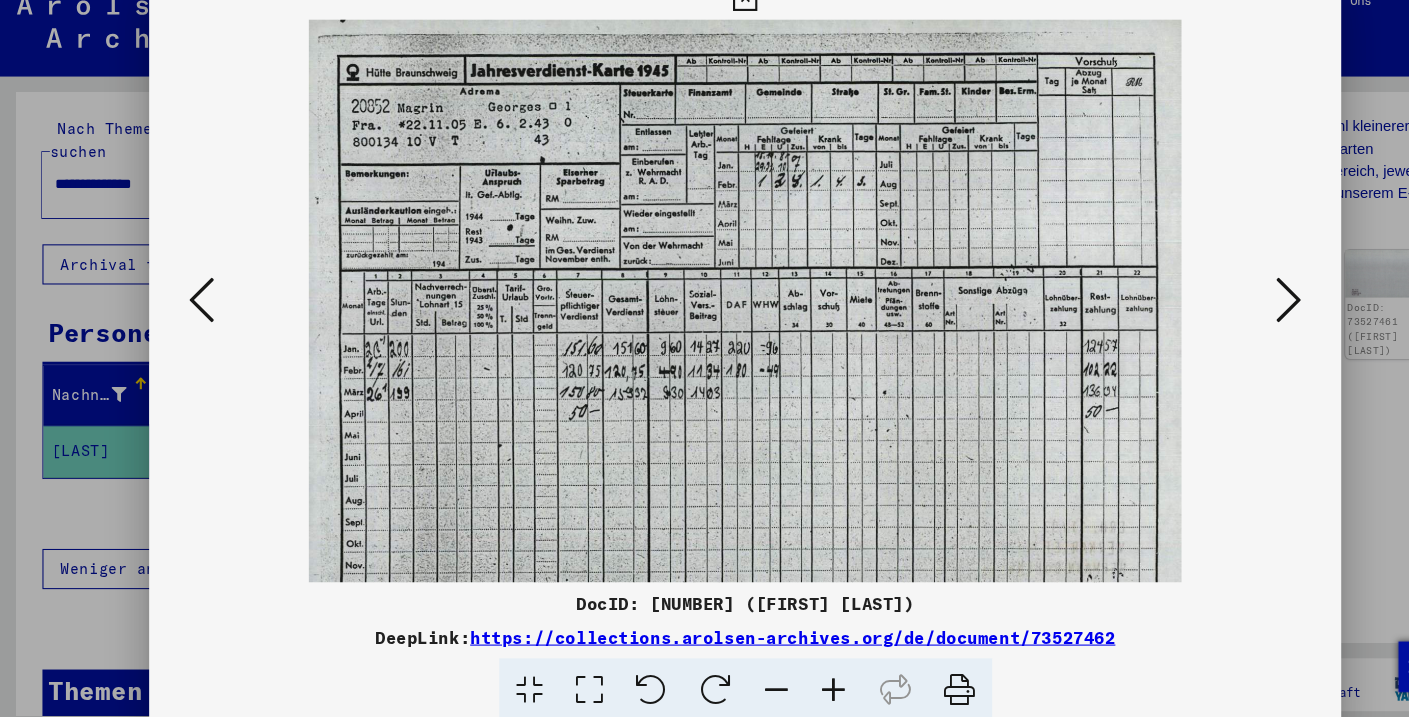 click at bounding box center (789, 676) 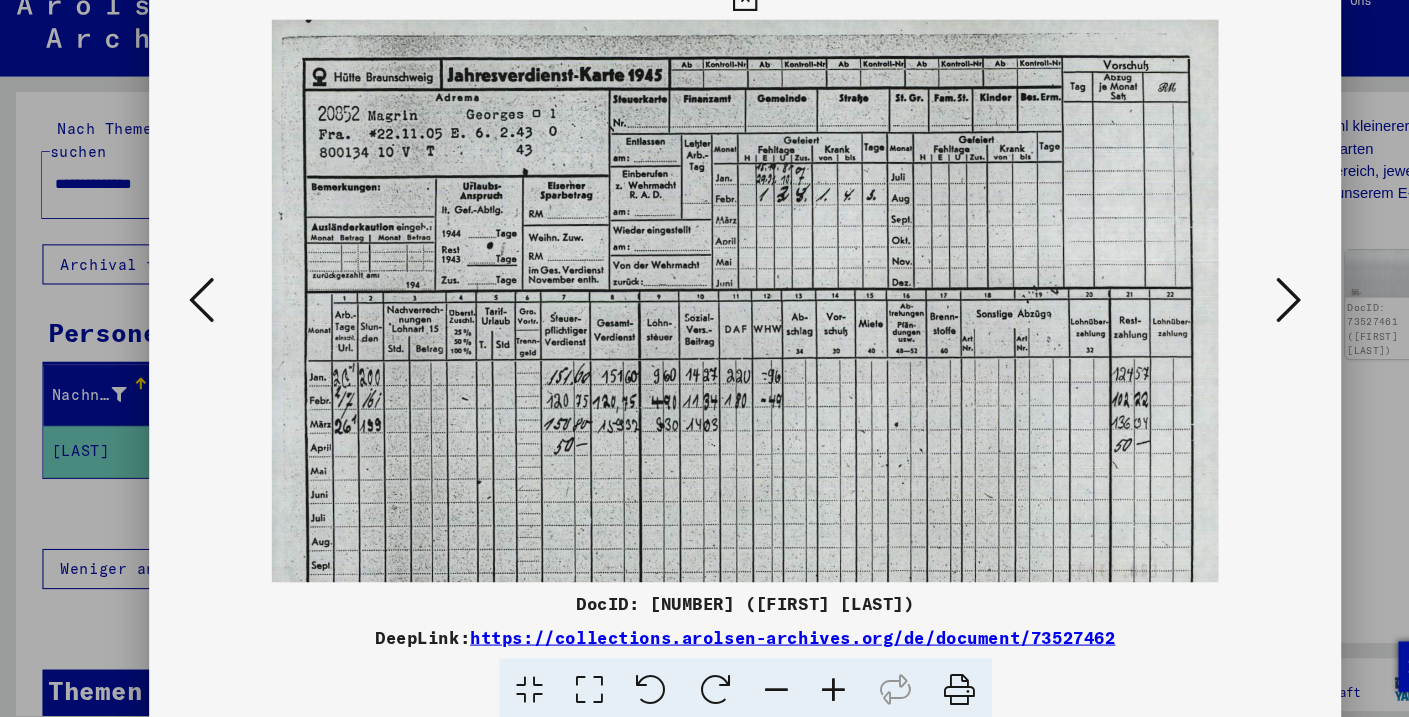 click at bounding box center (789, 676) 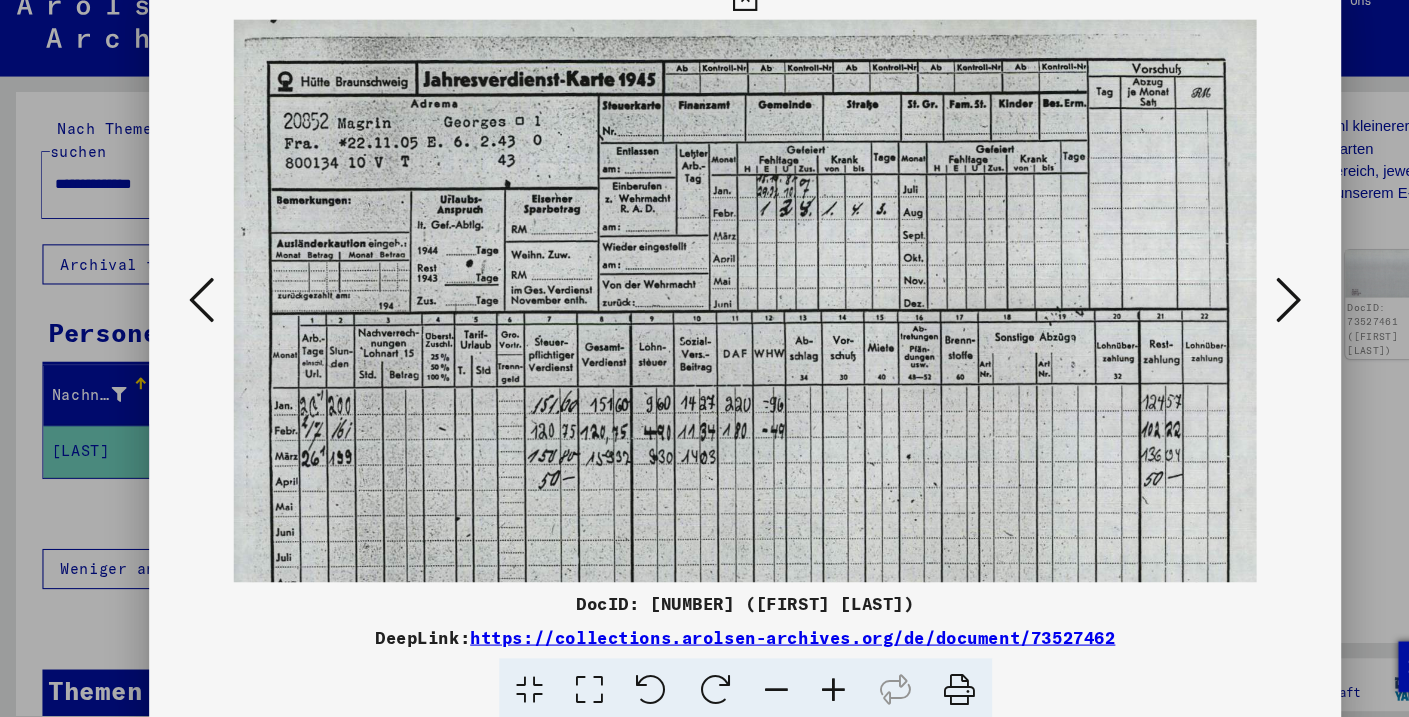 click at bounding box center (789, 676) 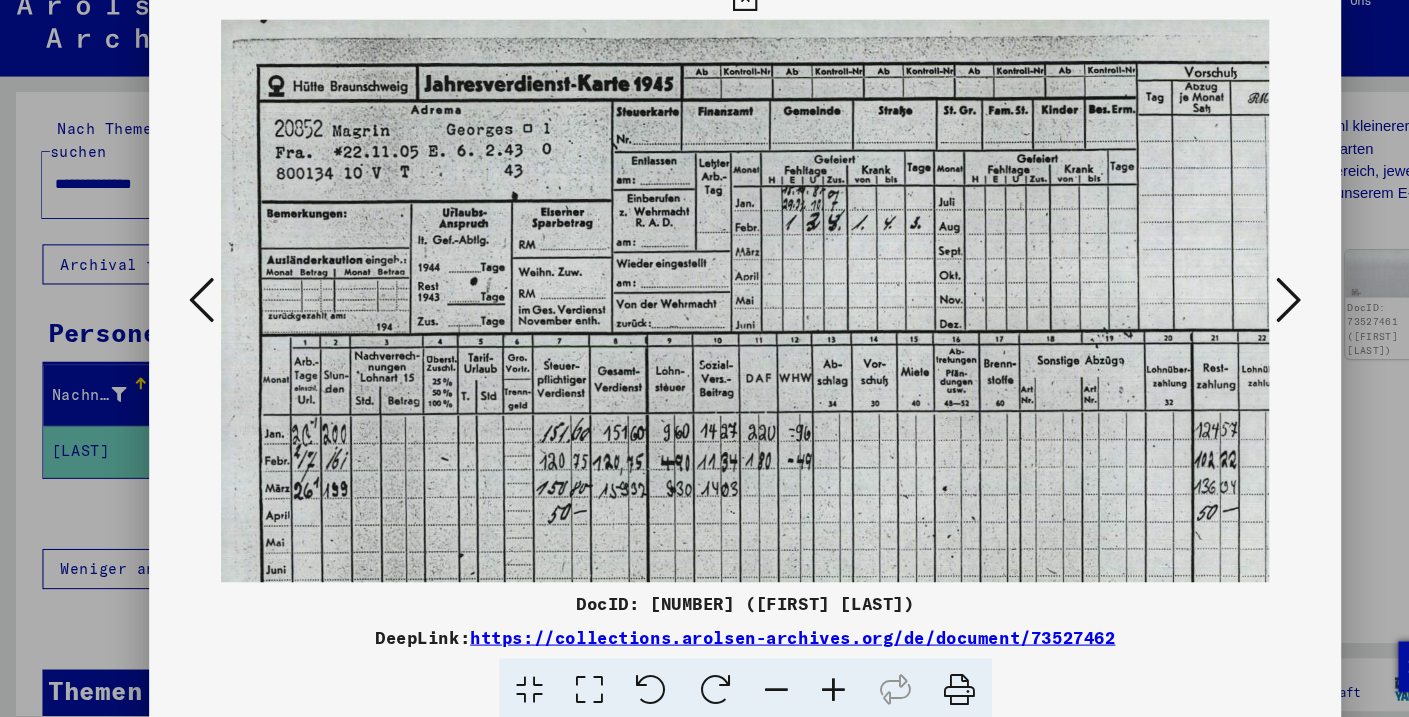click at bounding box center [789, 676] 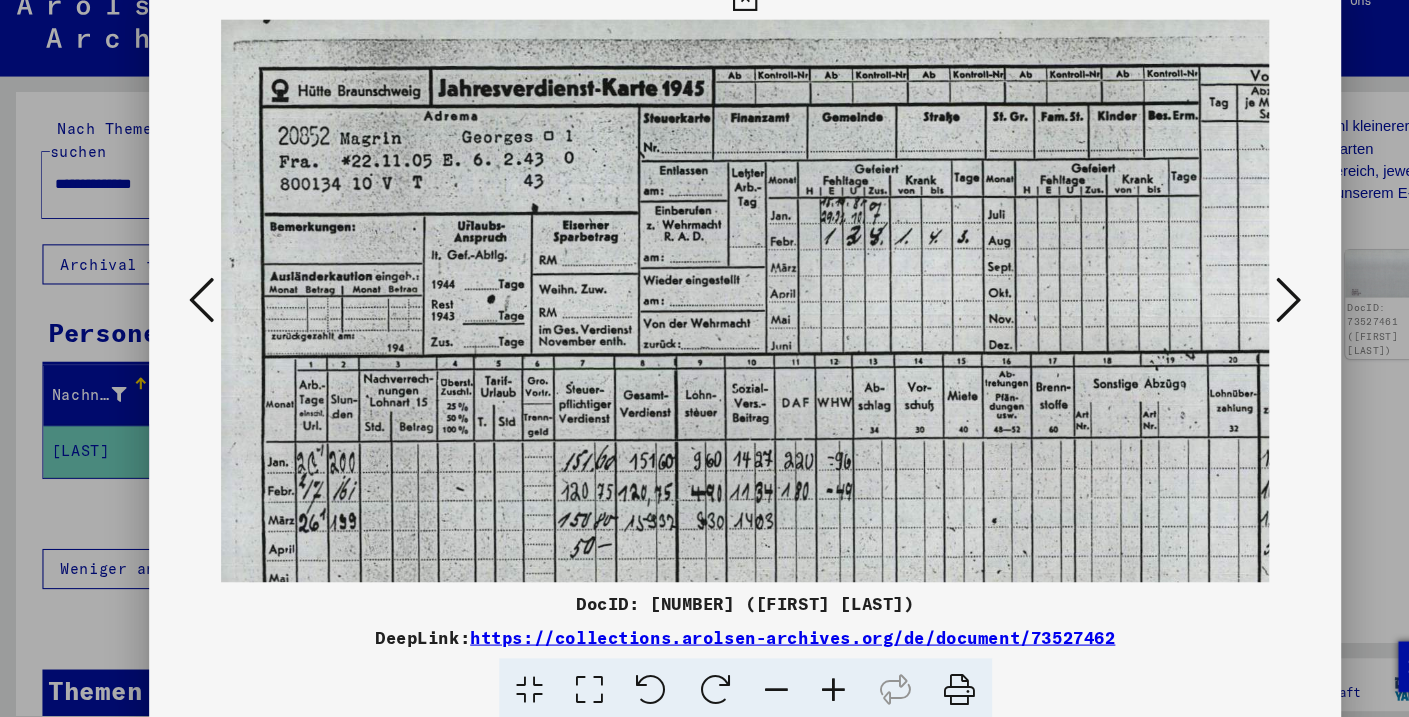 drag, startPoint x: 284, startPoint y: 516, endPoint x: 290, endPoint y: 545, distance: 29.614185 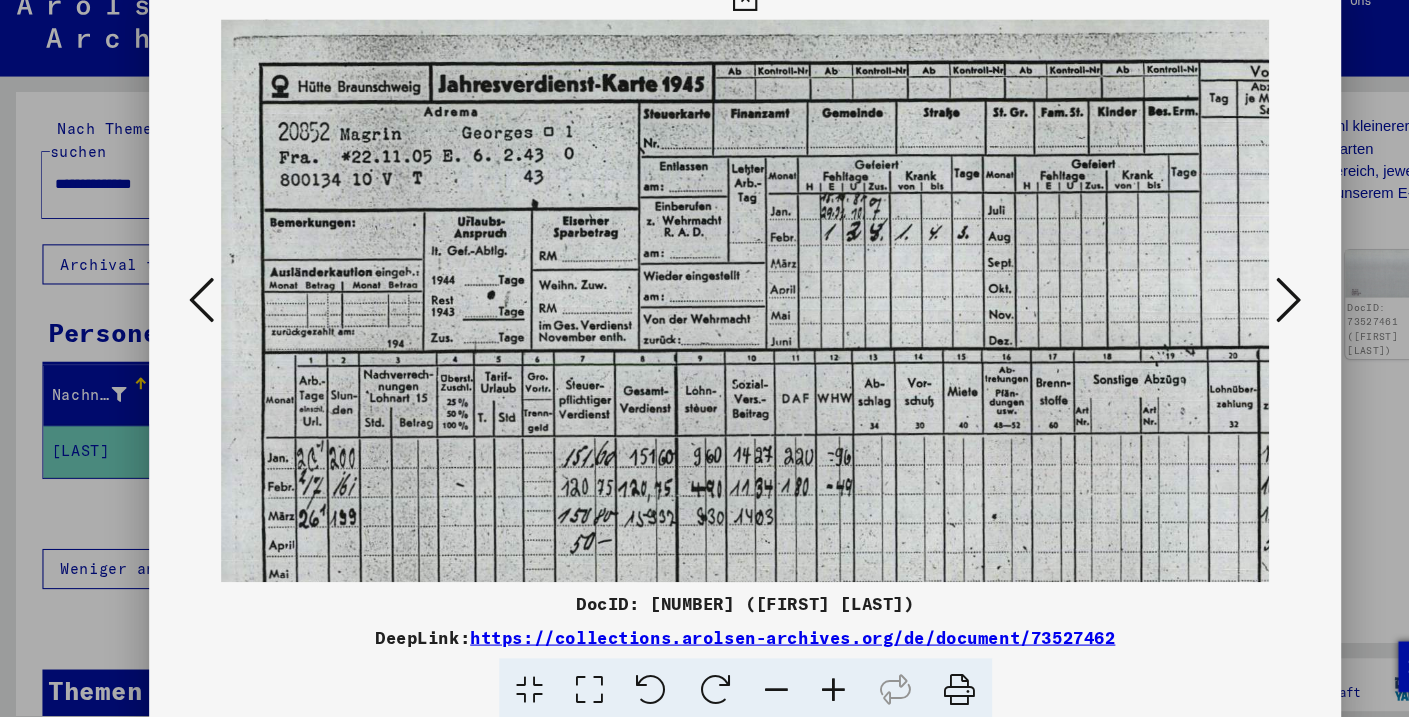 scroll, scrollTop: 3, scrollLeft: 0, axis: vertical 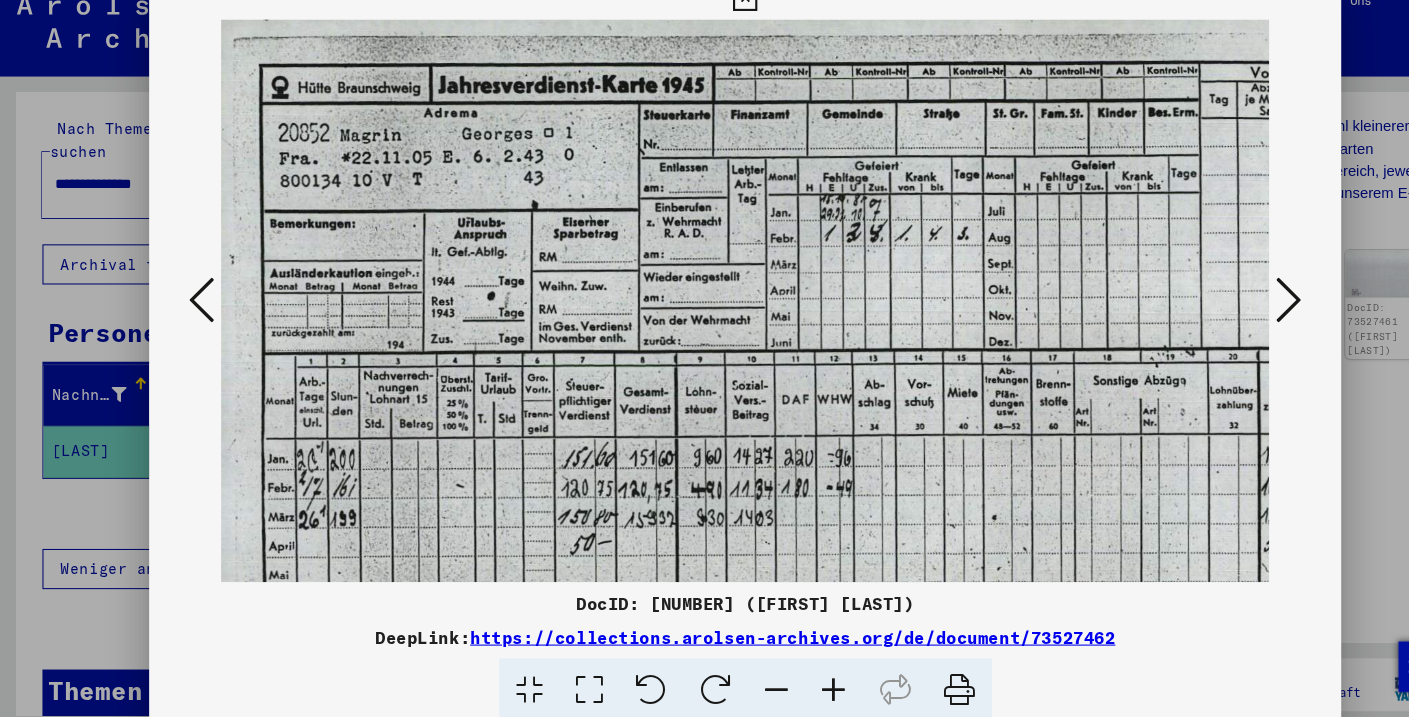 click at bounding box center (763, 430) 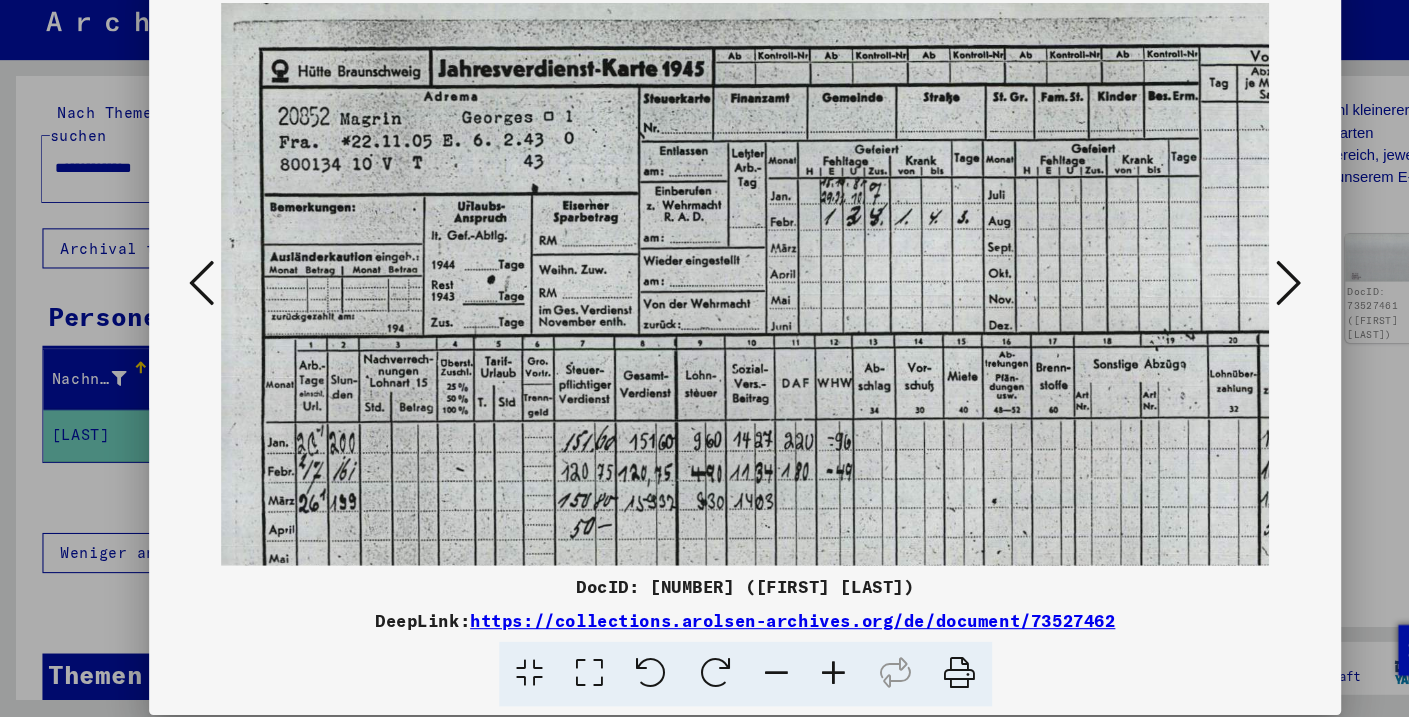 scroll, scrollTop: 0, scrollLeft: 0, axis: both 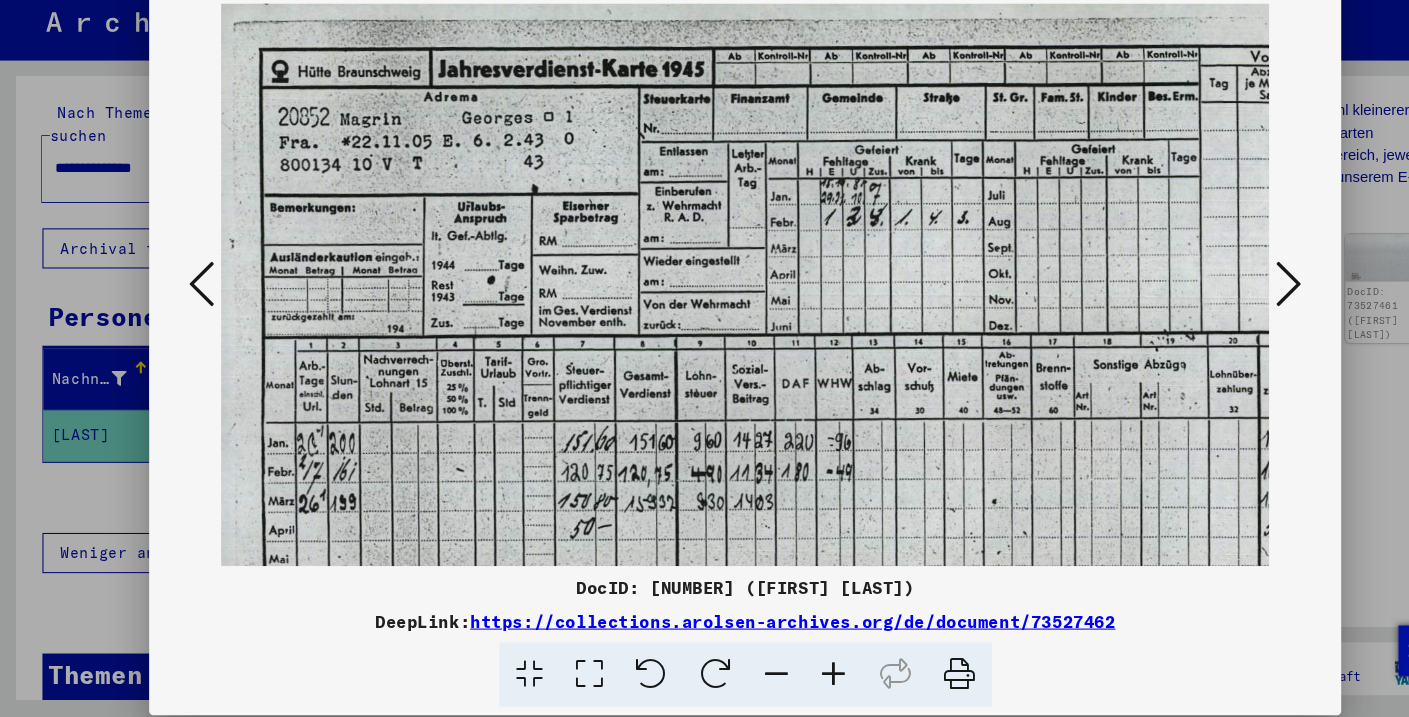 click at bounding box center (191, 307) 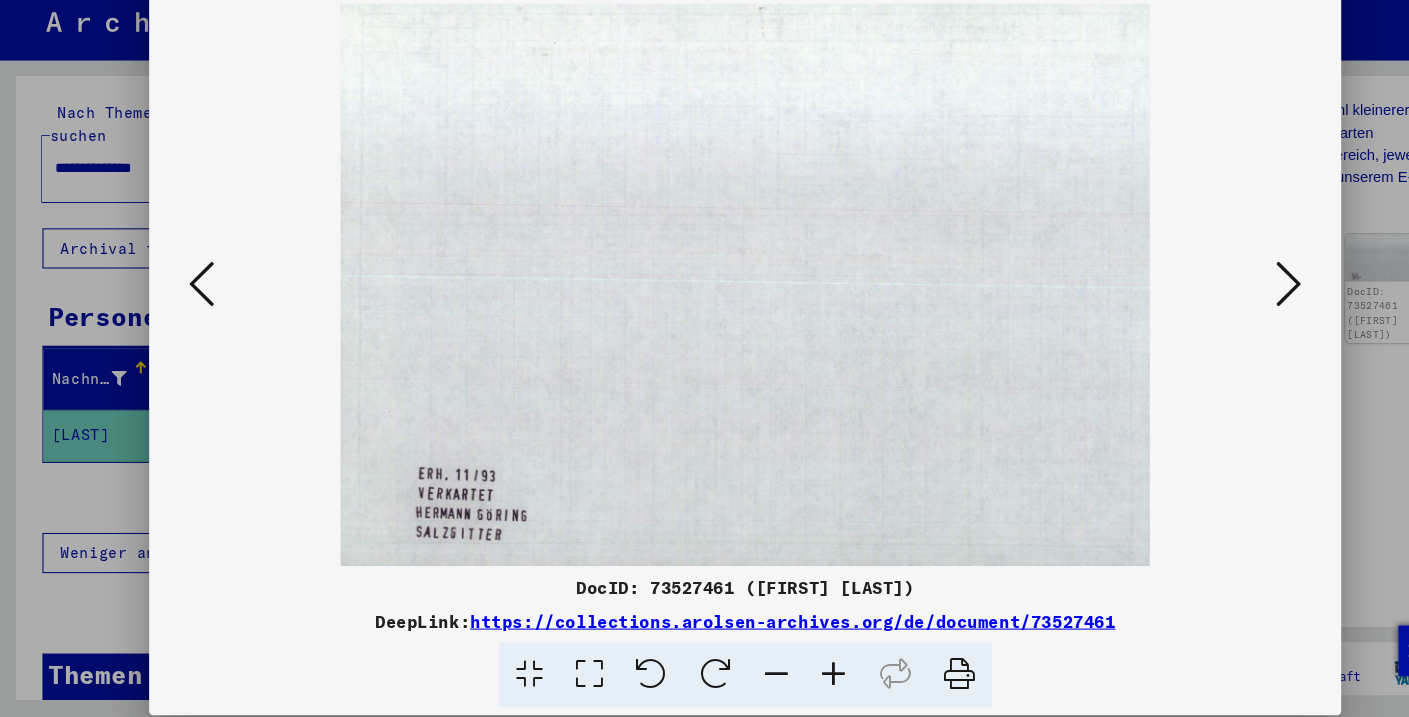 click at bounding box center (191, 307) 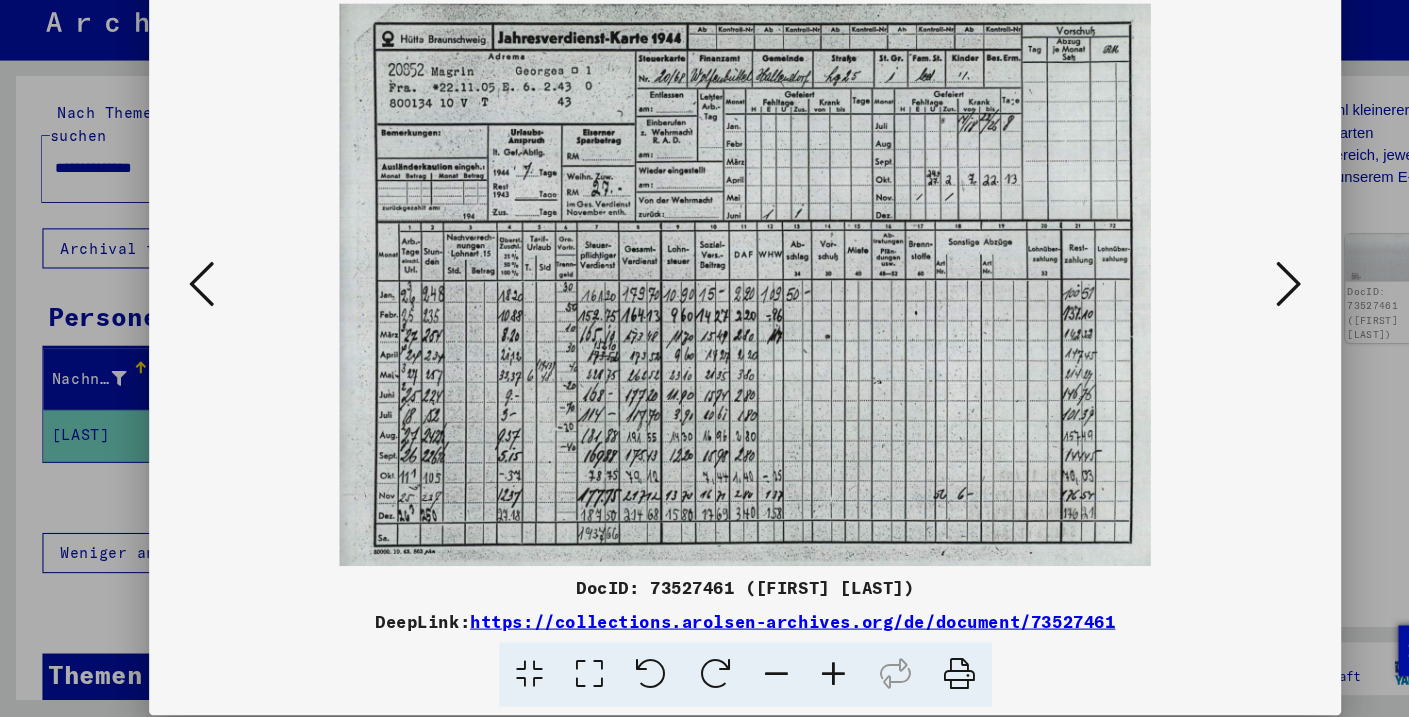 click at bounding box center [789, 676] 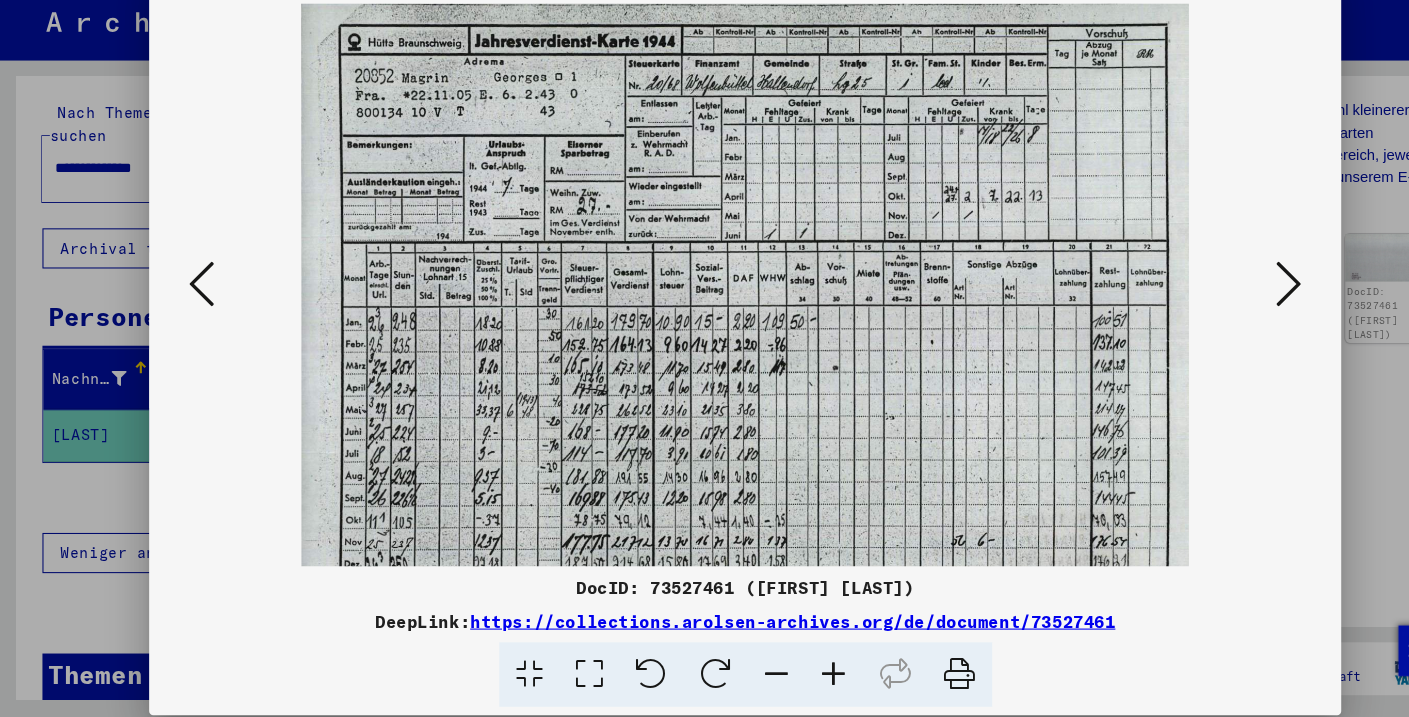 click at bounding box center (789, 676) 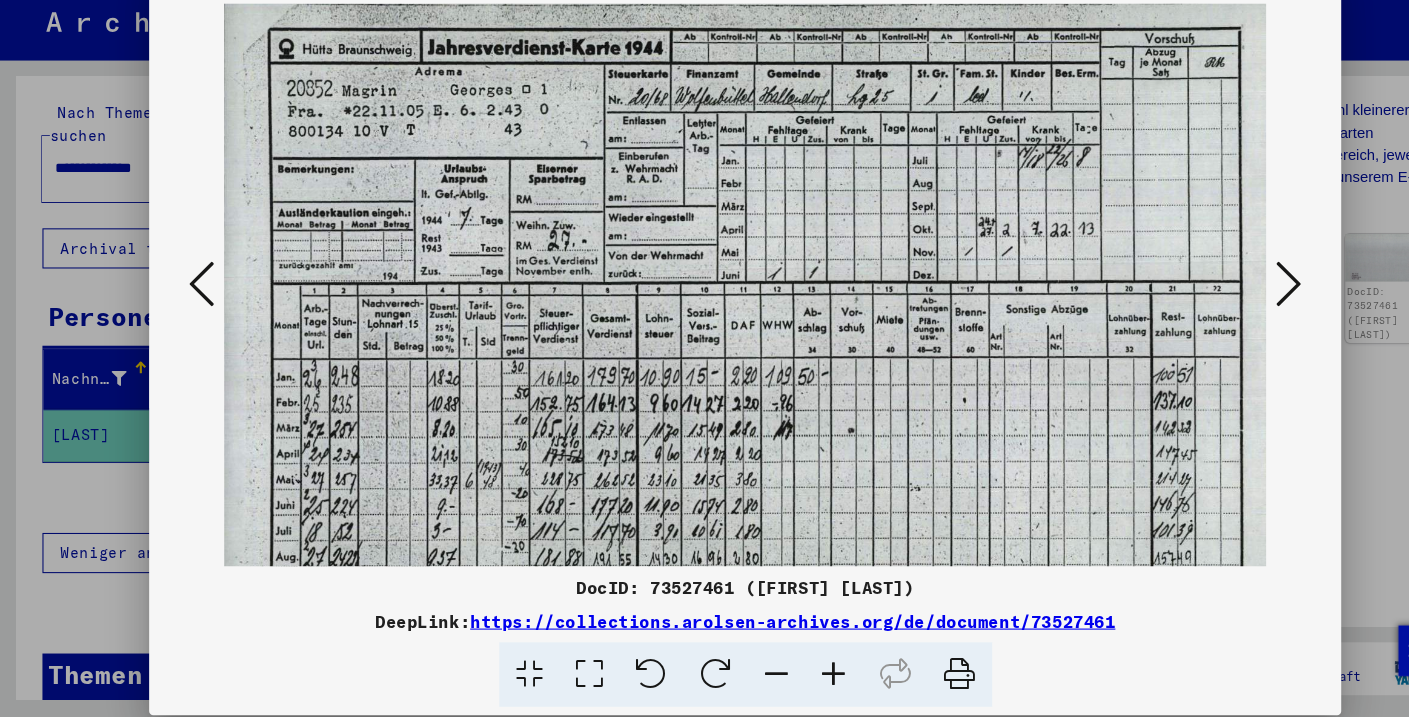 click at bounding box center (789, 676) 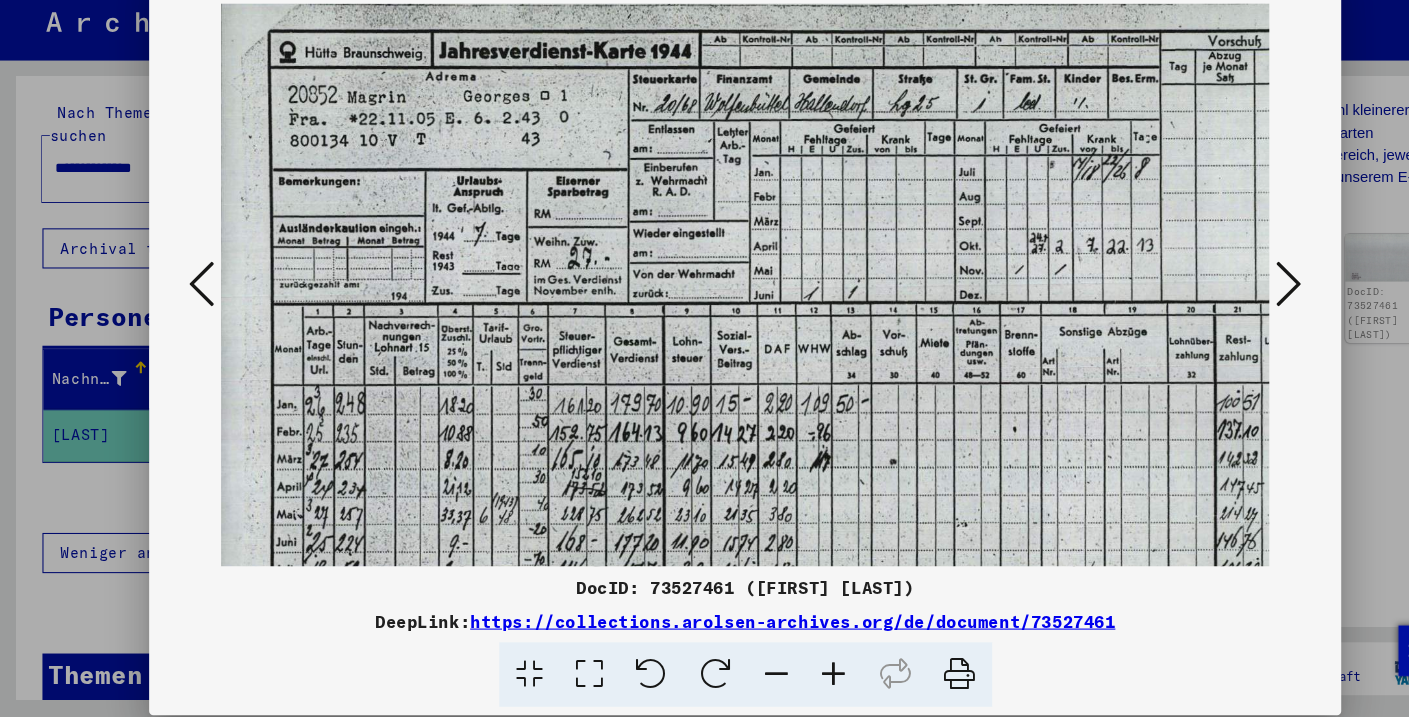 click at bounding box center (789, 676) 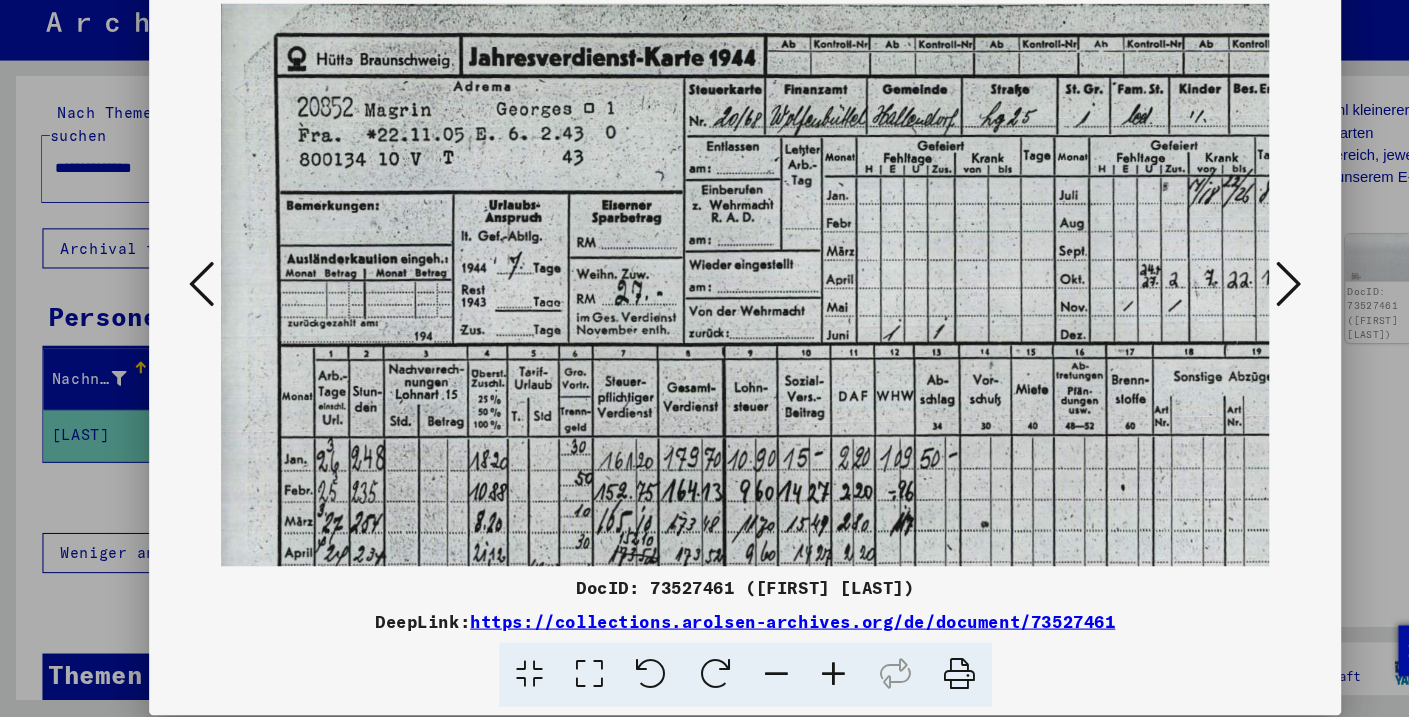 click at bounding box center [789, 676] 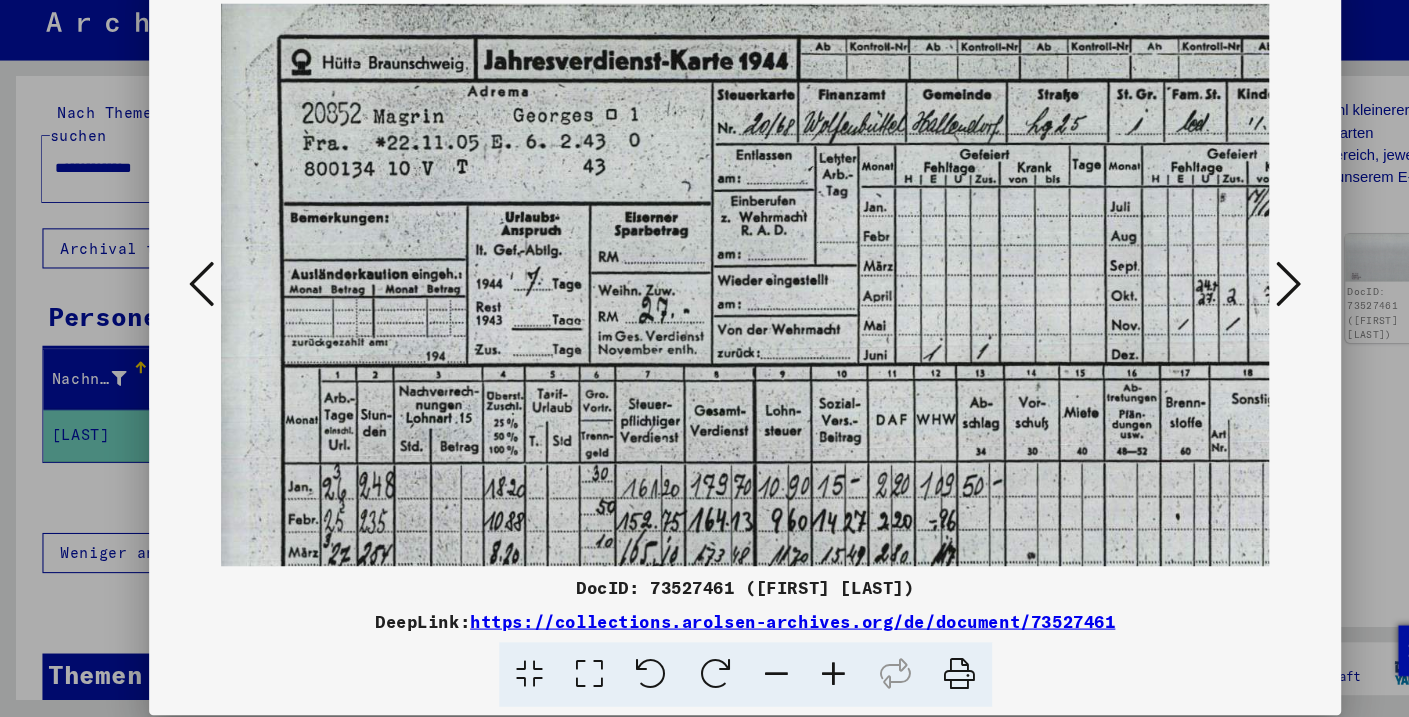 click at bounding box center [789, 676] 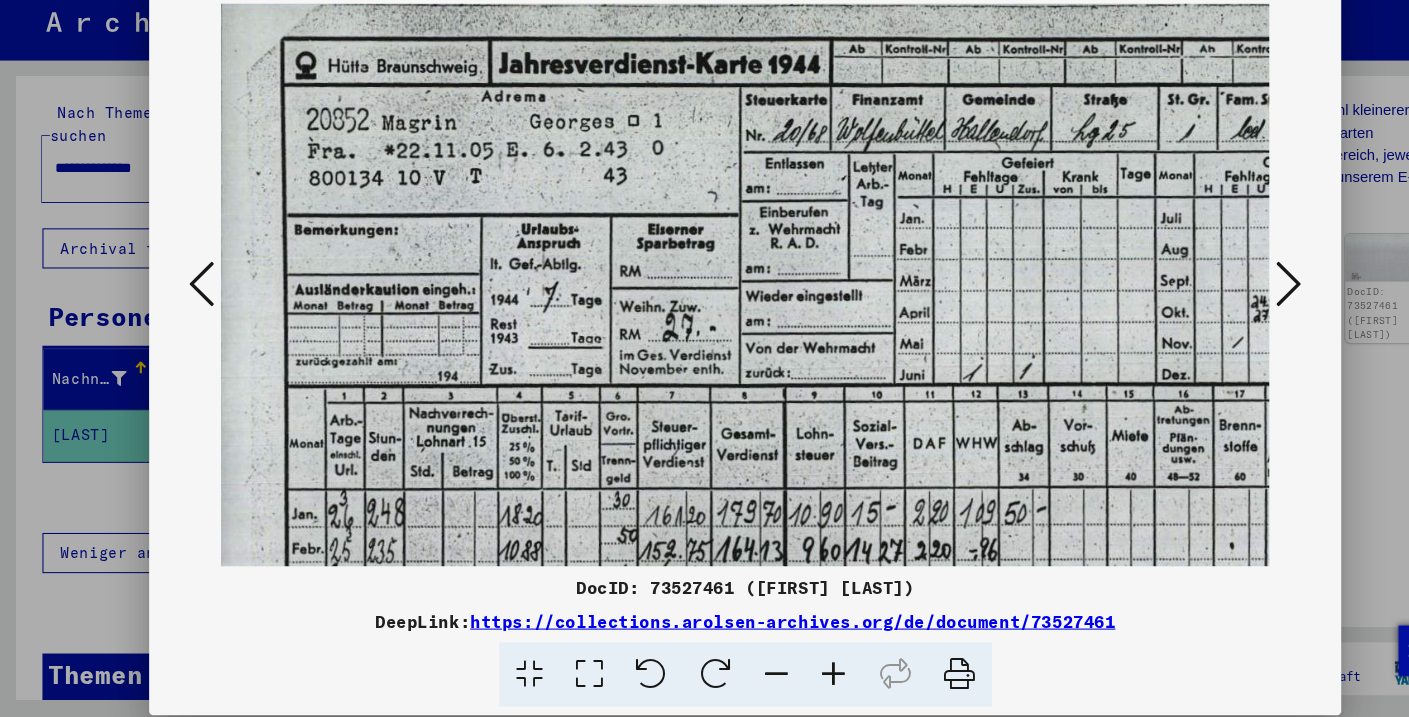 click at bounding box center (789, 676) 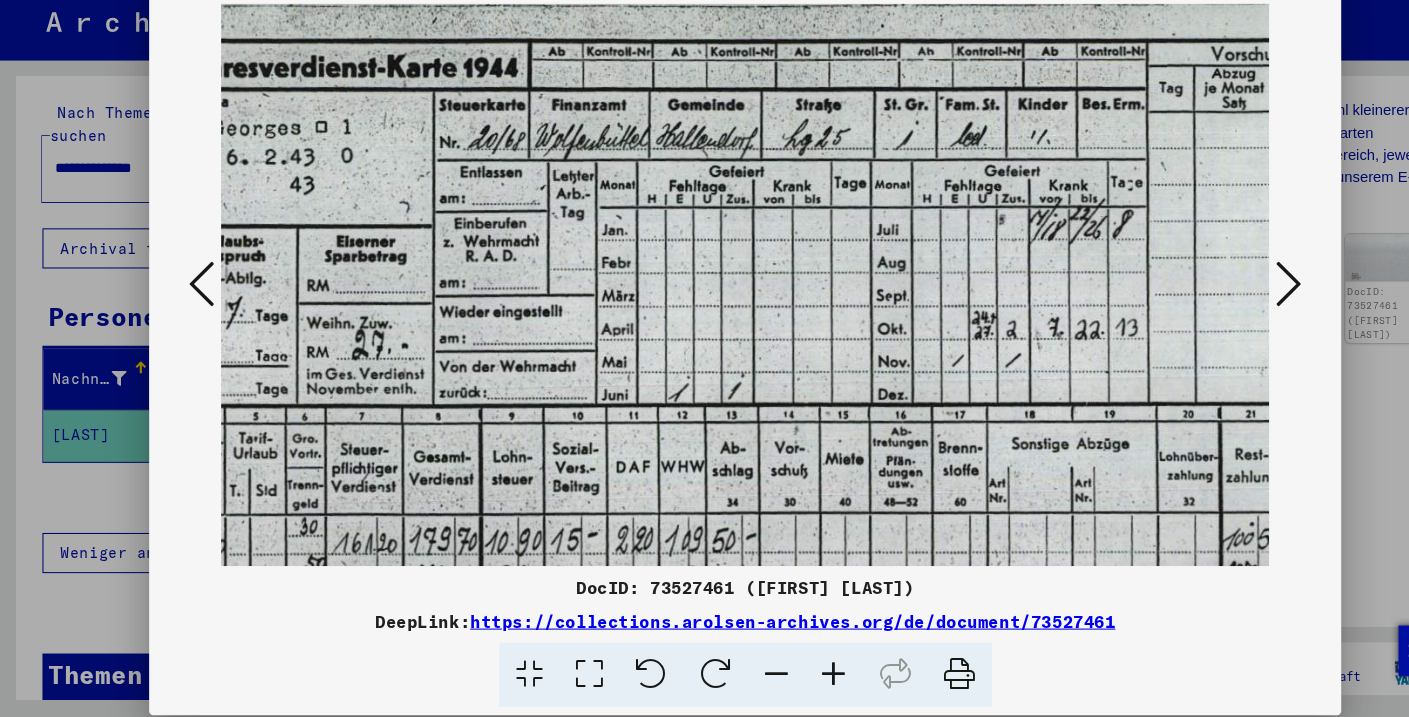 scroll, scrollTop: 0, scrollLeft: 357, axis: horizontal 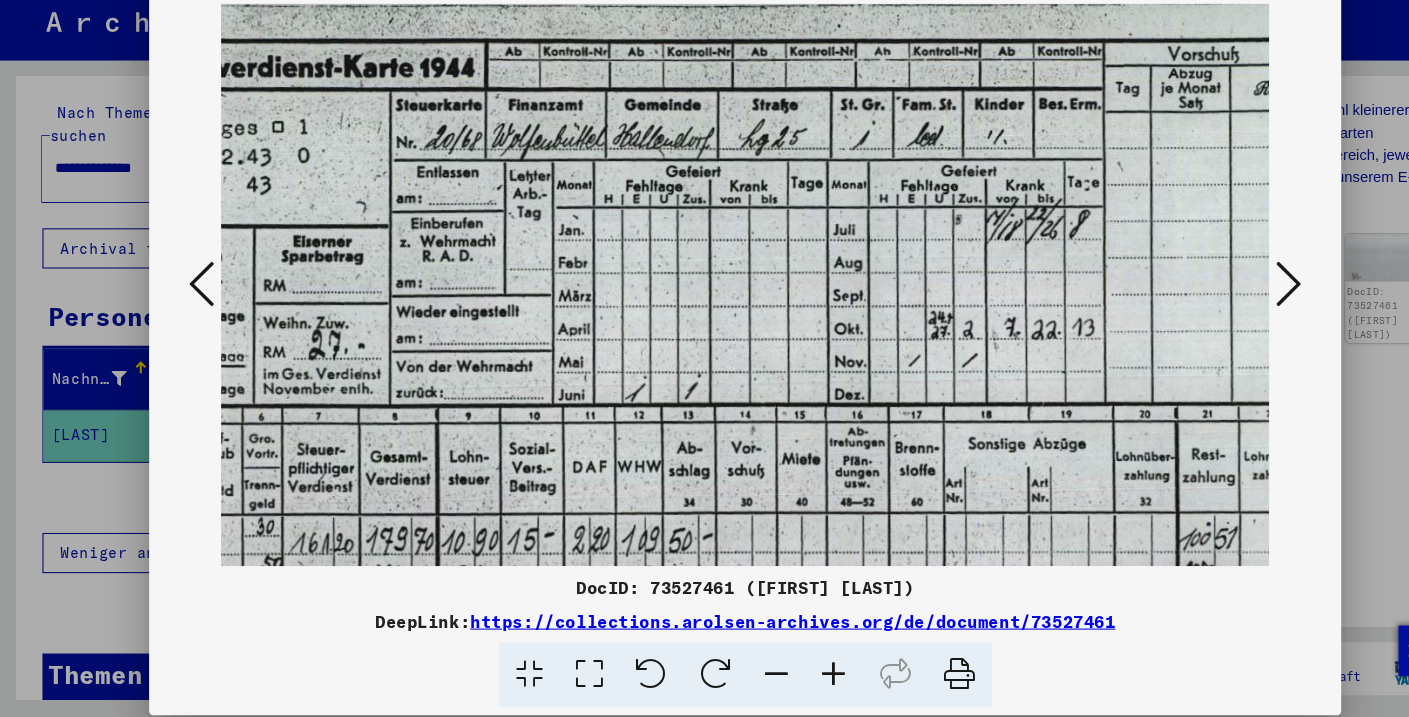 drag, startPoint x: 1063, startPoint y: 282, endPoint x: 828, endPoint y: 311, distance: 236.78261 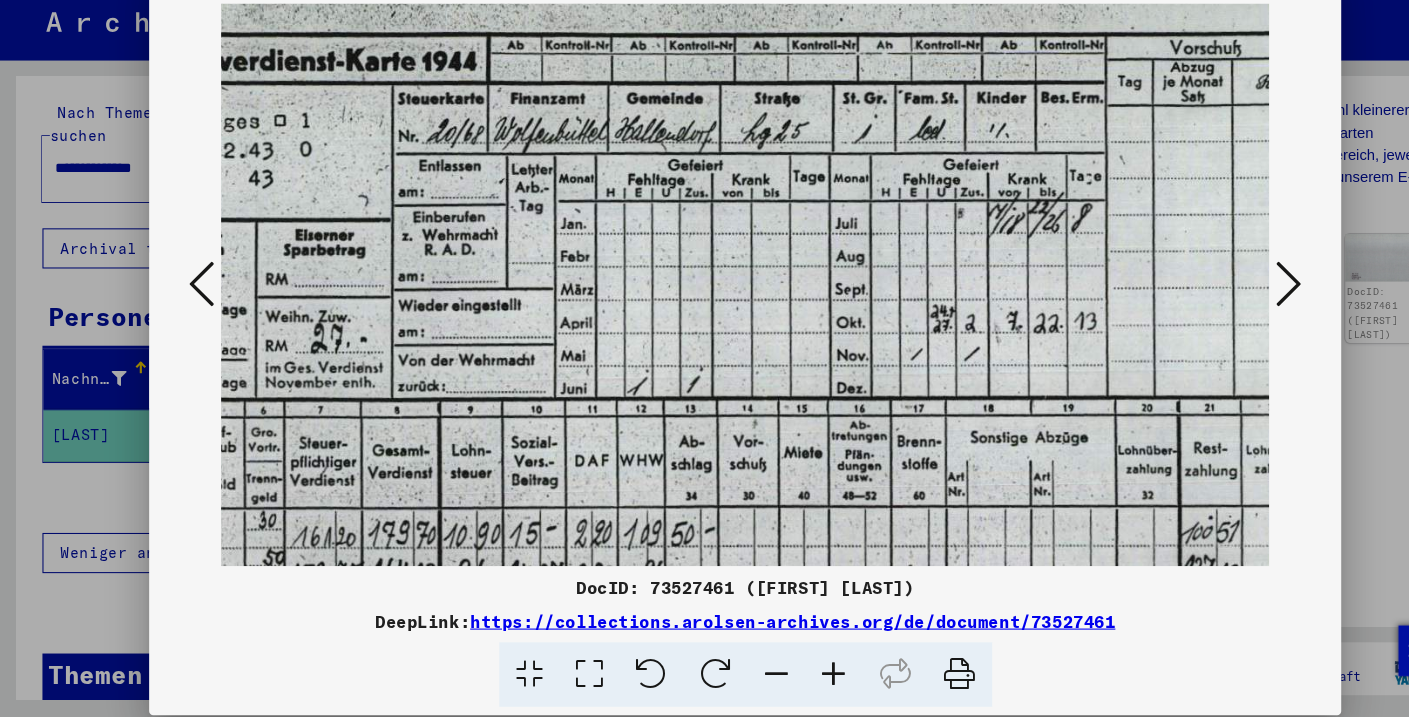 click at bounding box center (1218, 307) 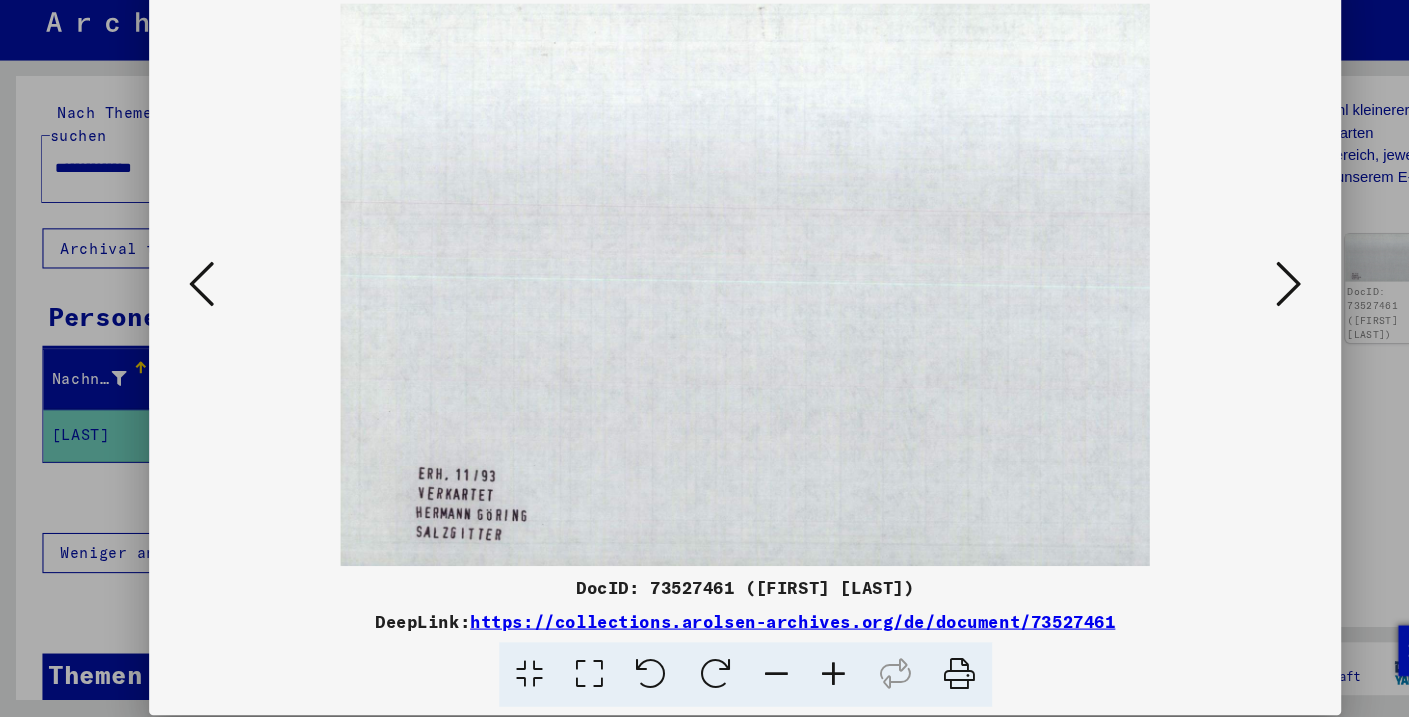 scroll, scrollTop: 0, scrollLeft: 0, axis: both 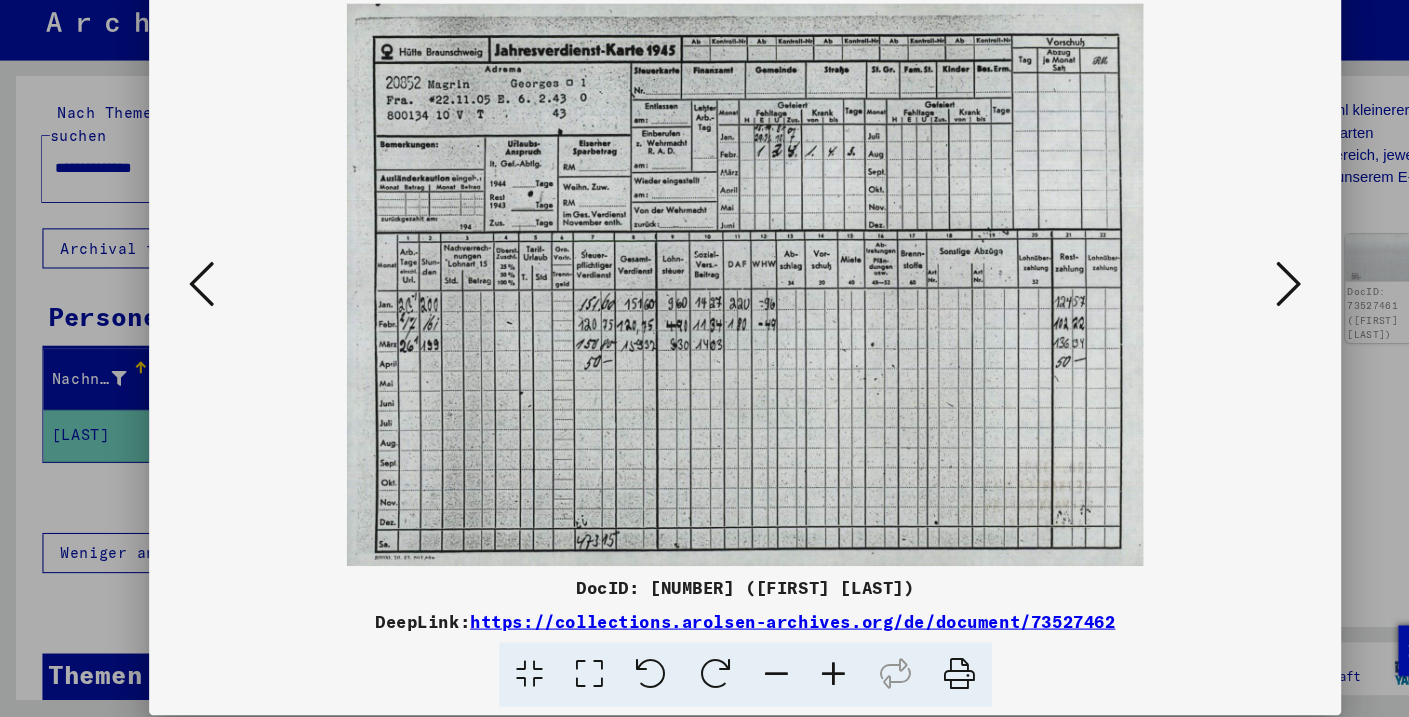 click at bounding box center (789, 676) 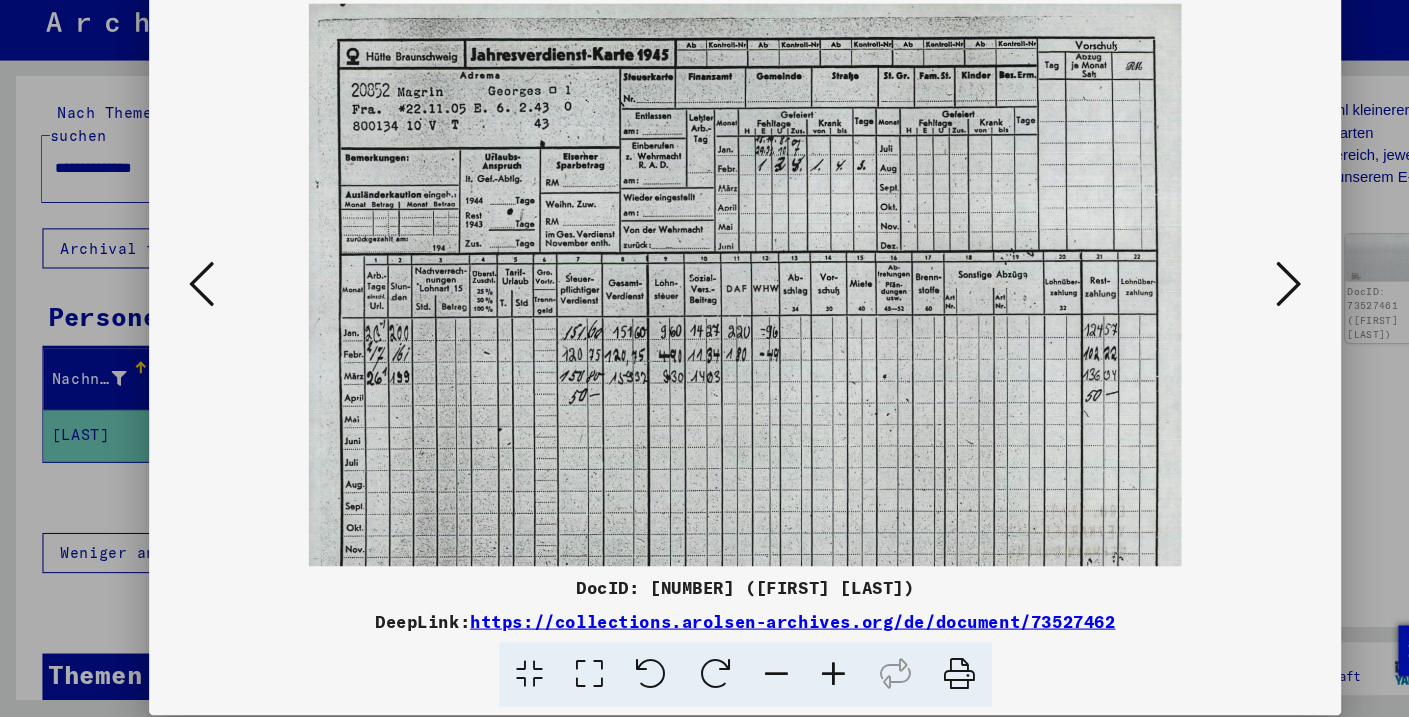 click at bounding box center (789, 676) 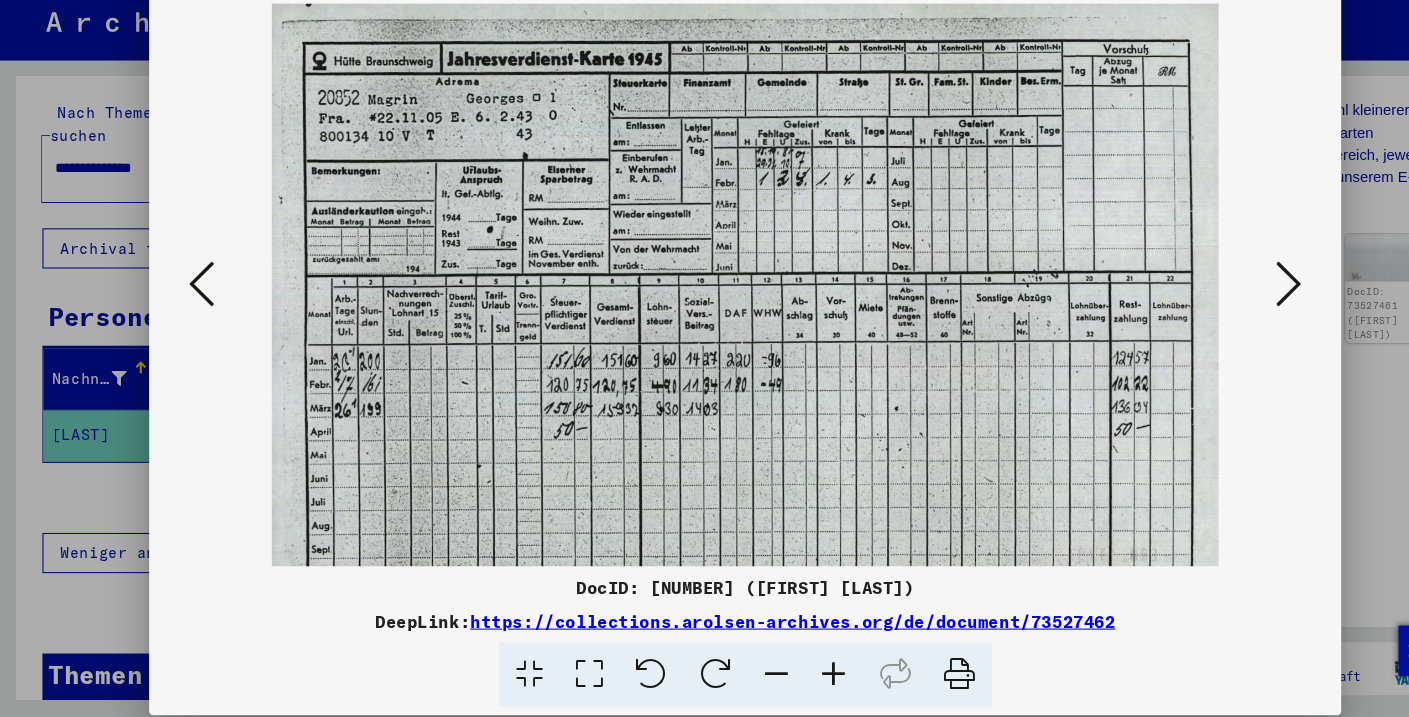 click at bounding box center [789, 676] 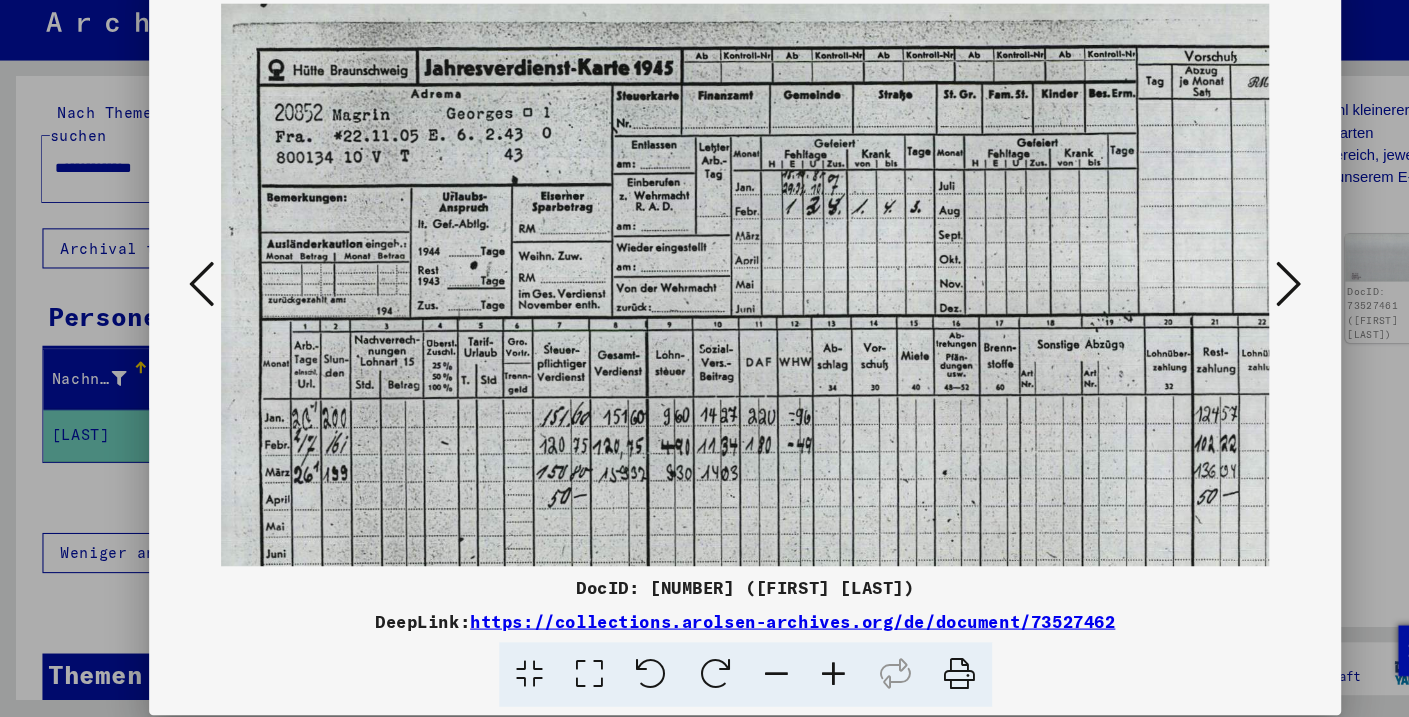 click at bounding box center [789, 676] 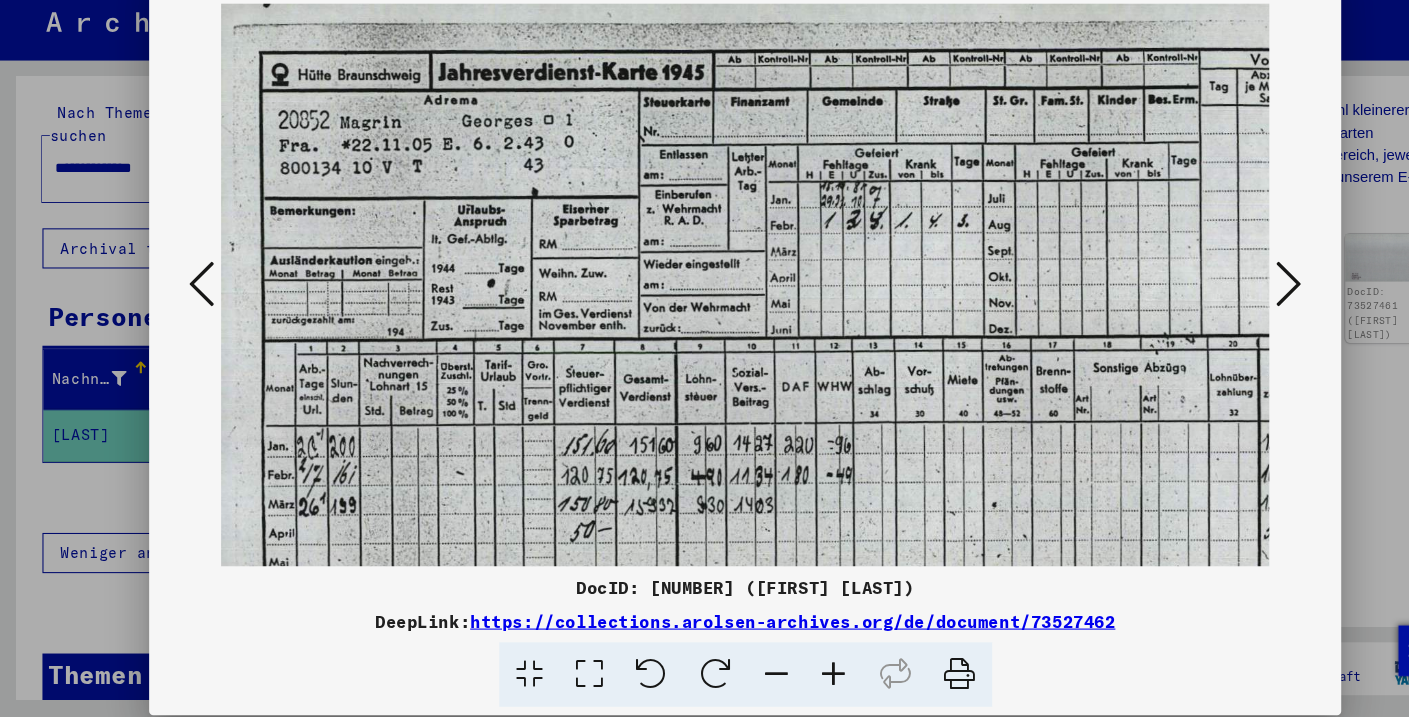click at bounding box center (789, 676) 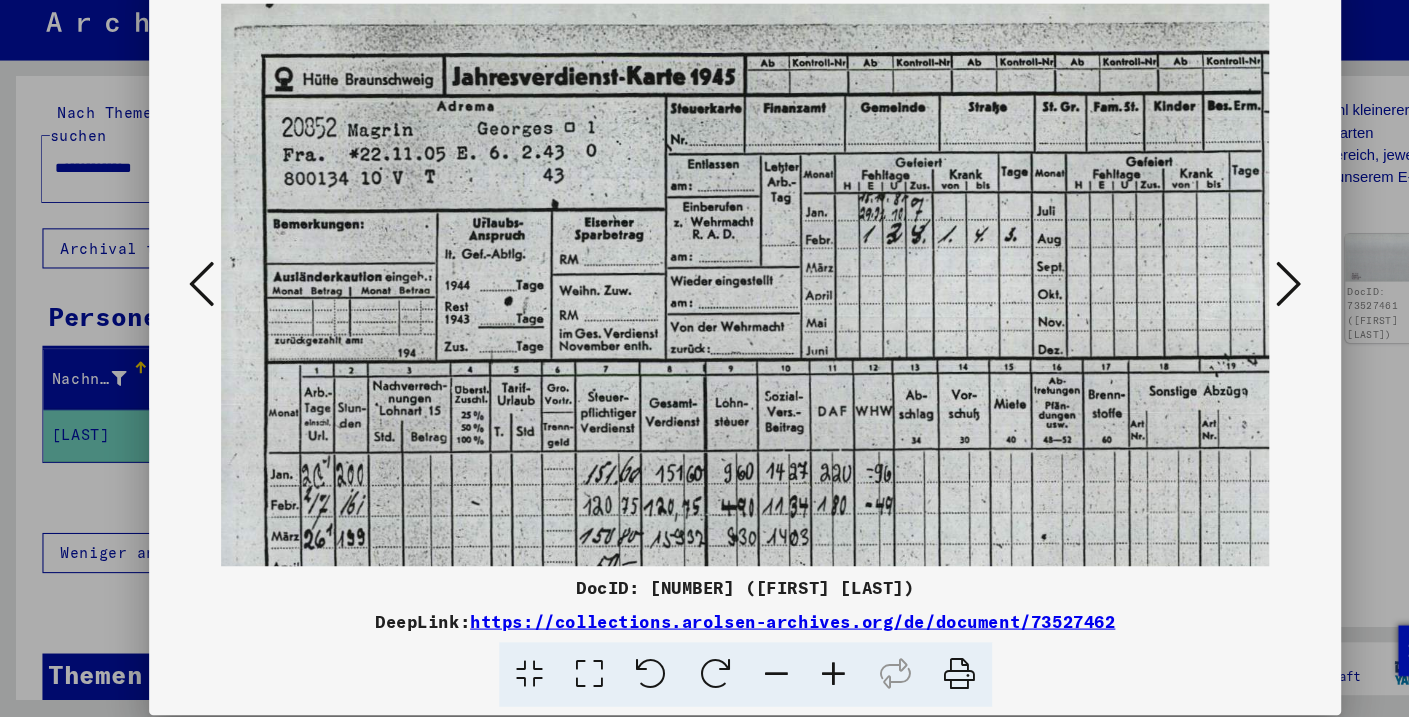 click at bounding box center [789, 676] 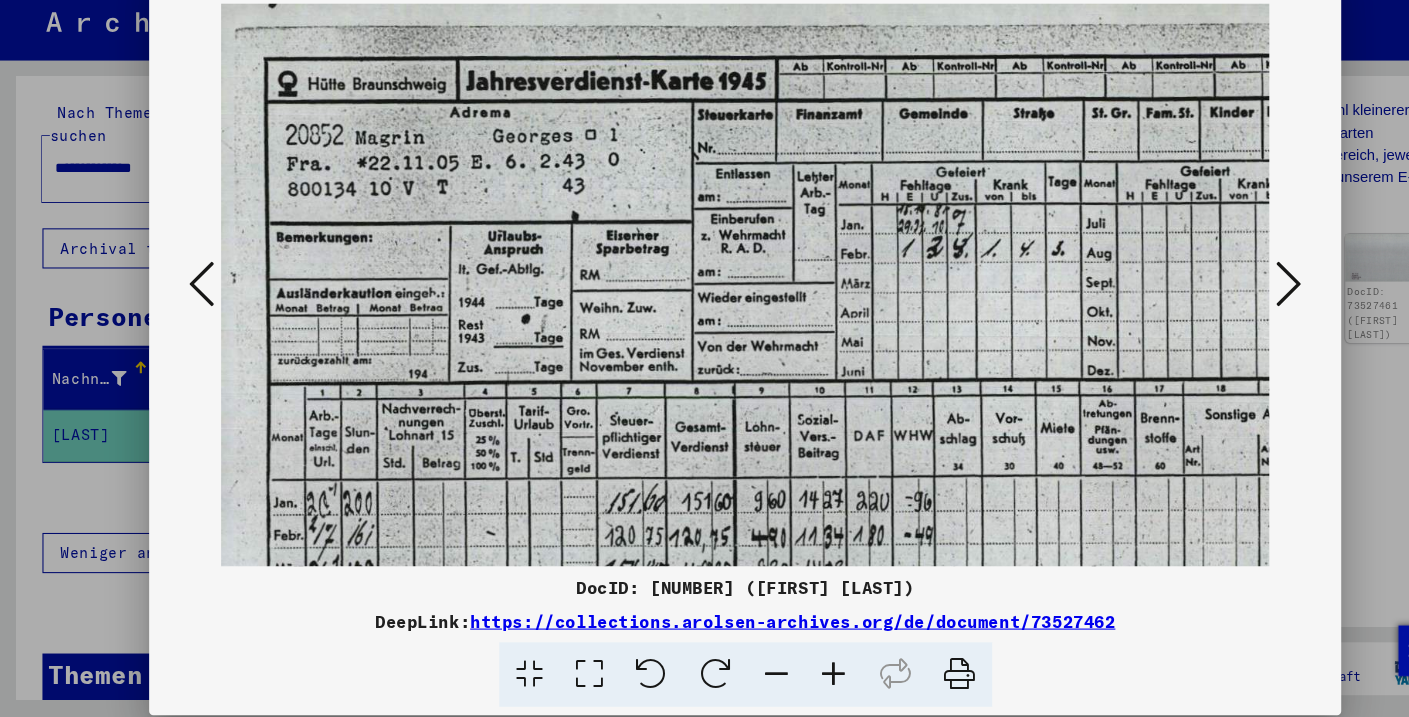 click at bounding box center [789, 676] 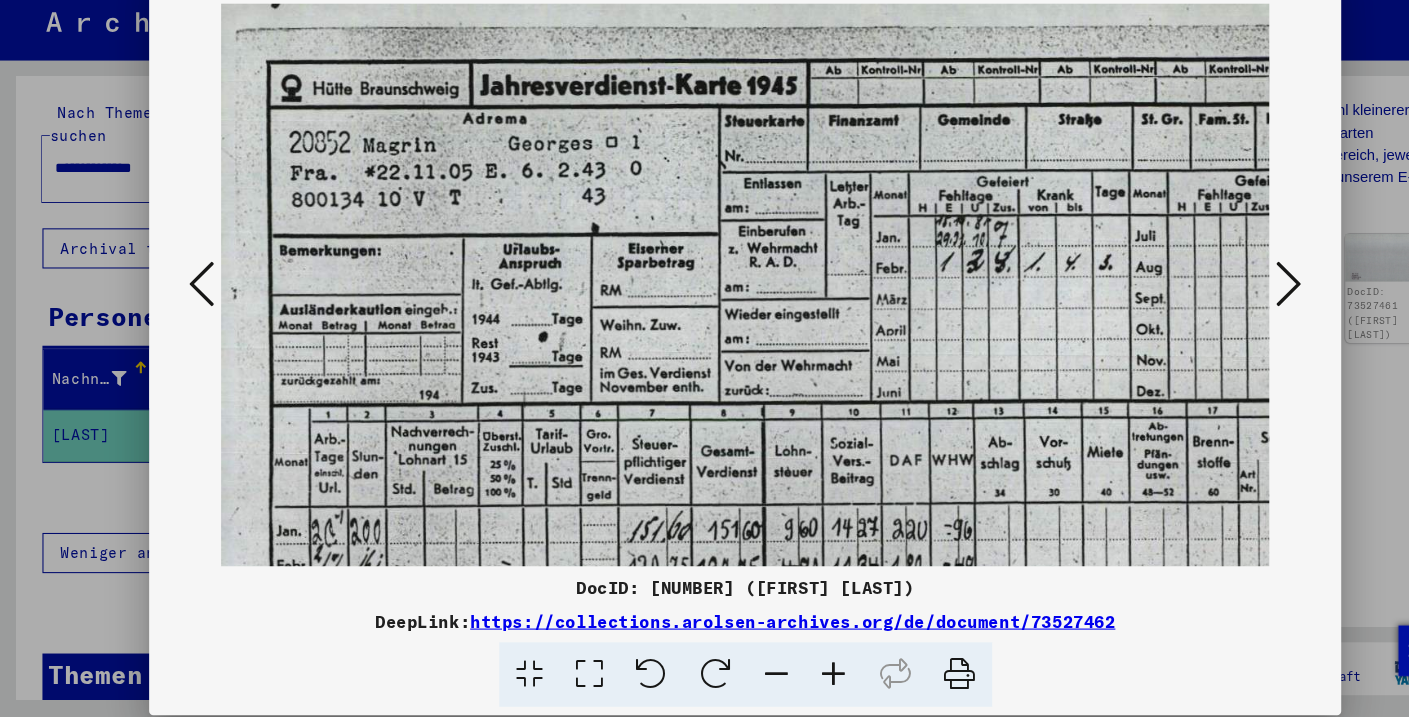 click at bounding box center [191, 307] 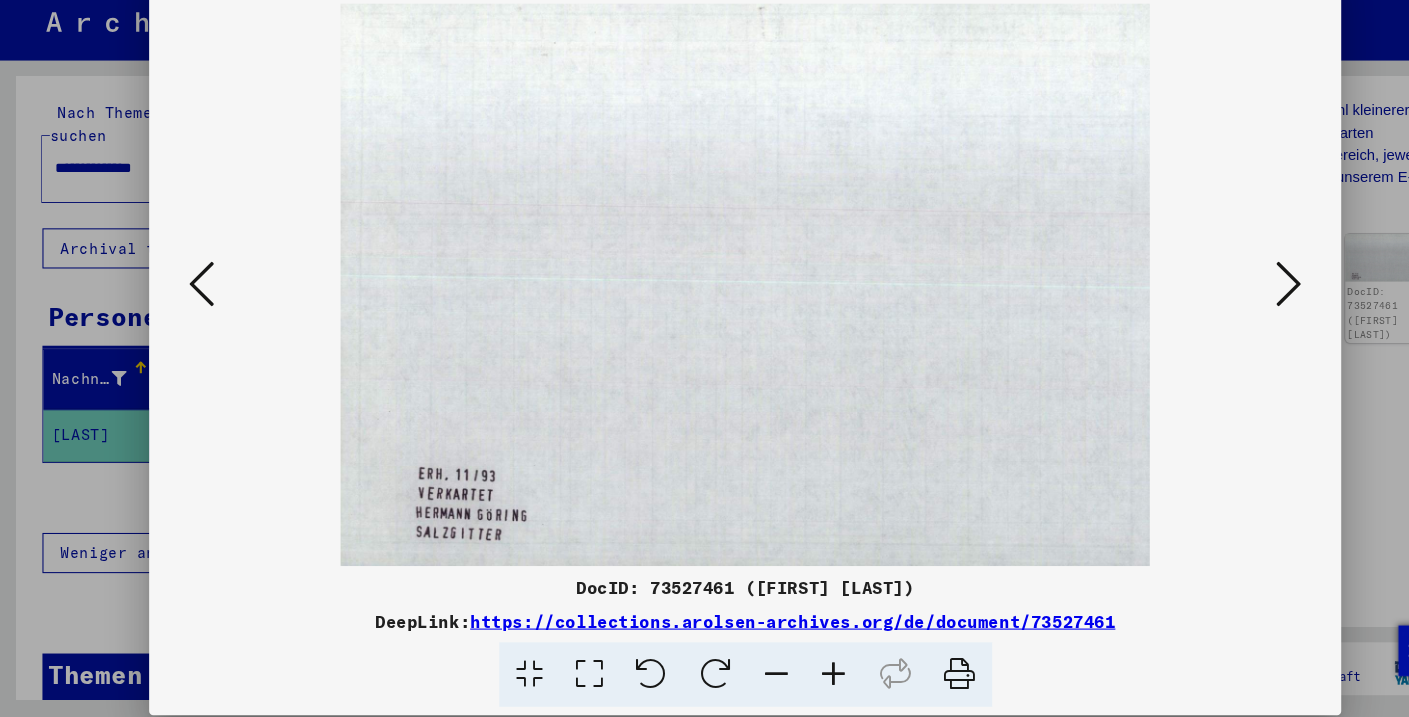 click at bounding box center (191, 307) 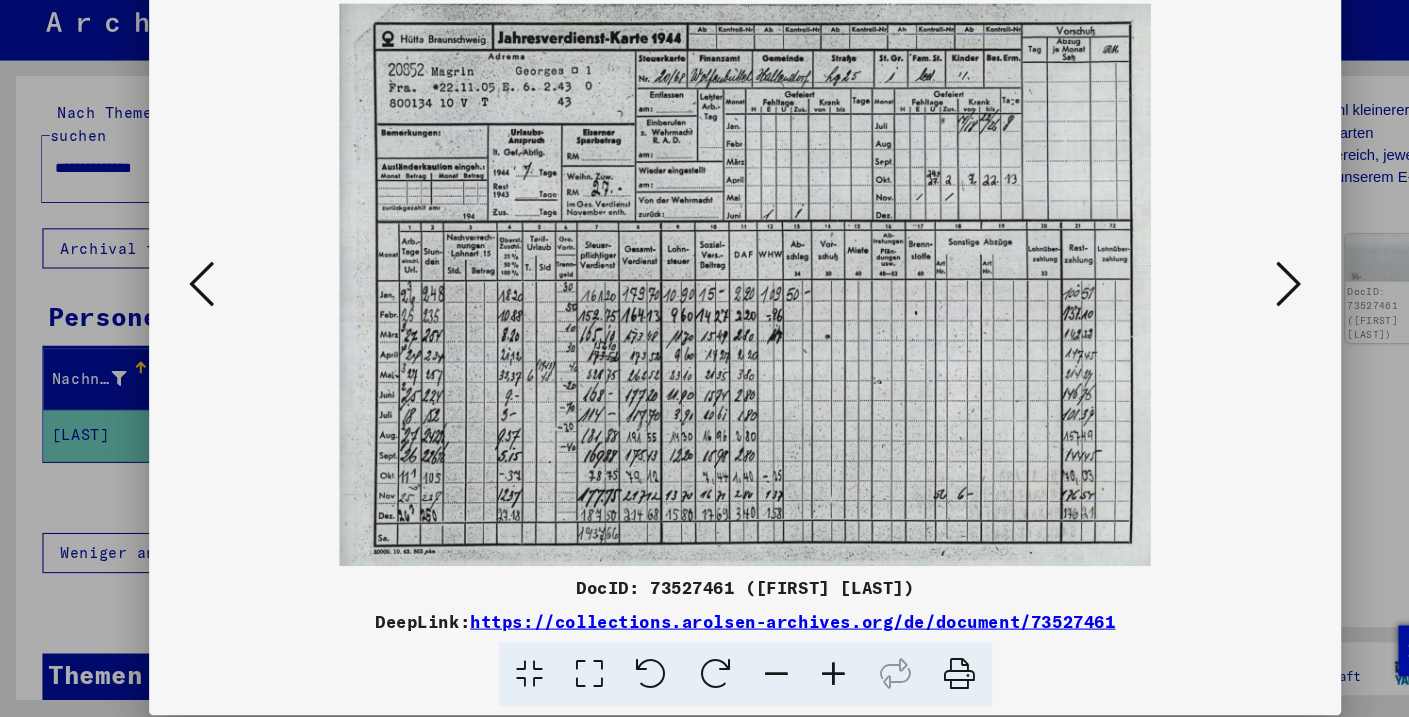 click at bounding box center [789, 676] 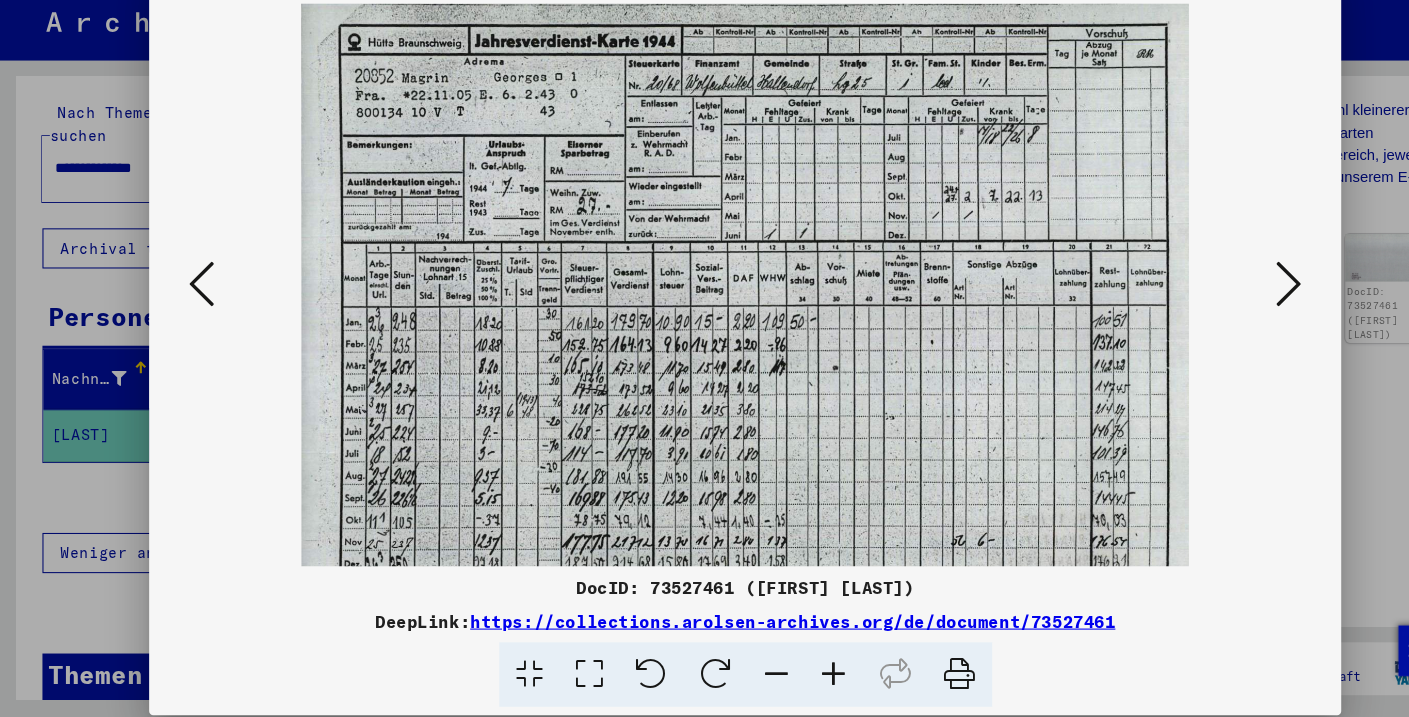 click at bounding box center [789, 676] 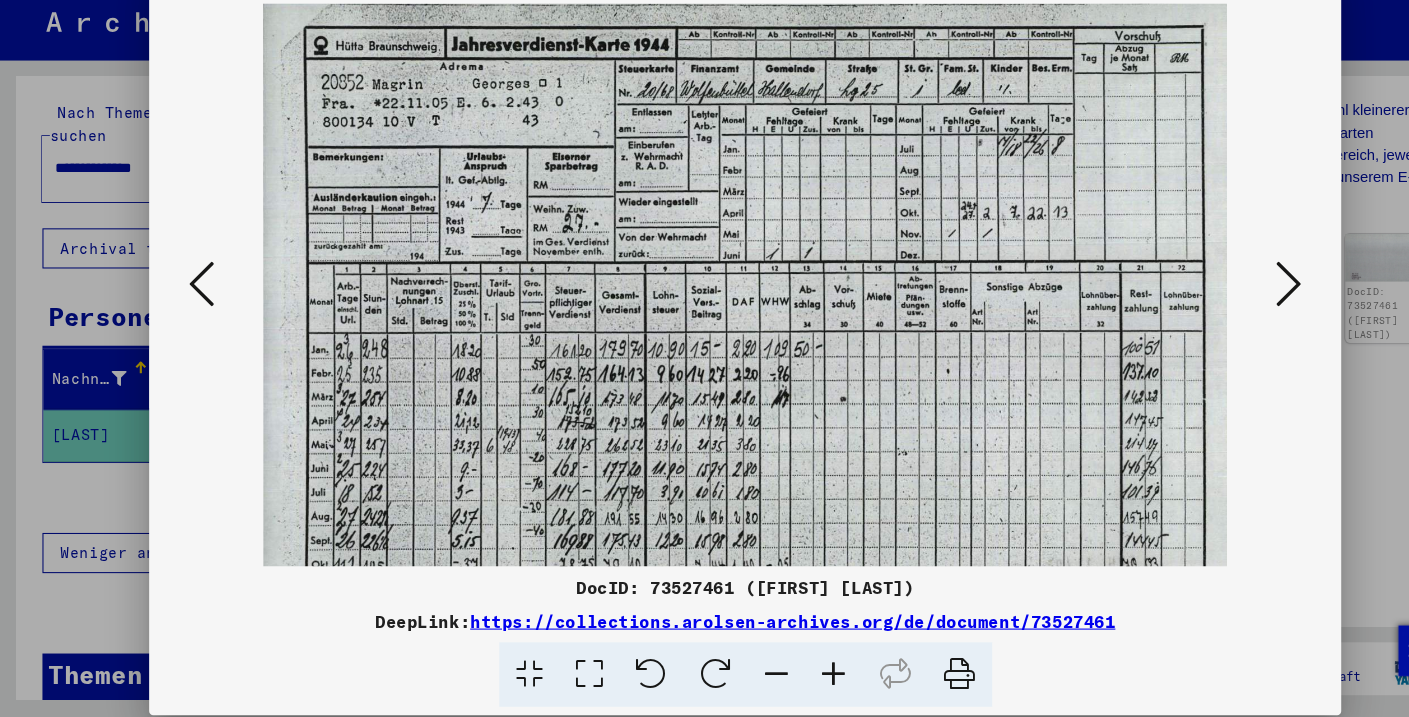 click at bounding box center [789, 676] 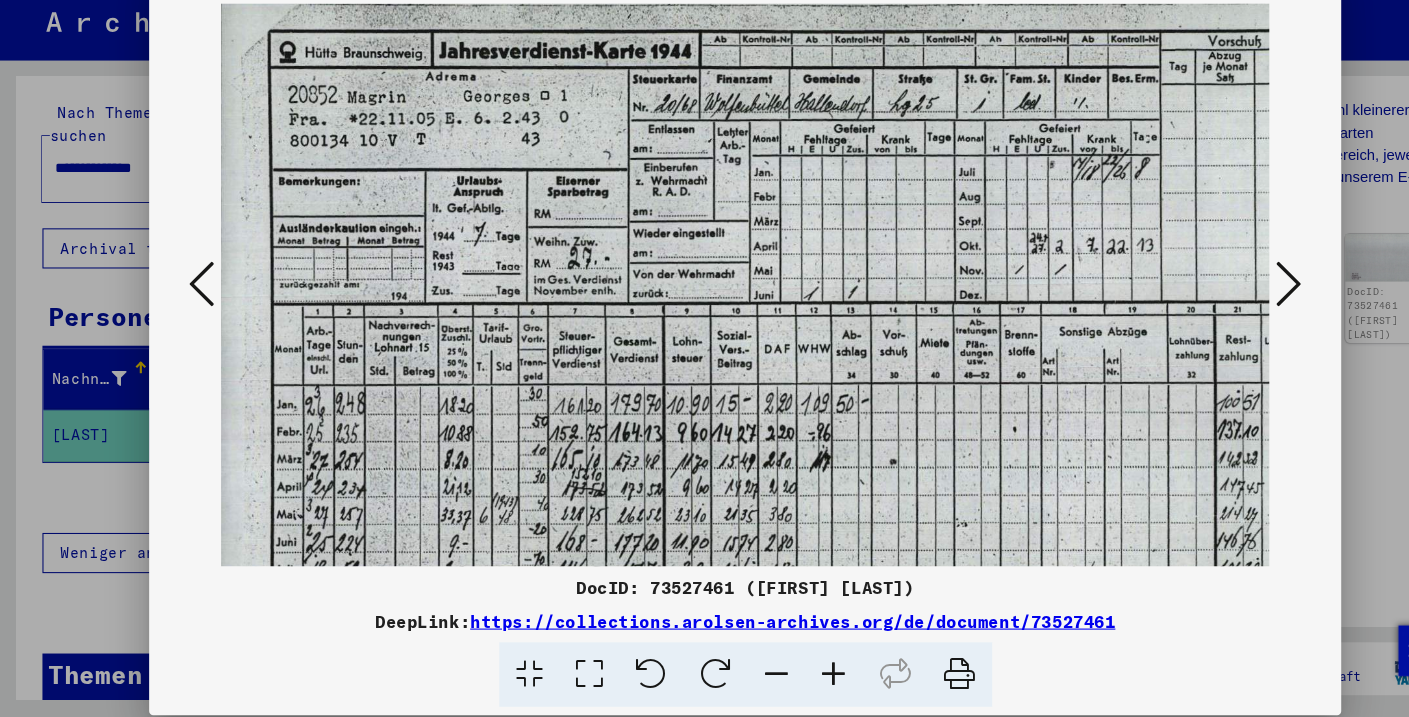 click at bounding box center (789, 676) 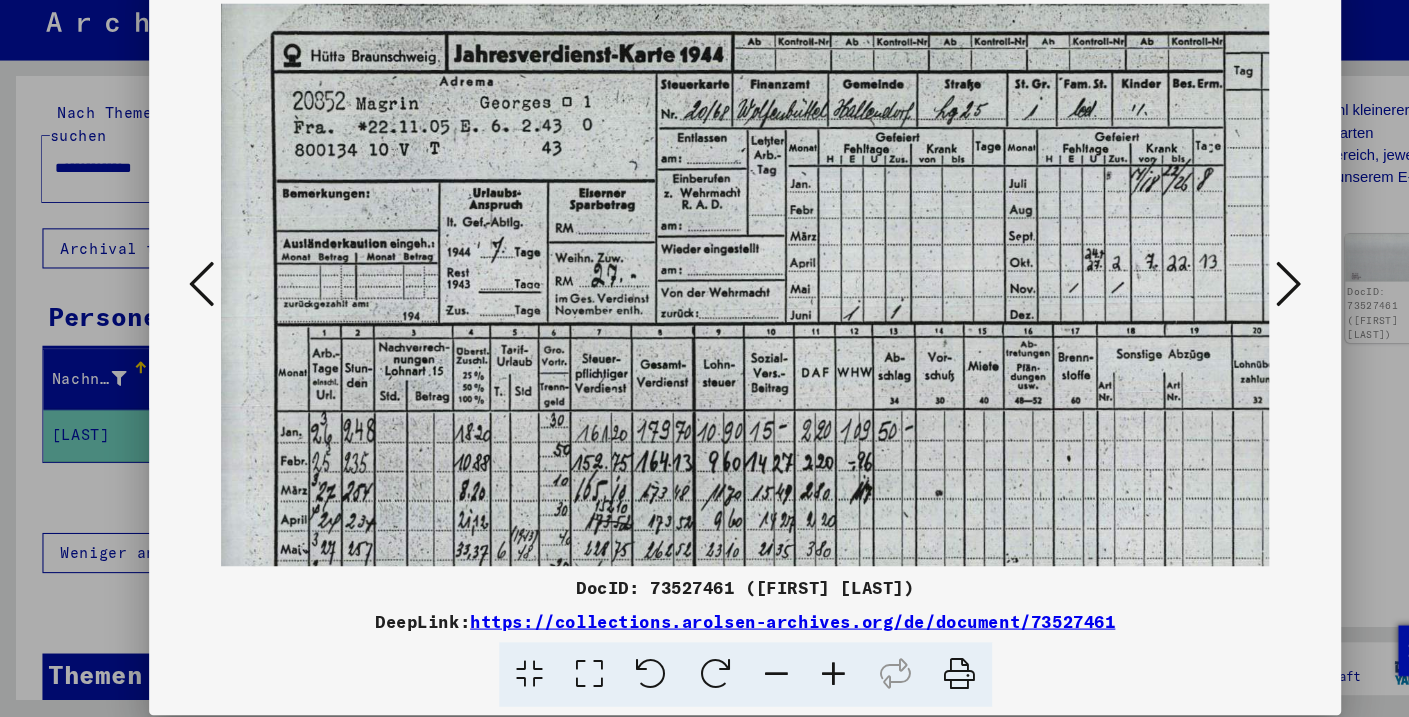 click at bounding box center [789, 676] 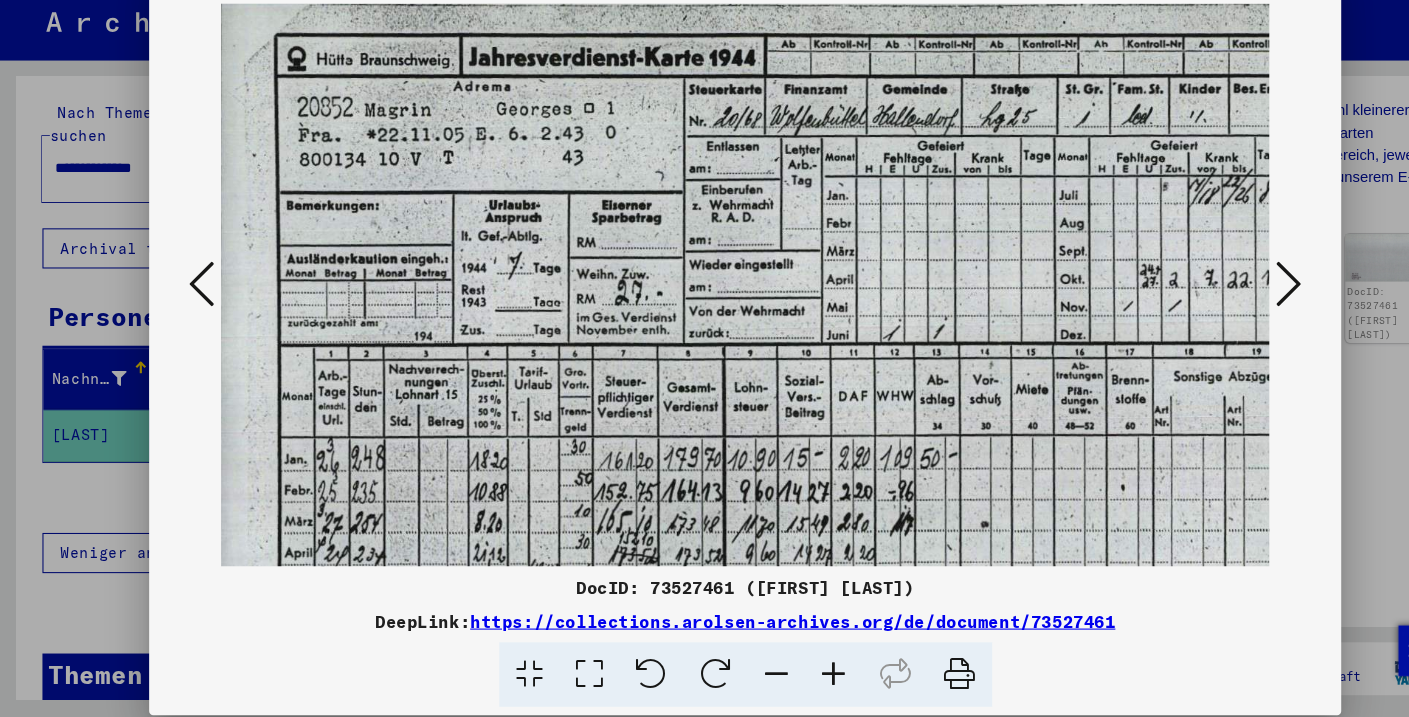 click at bounding box center [789, 676] 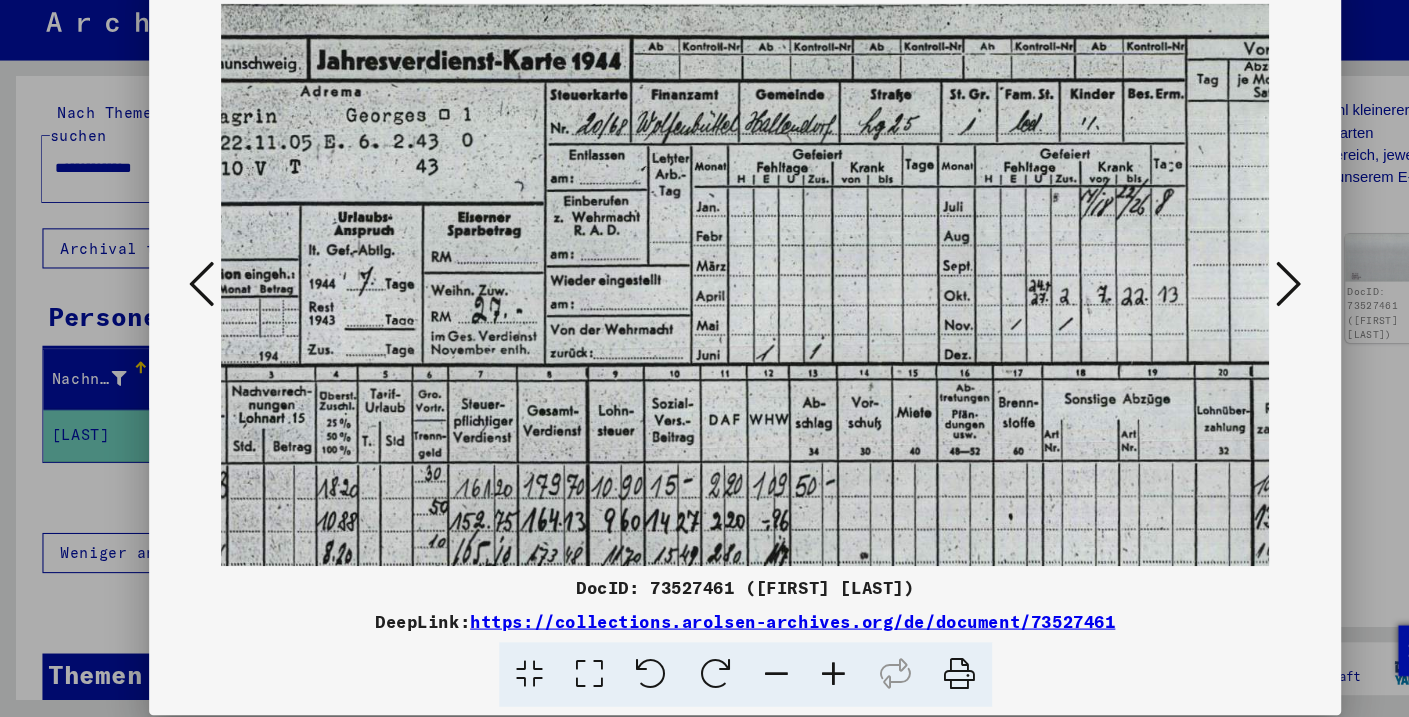 scroll, scrollTop: 0, scrollLeft: 160, axis: horizontal 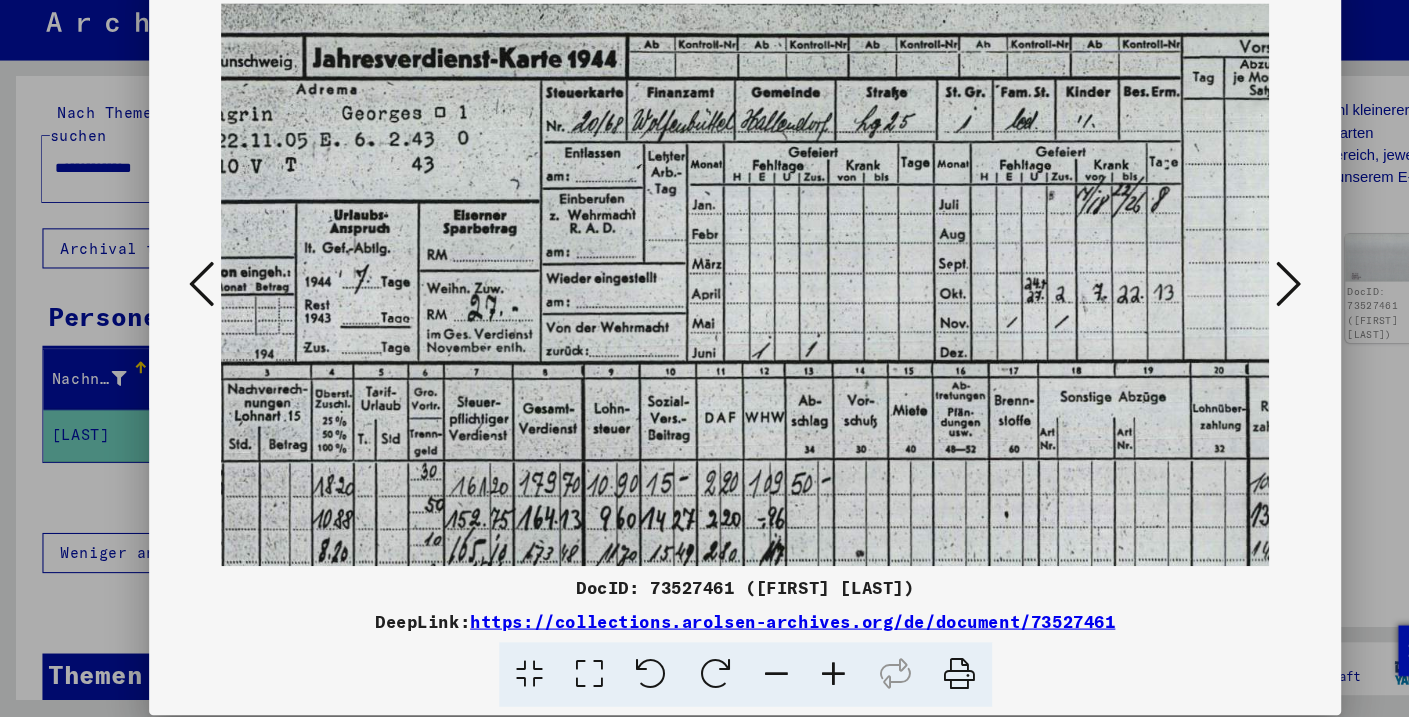 drag, startPoint x: 1095, startPoint y: 336, endPoint x: 933, endPoint y: 337, distance: 162.00308 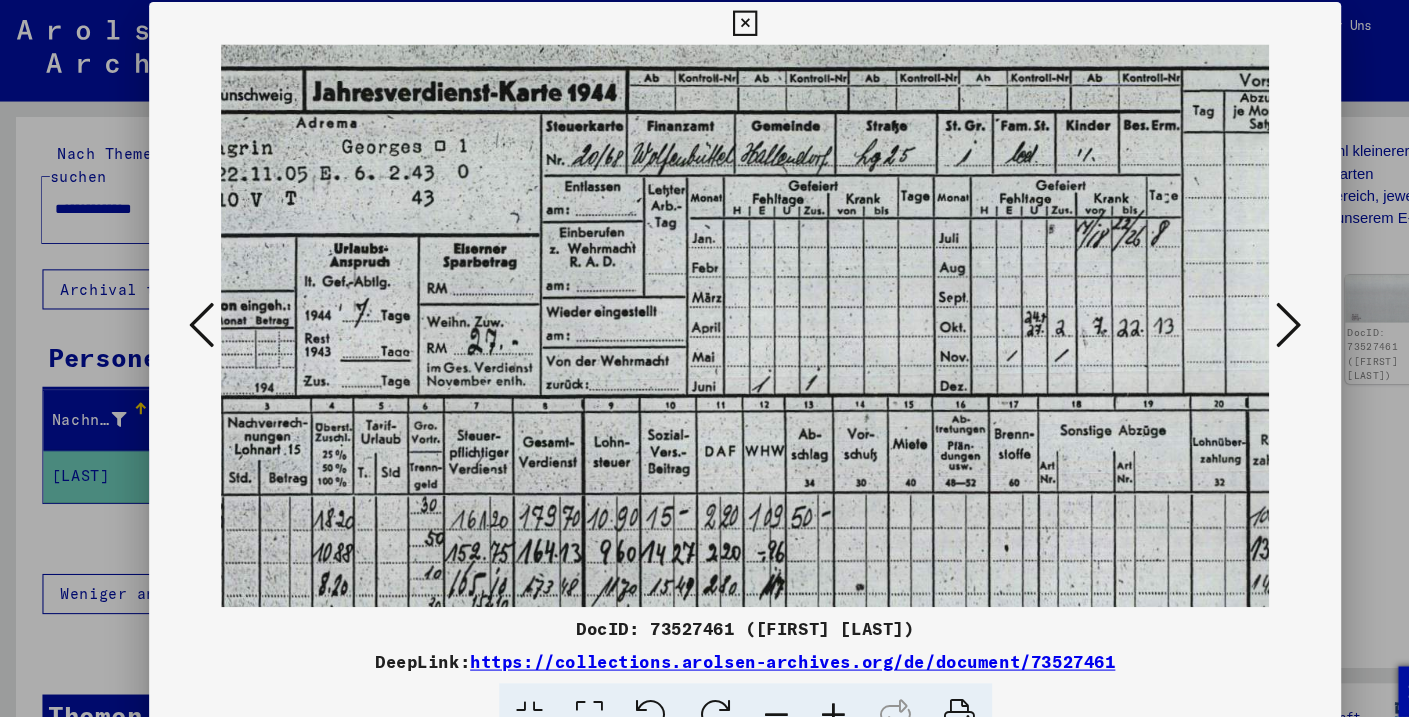 scroll, scrollTop: 0, scrollLeft: 0, axis: both 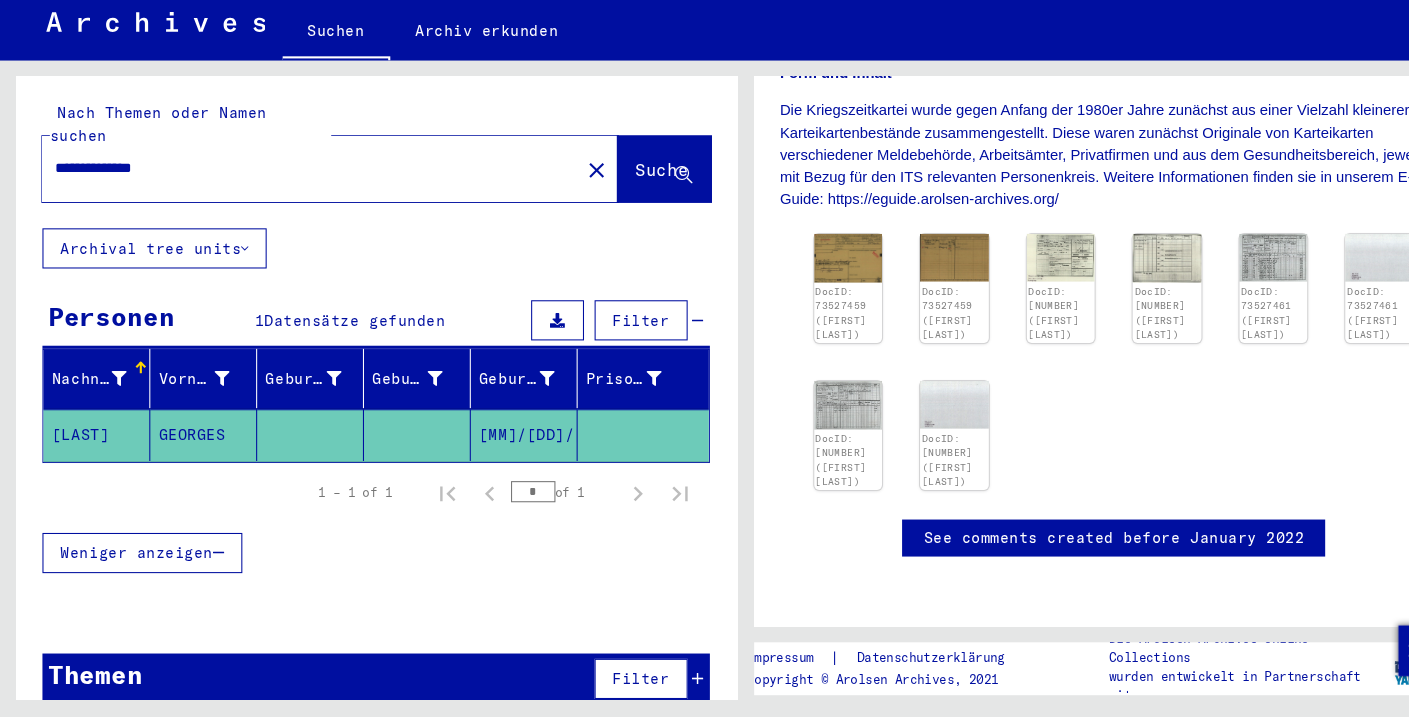 click on "**********" at bounding box center (294, 198) 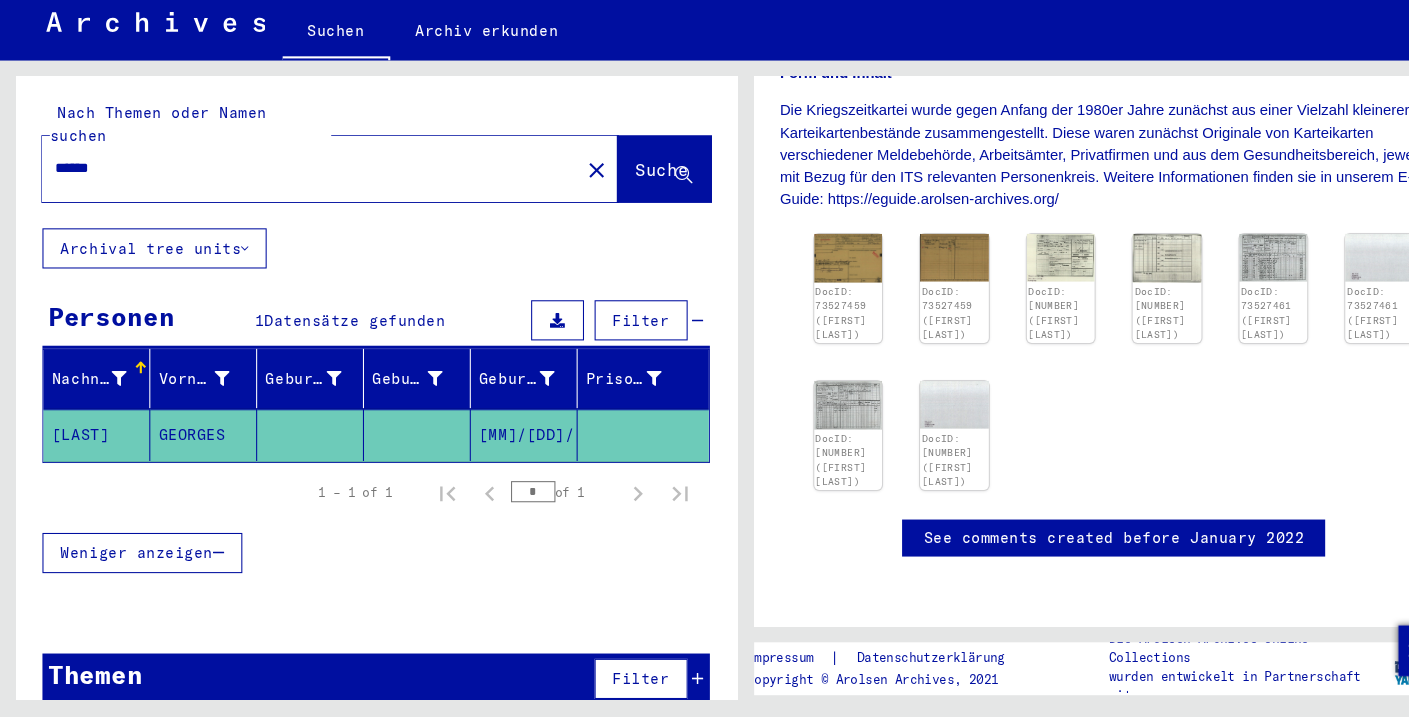 type on "******" 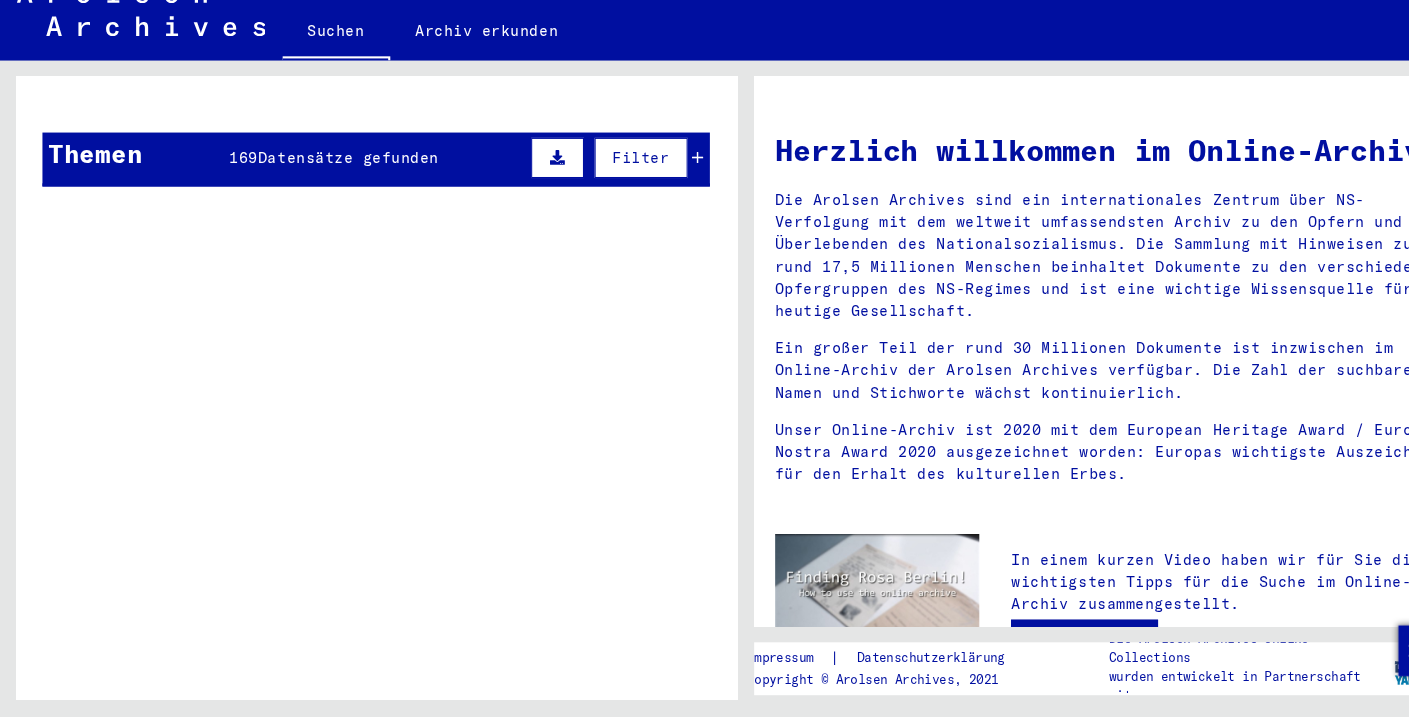 scroll, scrollTop: 651, scrollLeft: 0, axis: vertical 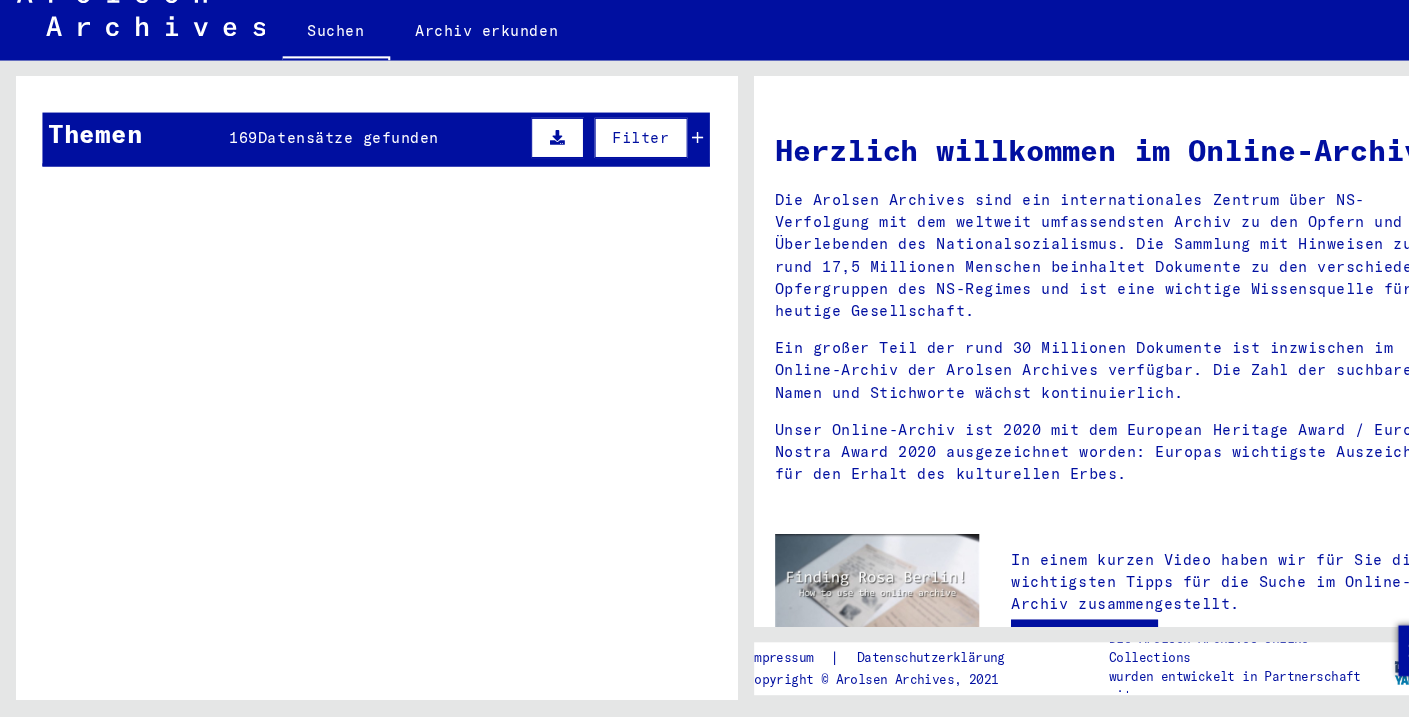 click on "Datensätze gefunden" at bounding box center (329, 169) 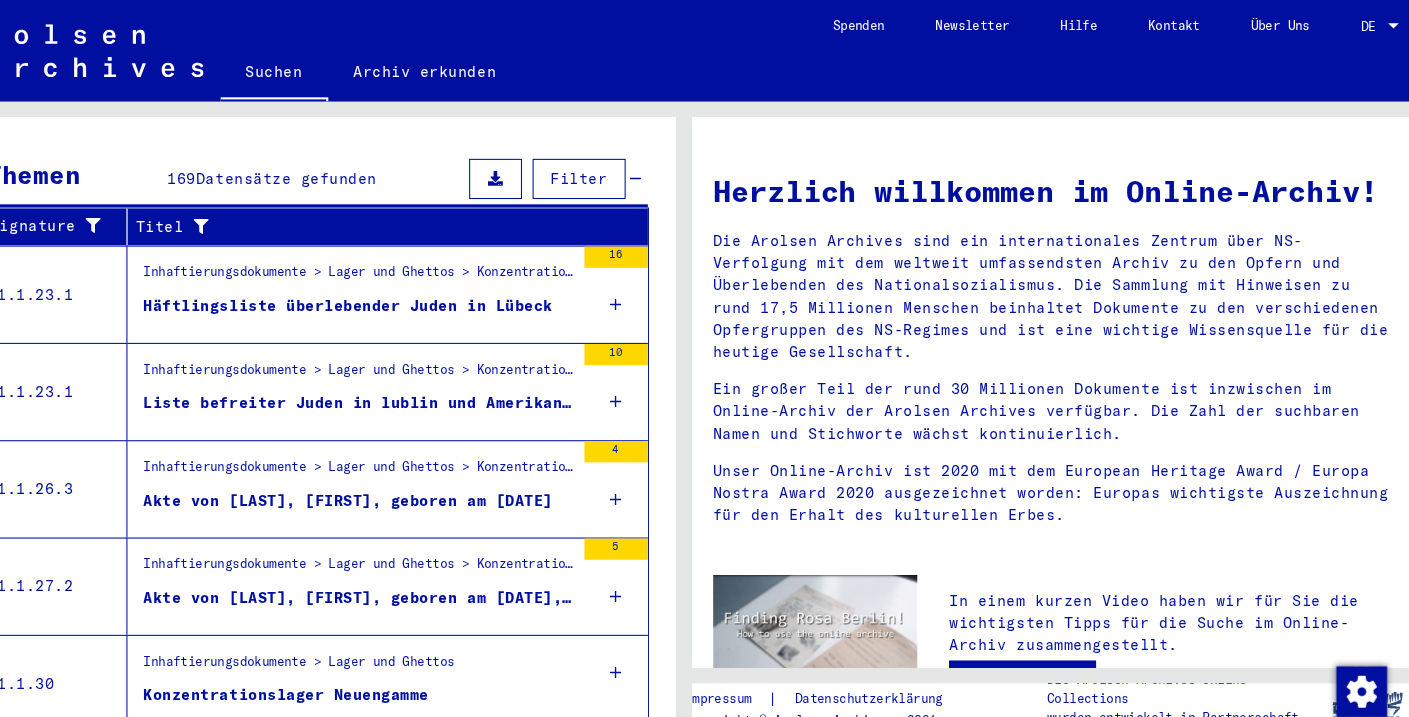 scroll, scrollTop: 0, scrollLeft: 0, axis: both 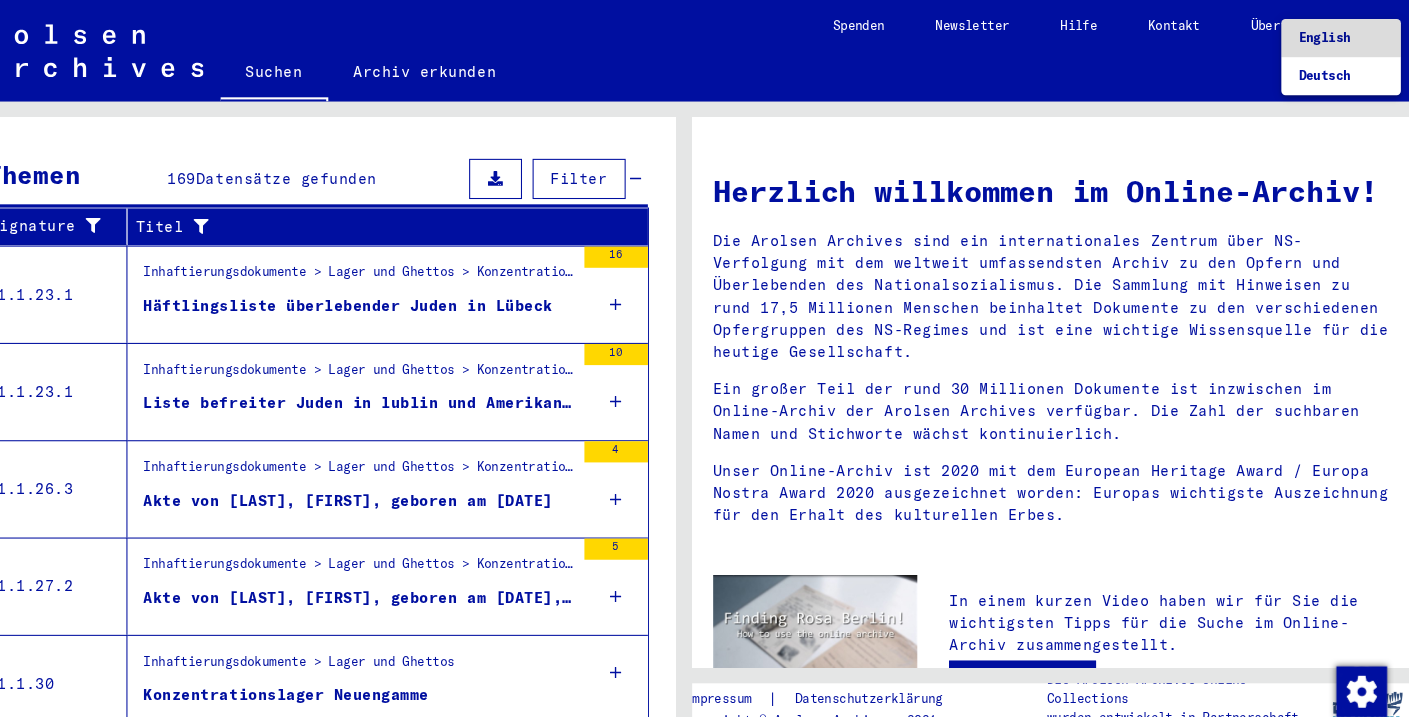 click on "English" at bounding box center (1326, 36) 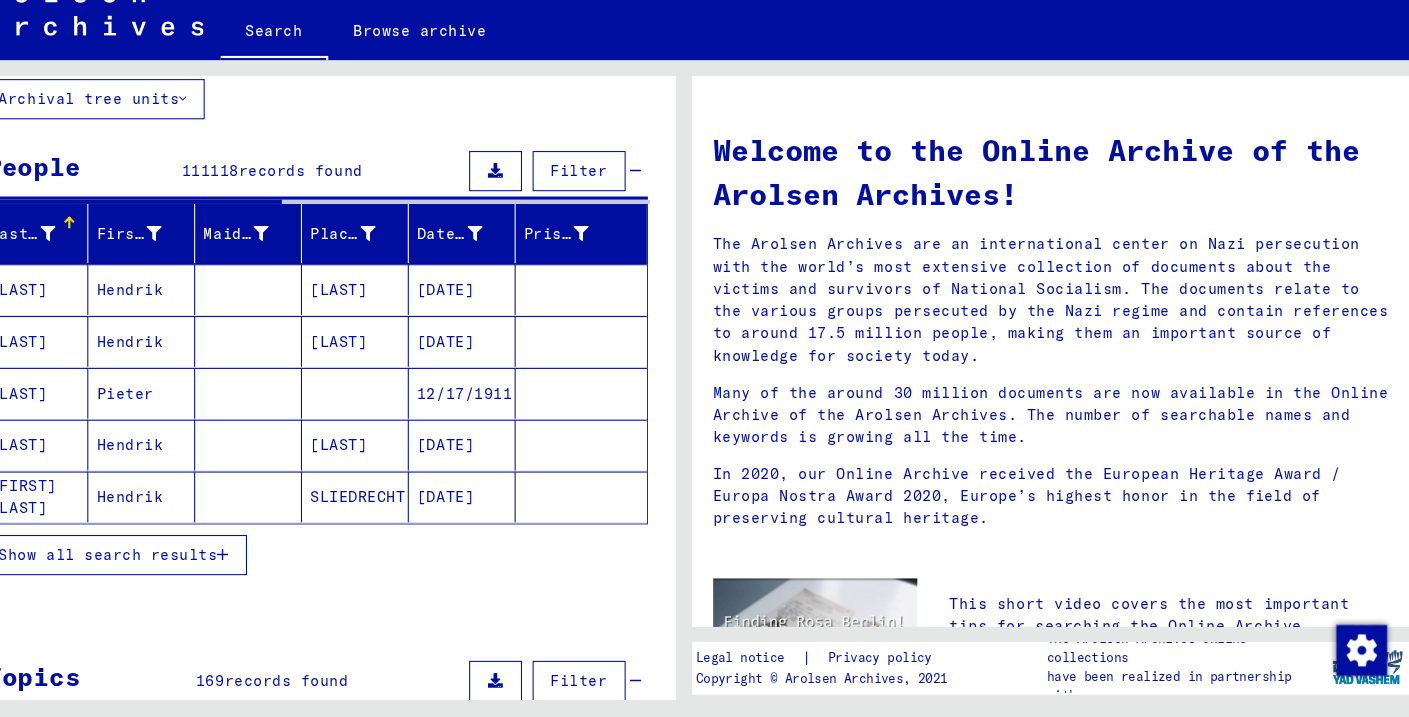 scroll, scrollTop: 0, scrollLeft: 0, axis: both 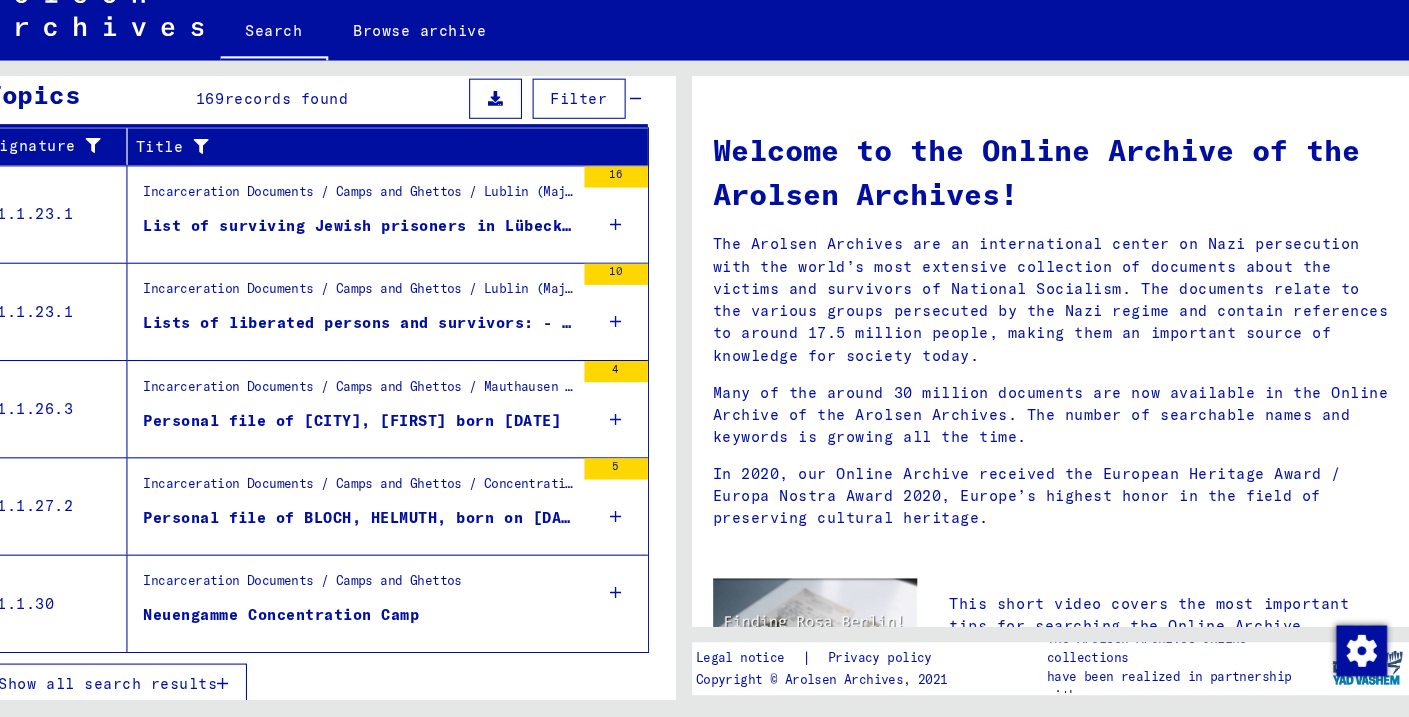 click on "Incarceration Documents / Camps and Ghettos / Lublin (Majdanek) Concentration Camp / List Material Lublin" at bounding box center (397, 318) 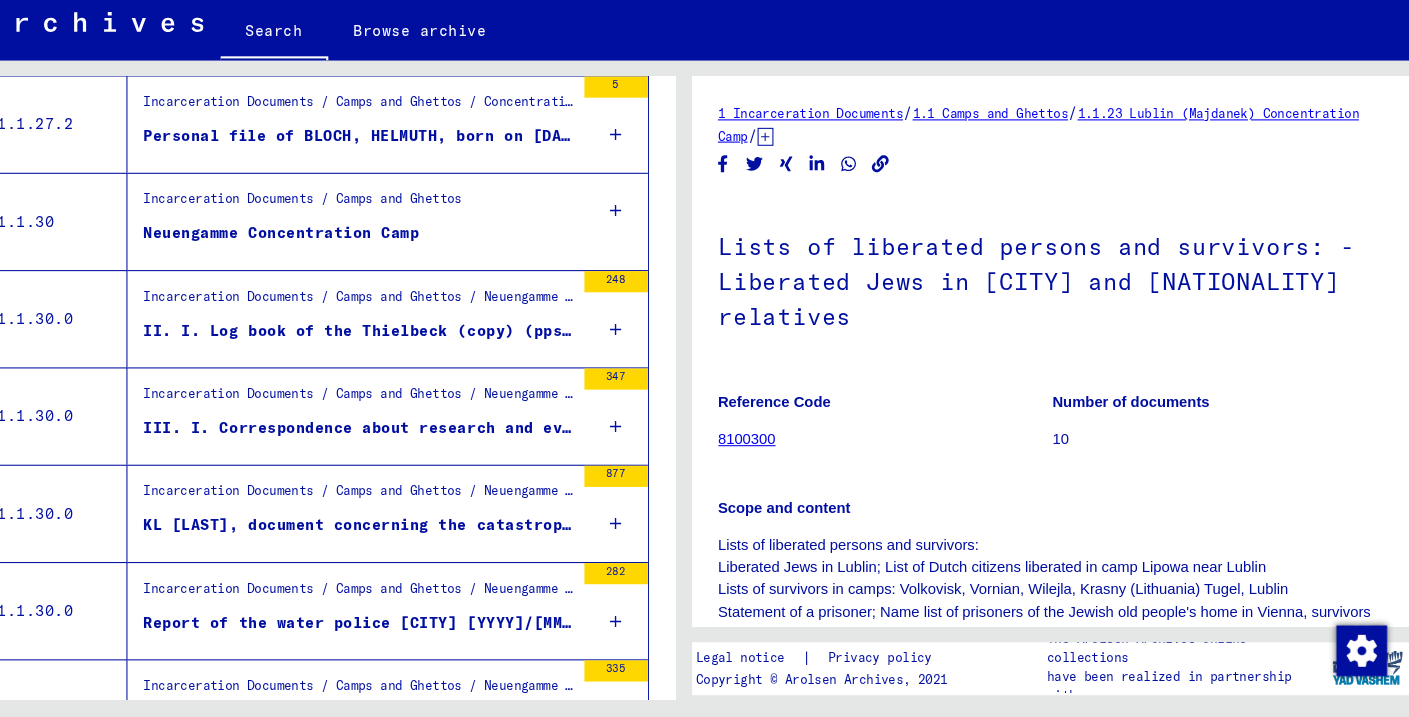 scroll, scrollTop: 0, scrollLeft: 0, axis: both 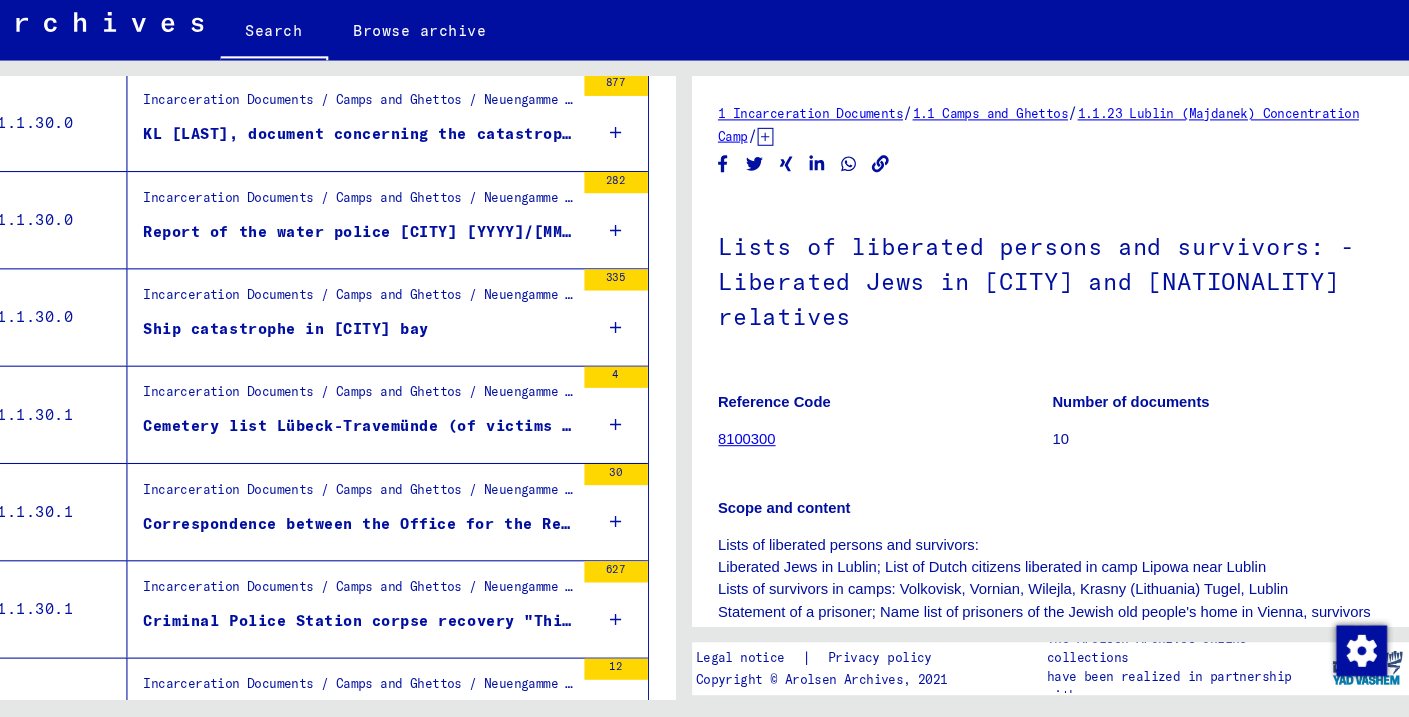 click on "KL [LAST], document concerning the catastrophe in [CITY] Bay (Thielbeck)" at bounding box center (397, 165) 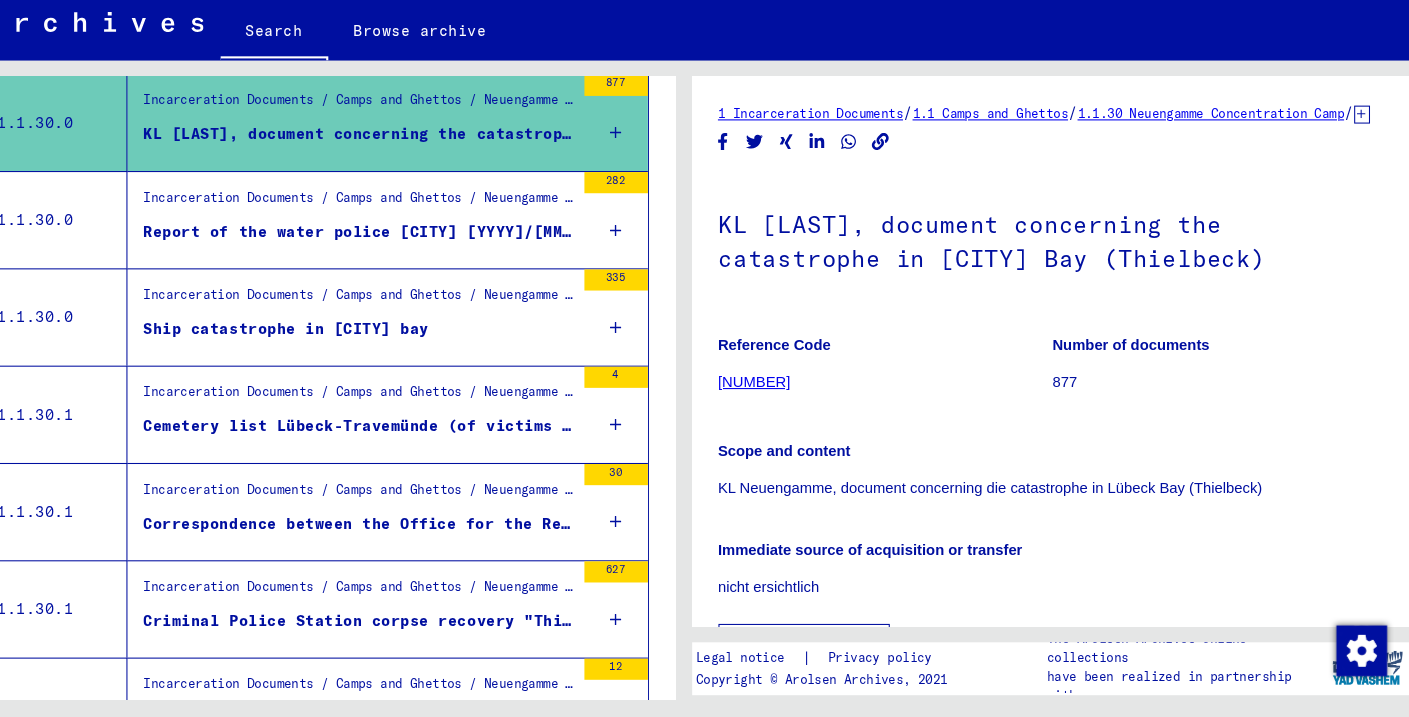 scroll, scrollTop: 0, scrollLeft: 0, axis: both 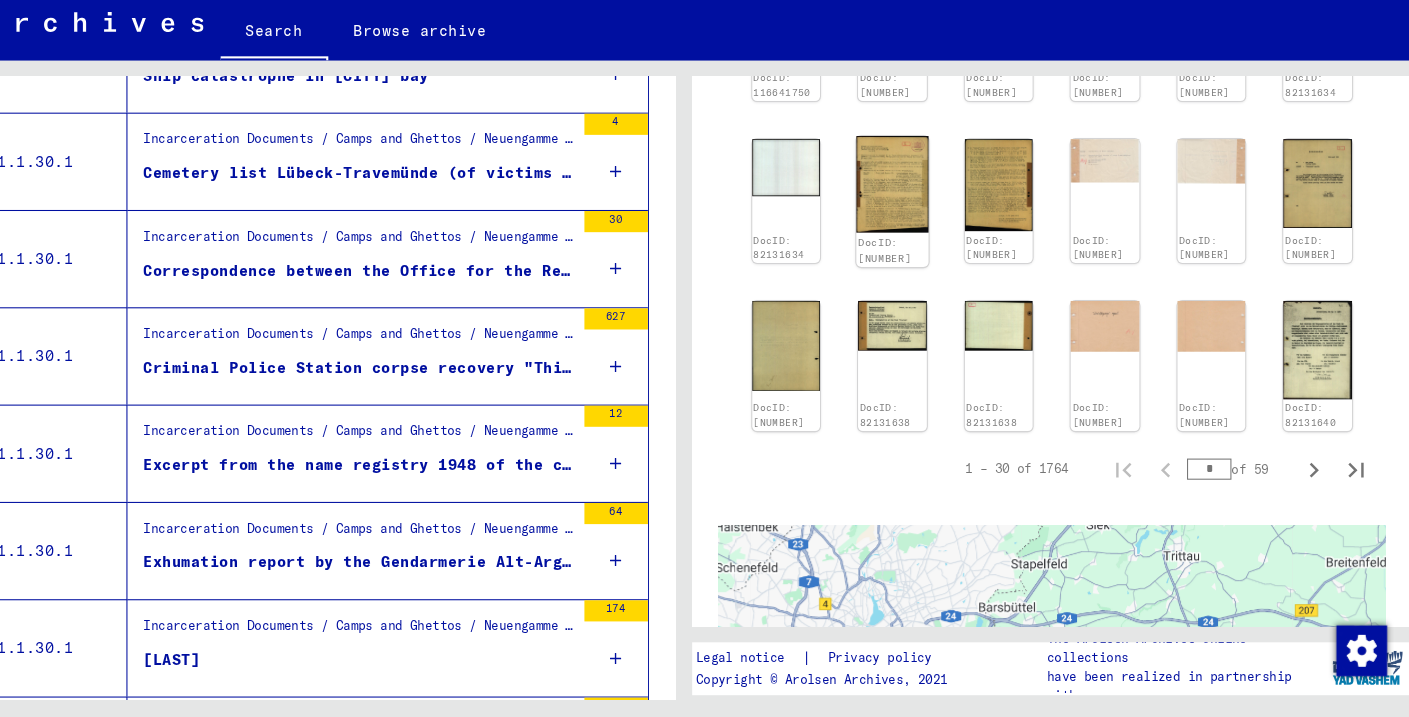 click 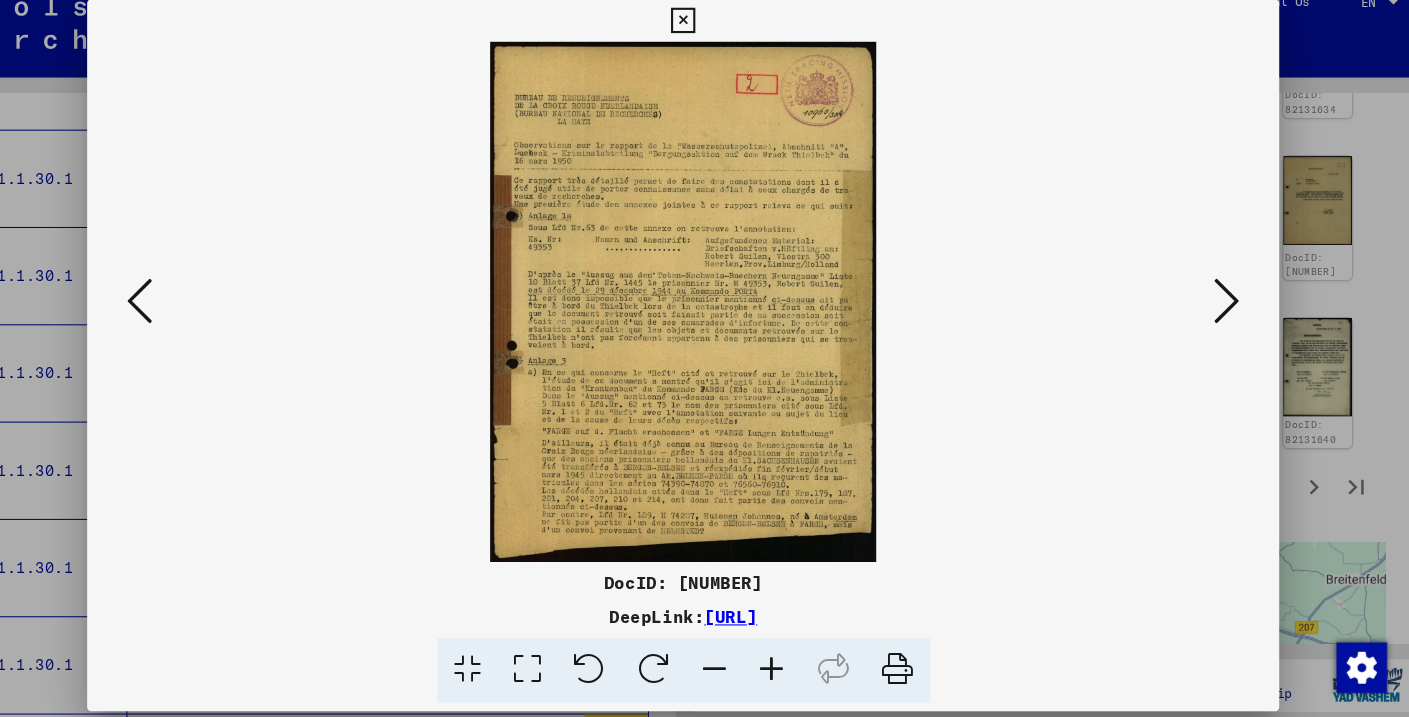 click at bounding box center [789, 656] 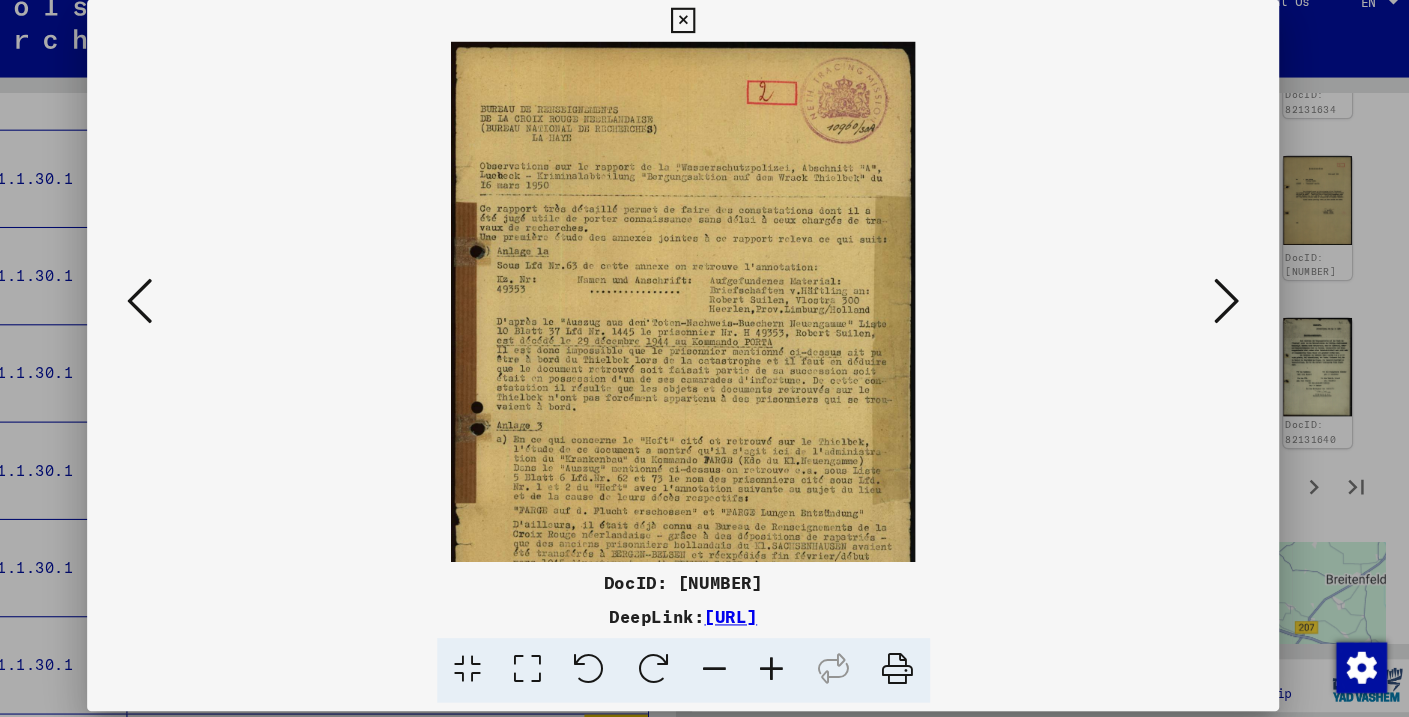 click at bounding box center [789, 656] 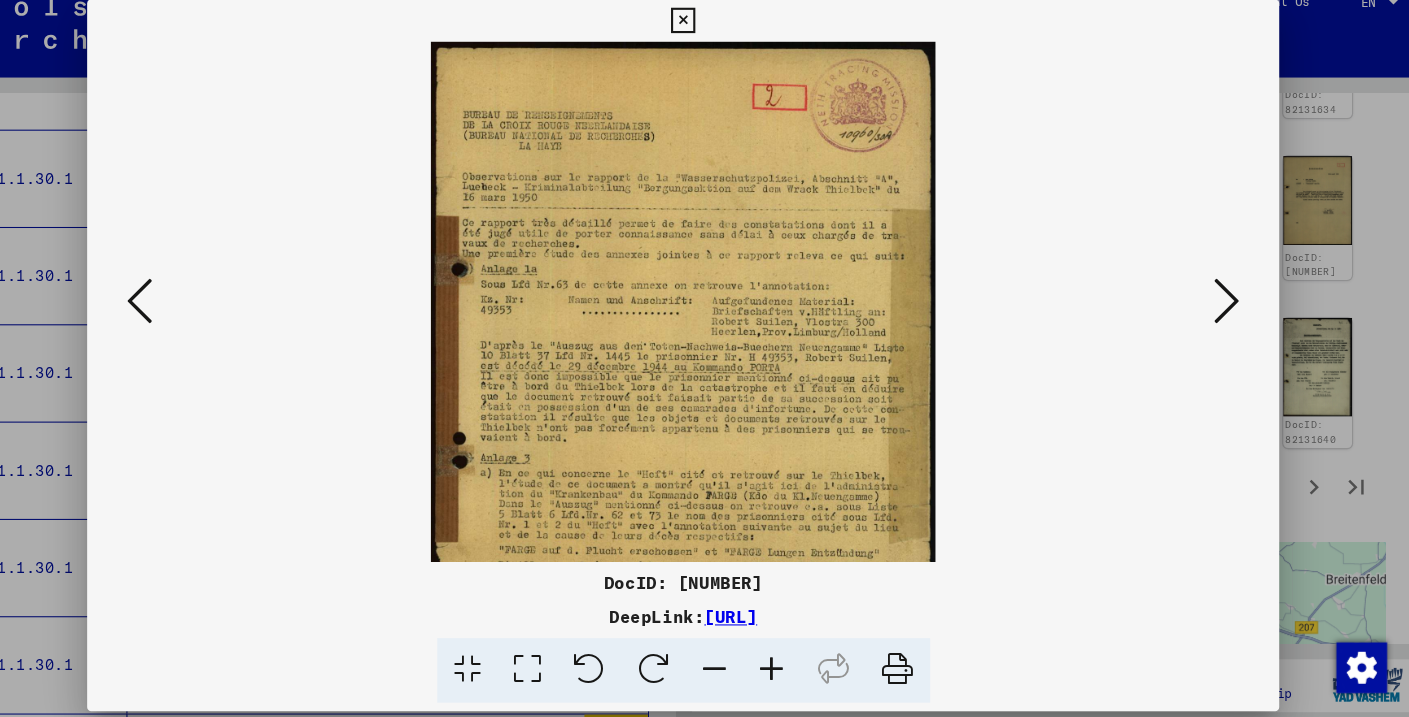 click at bounding box center (789, 656) 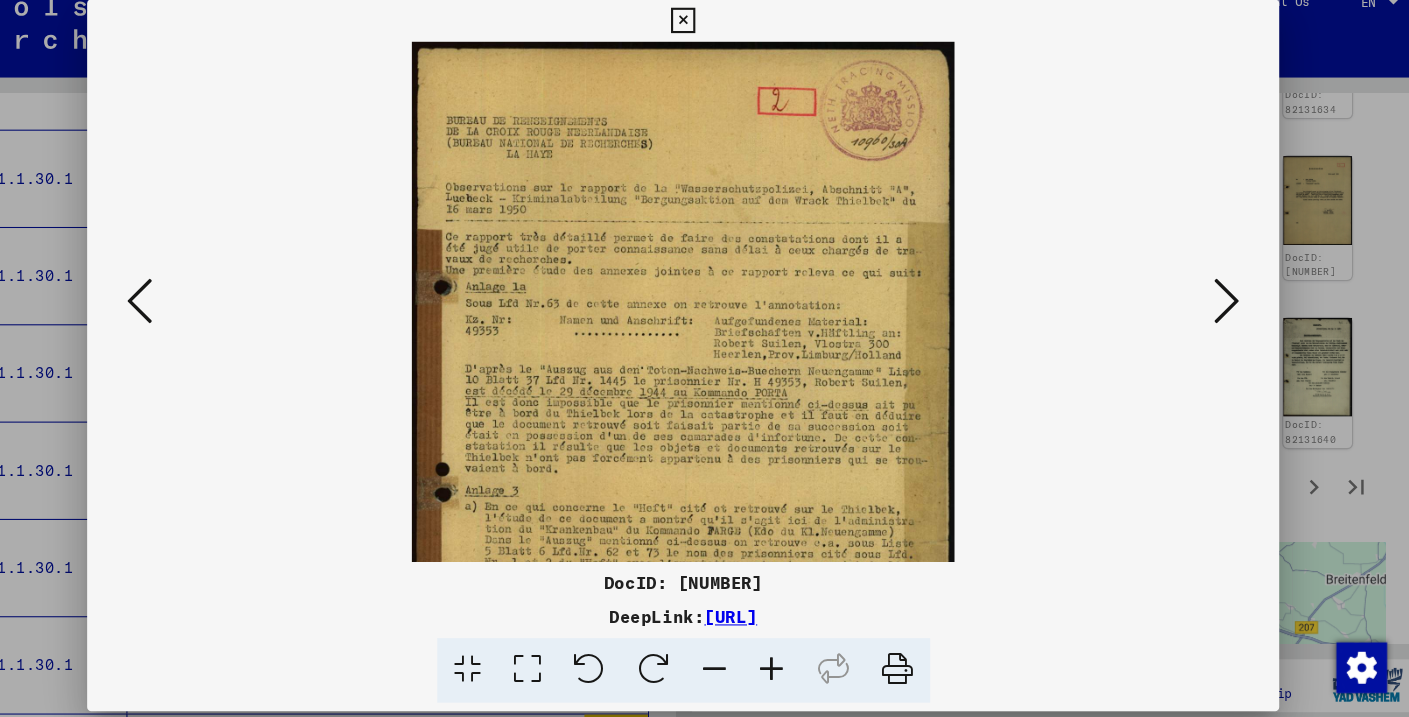 click at bounding box center (789, 656) 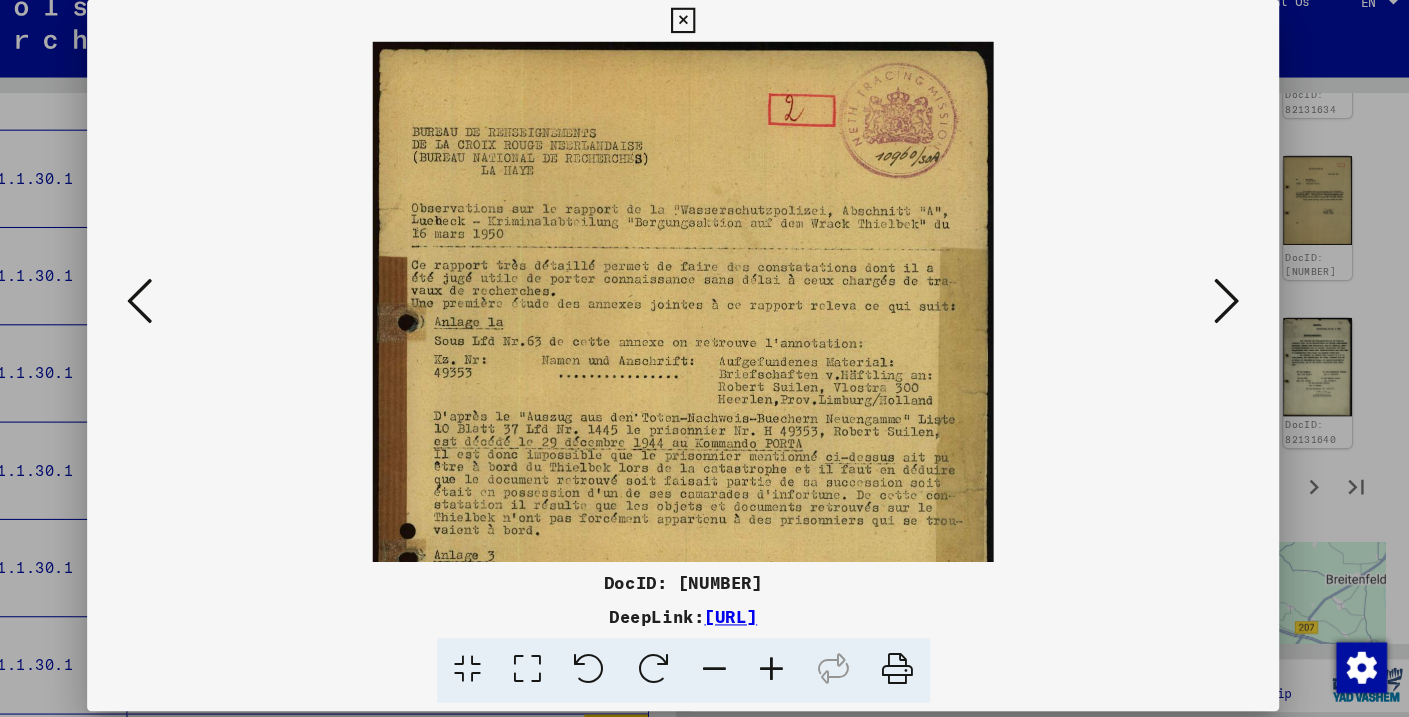 click at bounding box center [789, 656] 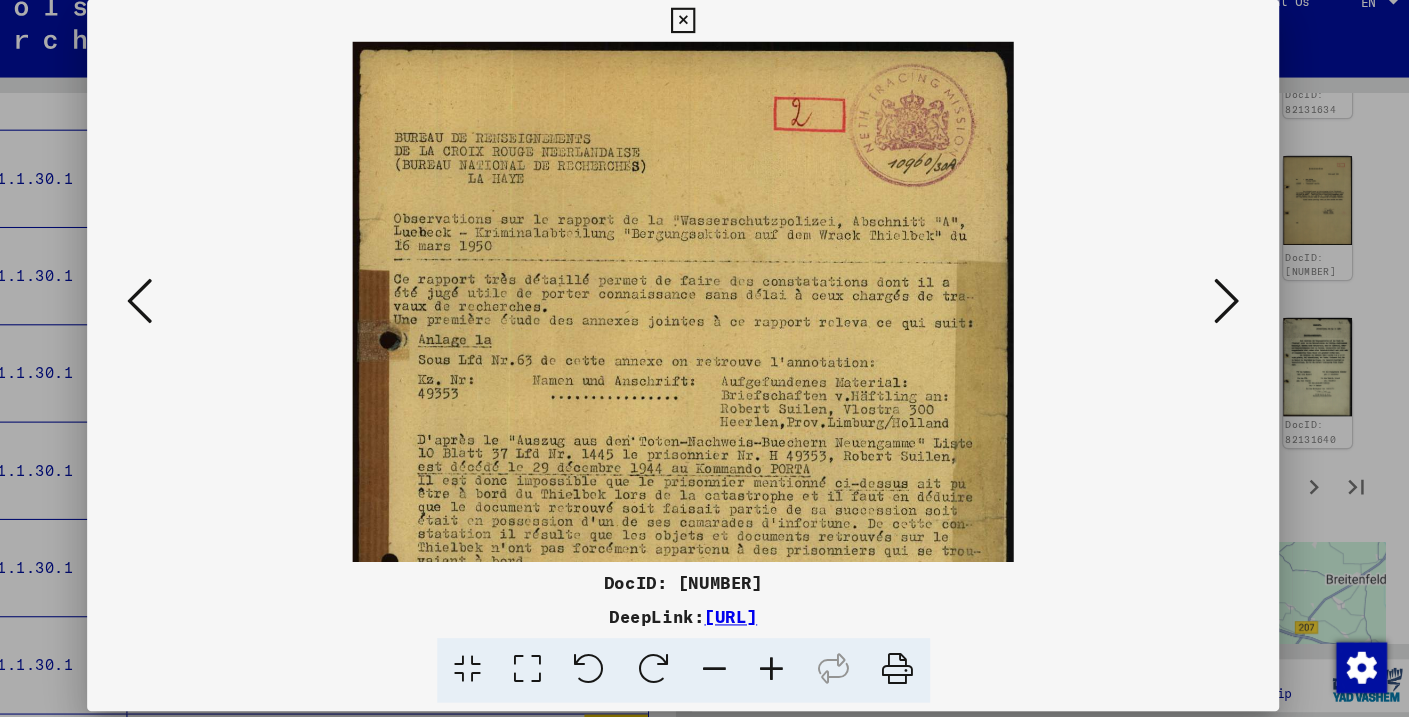 click at bounding box center [789, 656] 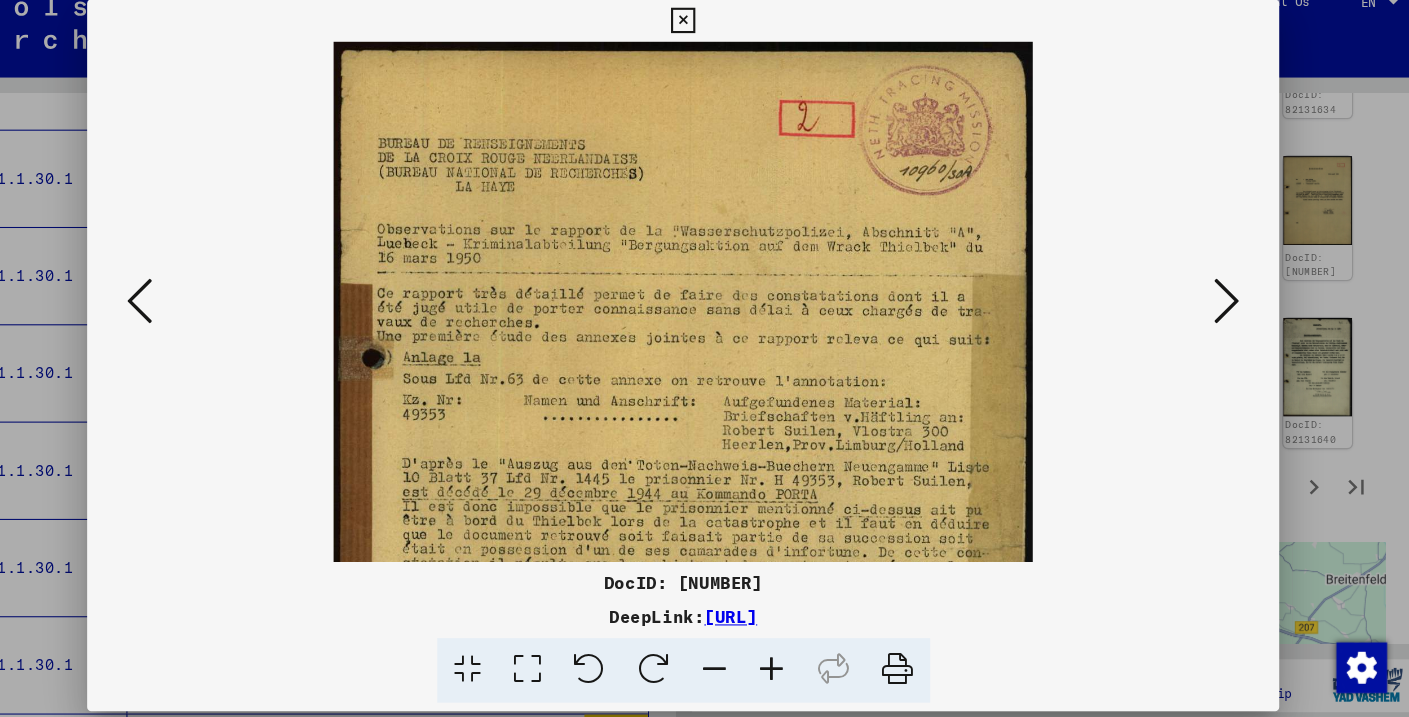 click at bounding box center (789, 656) 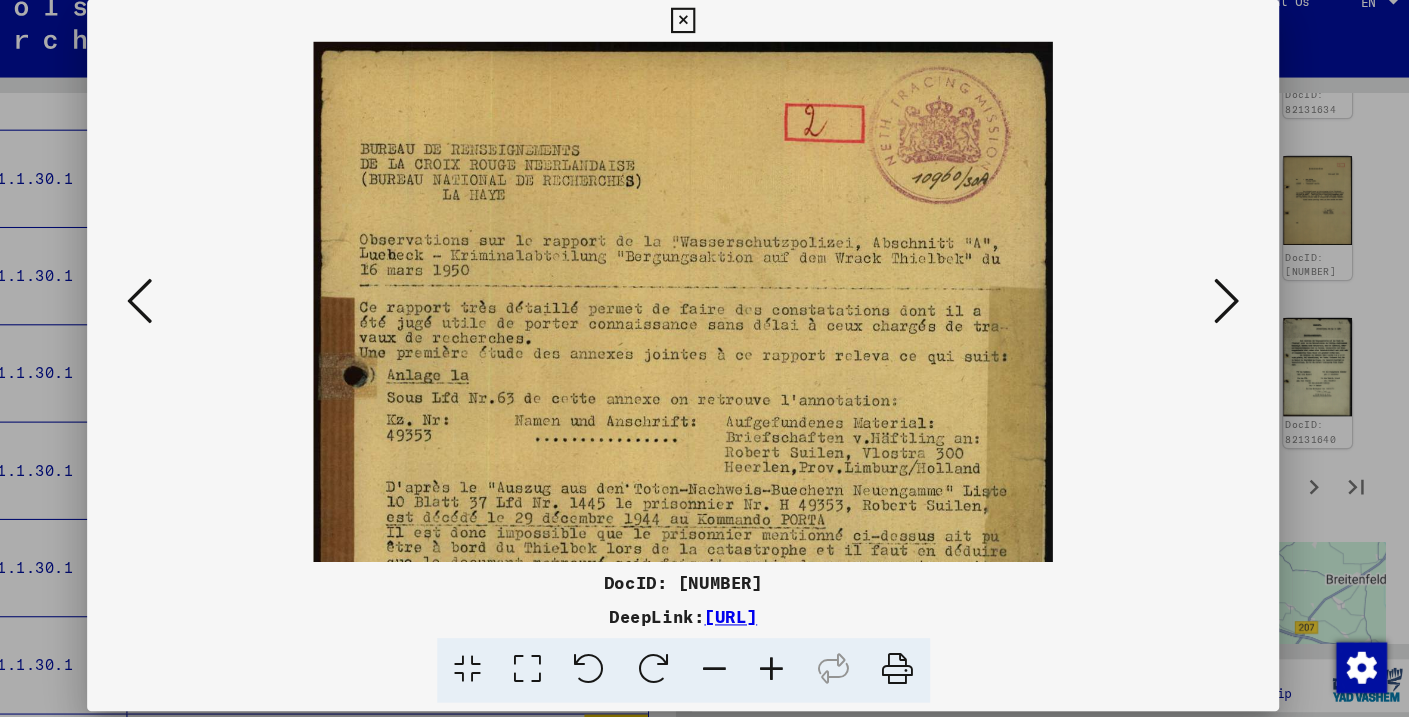 click at bounding box center (789, 656) 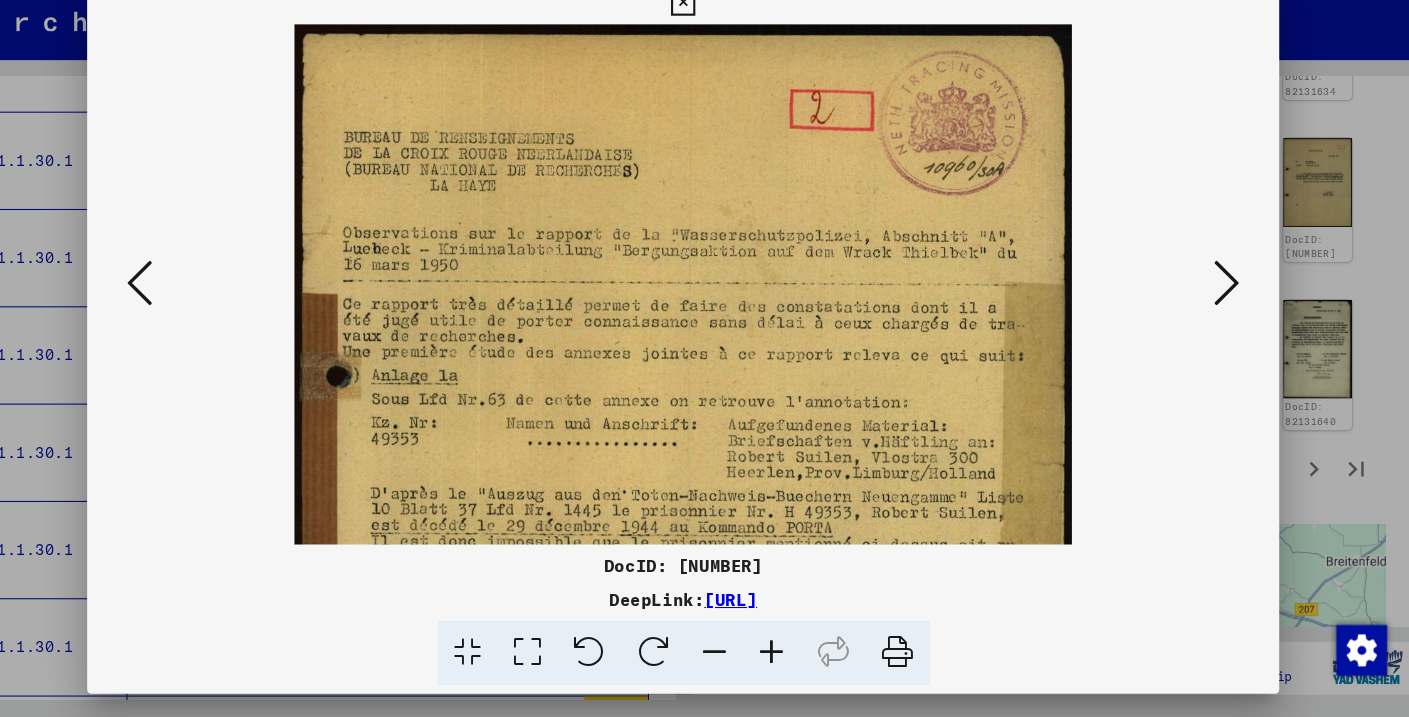 scroll, scrollTop: 0, scrollLeft: 0, axis: both 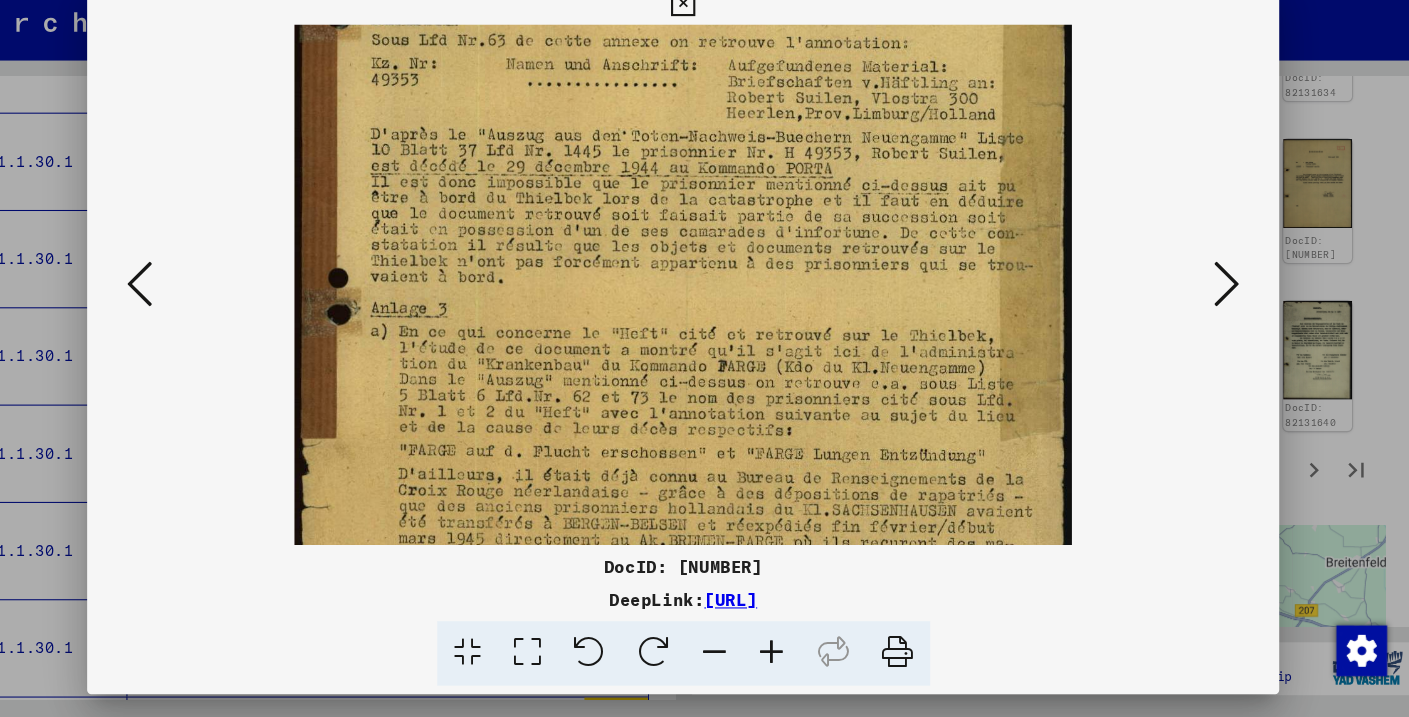 drag, startPoint x: 588, startPoint y: 363, endPoint x: 684, endPoint y: 12, distance: 363.89148 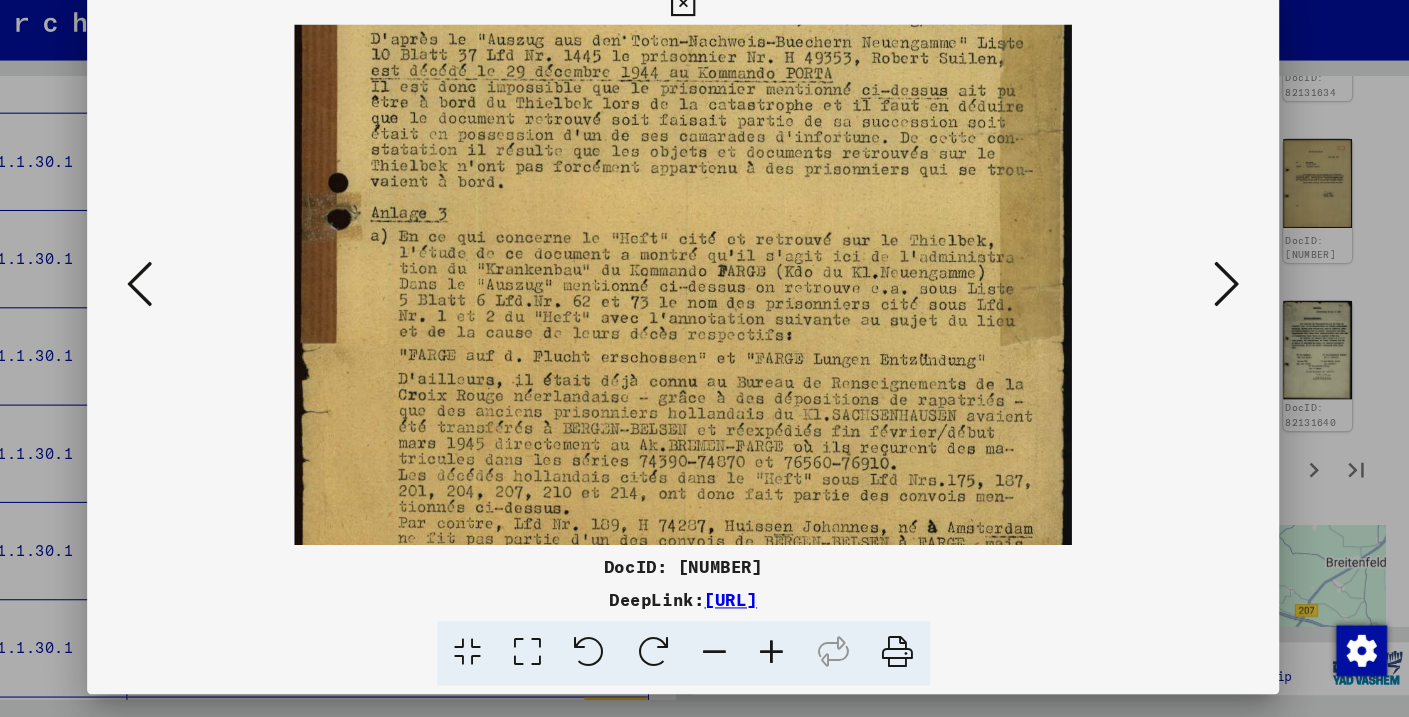 drag, startPoint x: 578, startPoint y: 307, endPoint x: 592, endPoint y: 231, distance: 77.27872 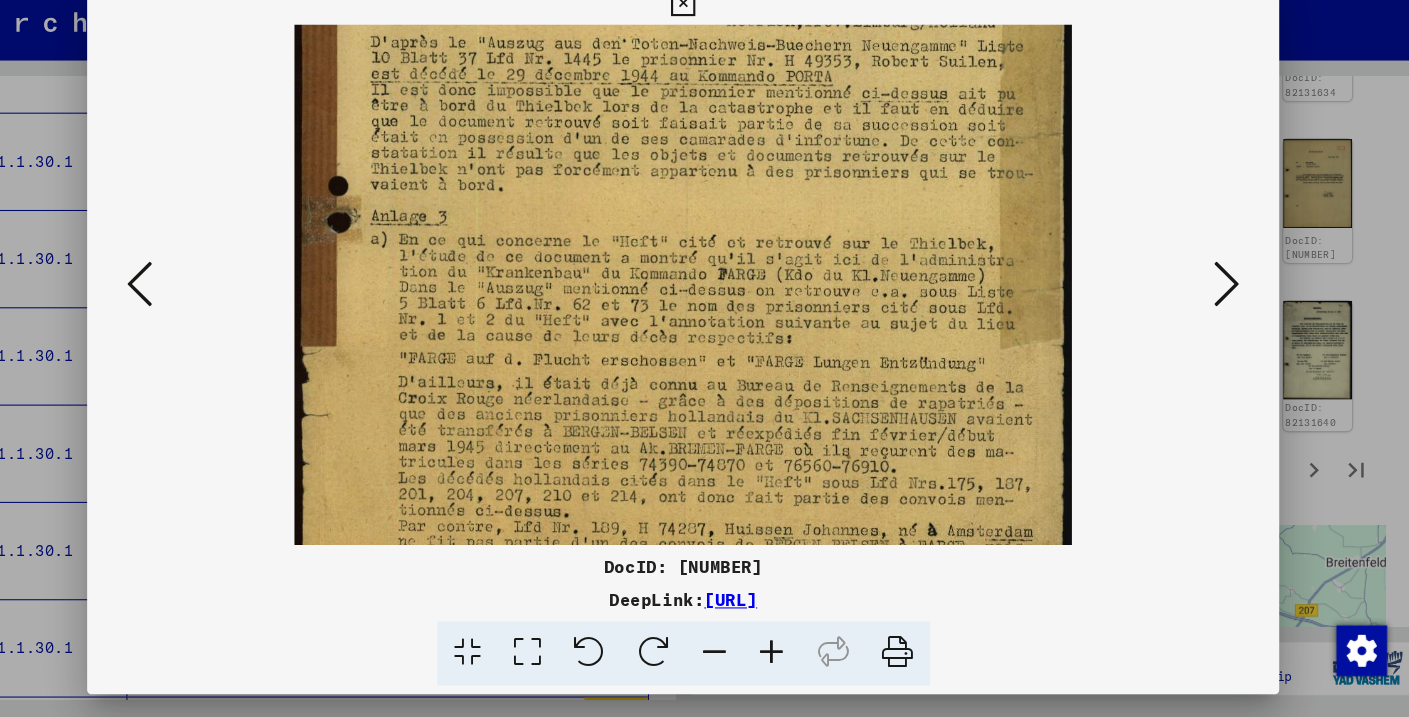 click at bounding box center (704, 42) 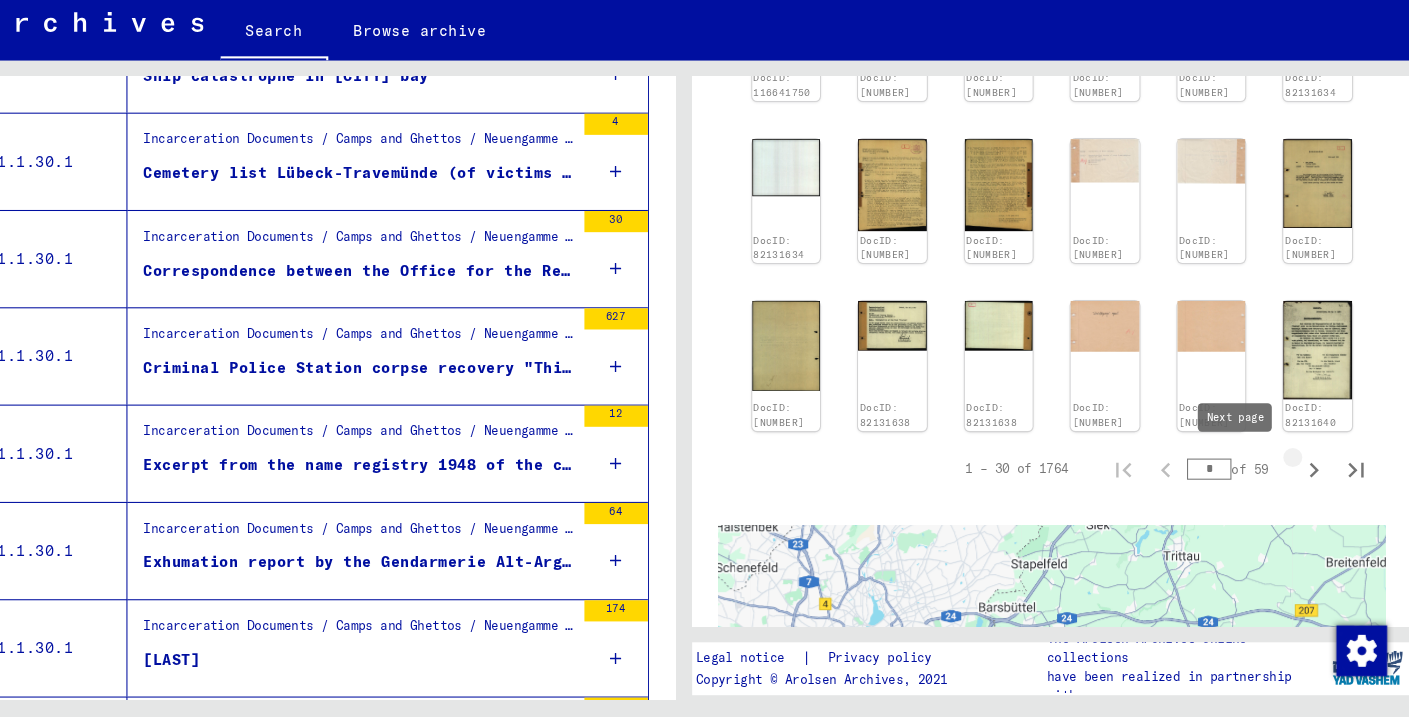 click 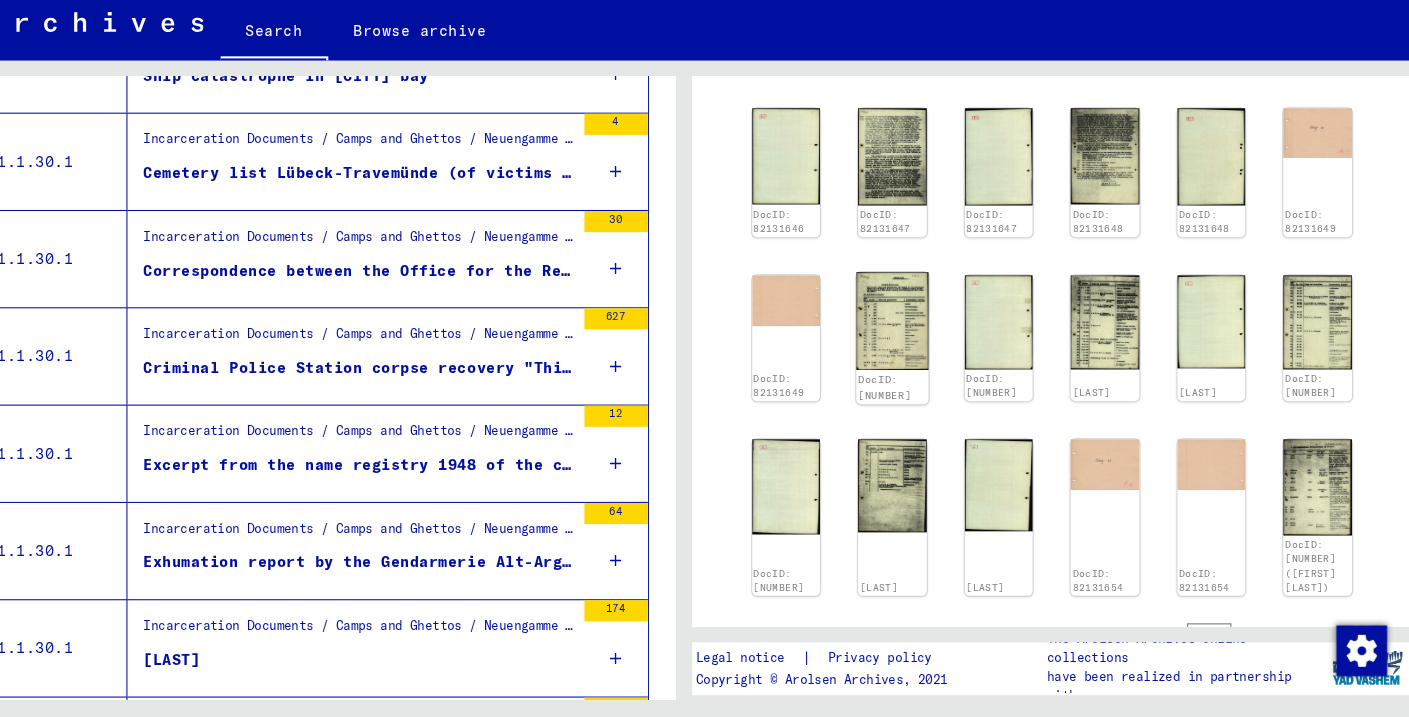 scroll, scrollTop: 882, scrollLeft: 0, axis: vertical 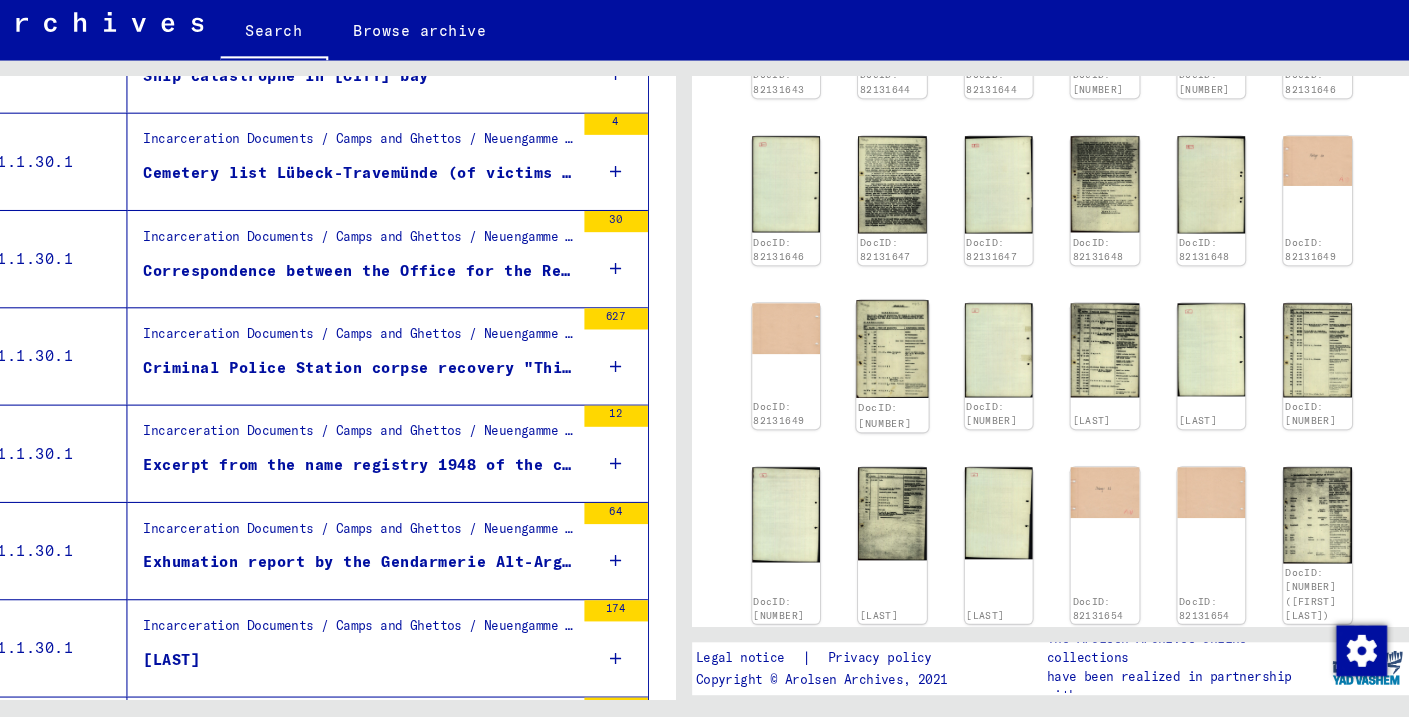 click 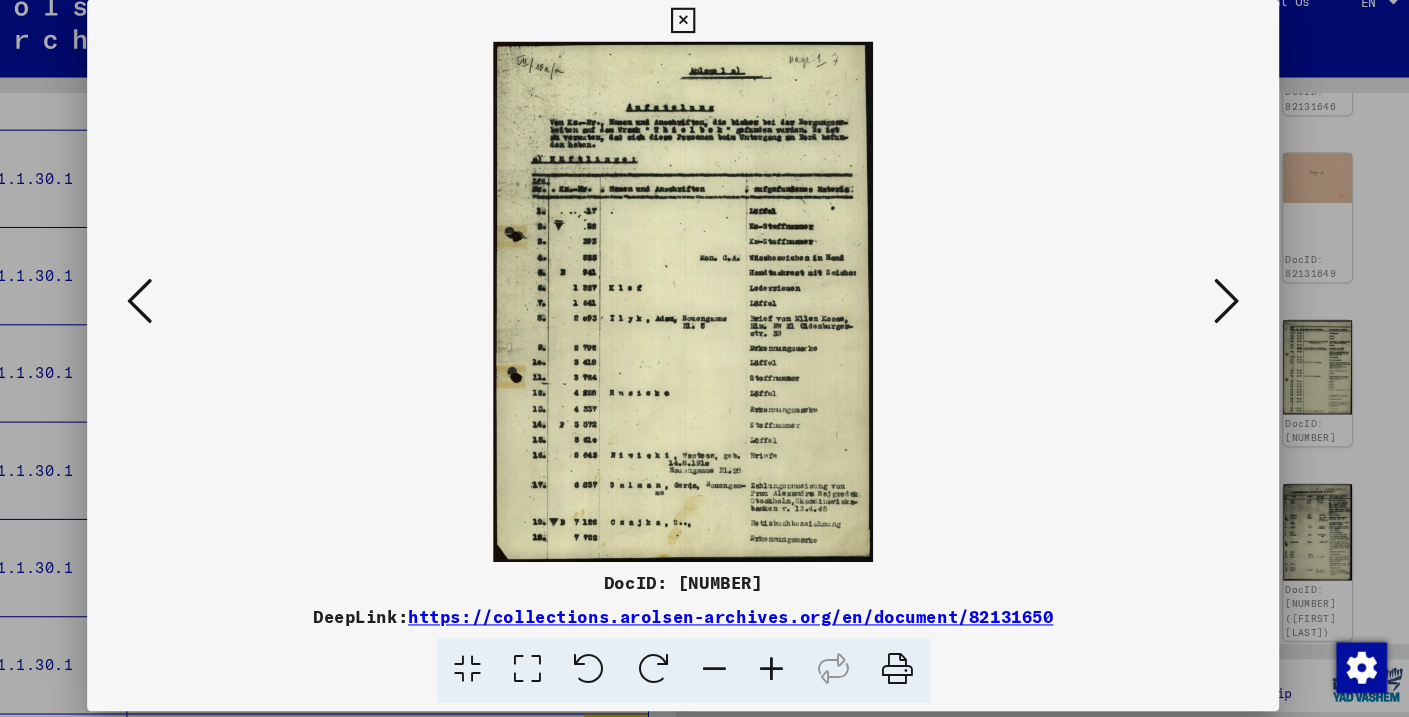 click at bounding box center (704, 42) 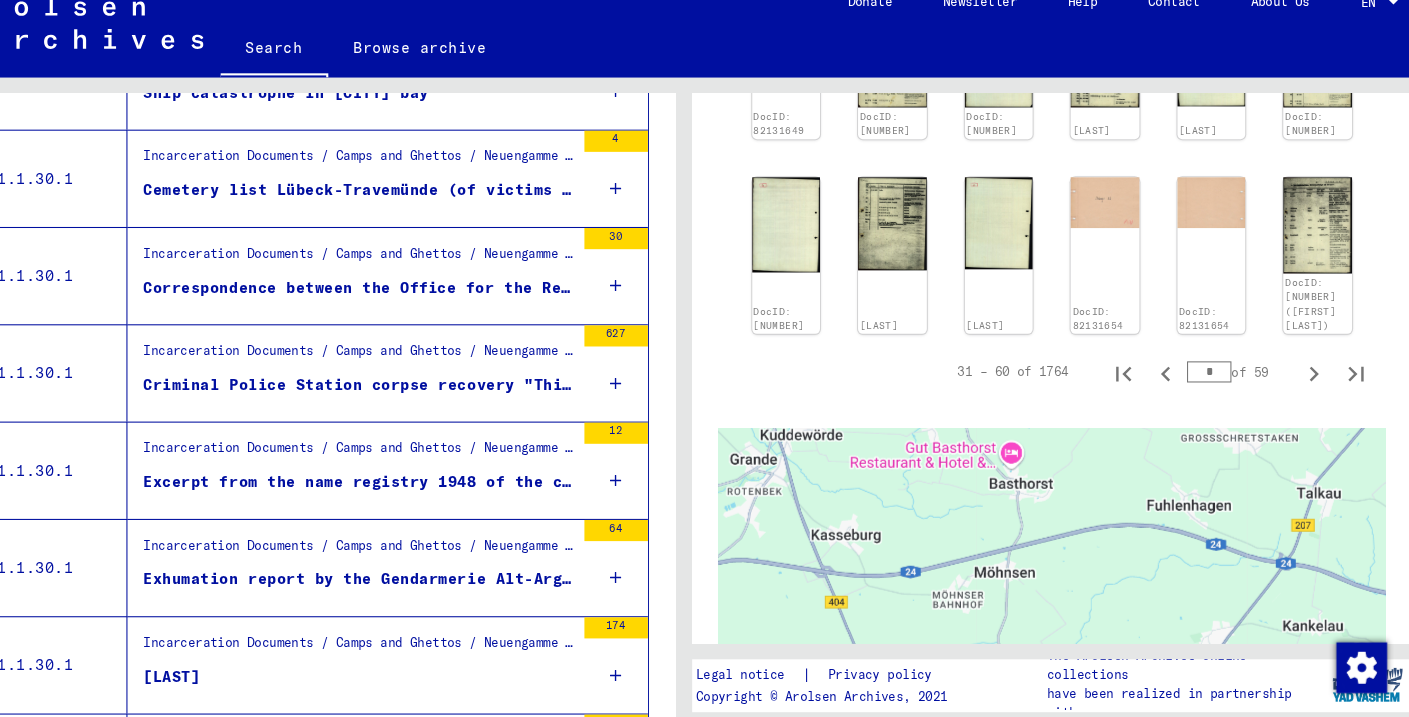 scroll, scrollTop: 1199, scrollLeft: 0, axis: vertical 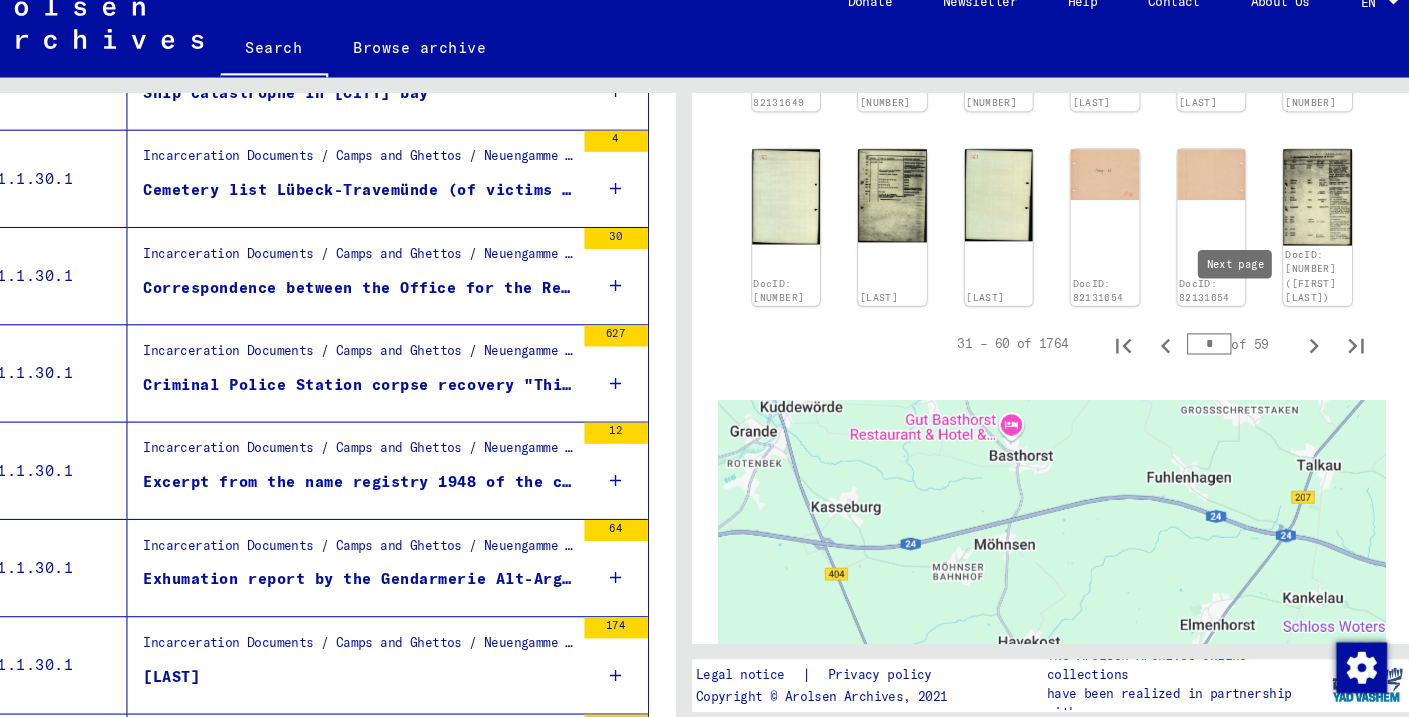 click 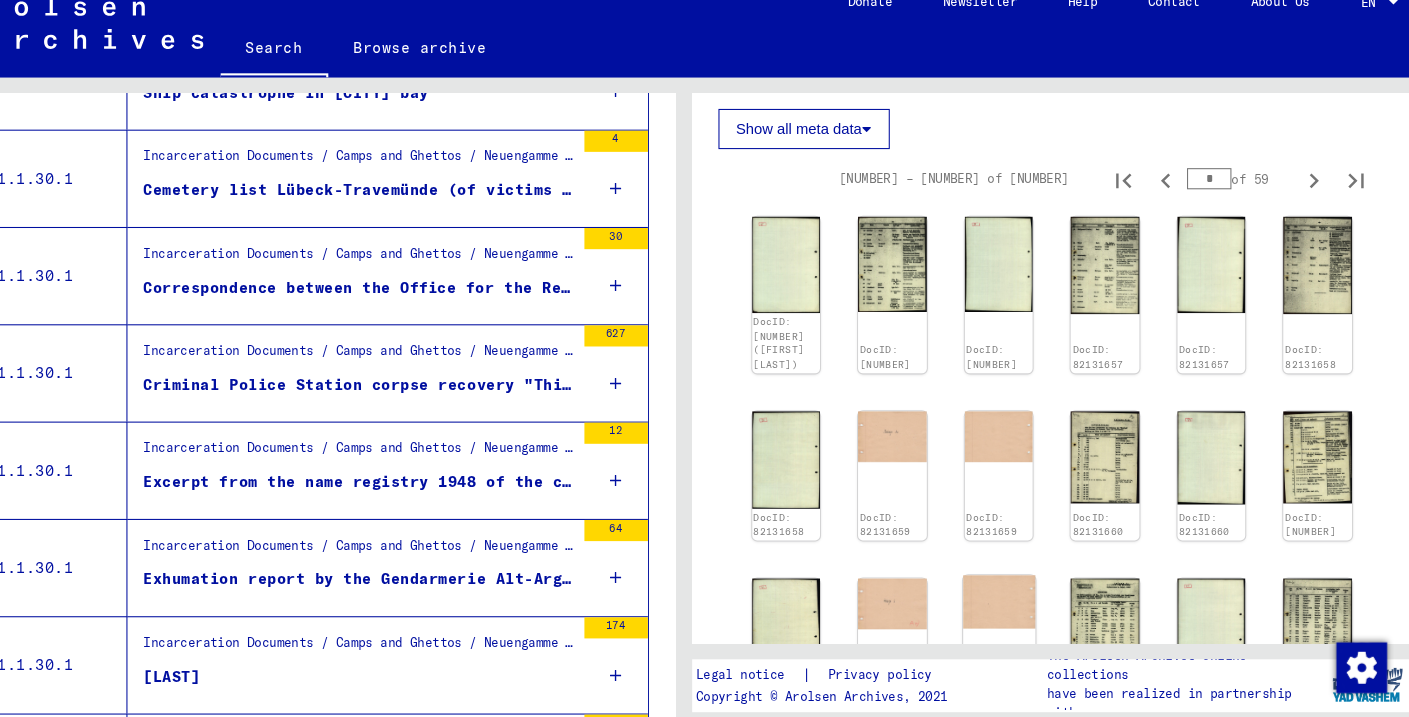 scroll, scrollTop: 501, scrollLeft: 0, axis: vertical 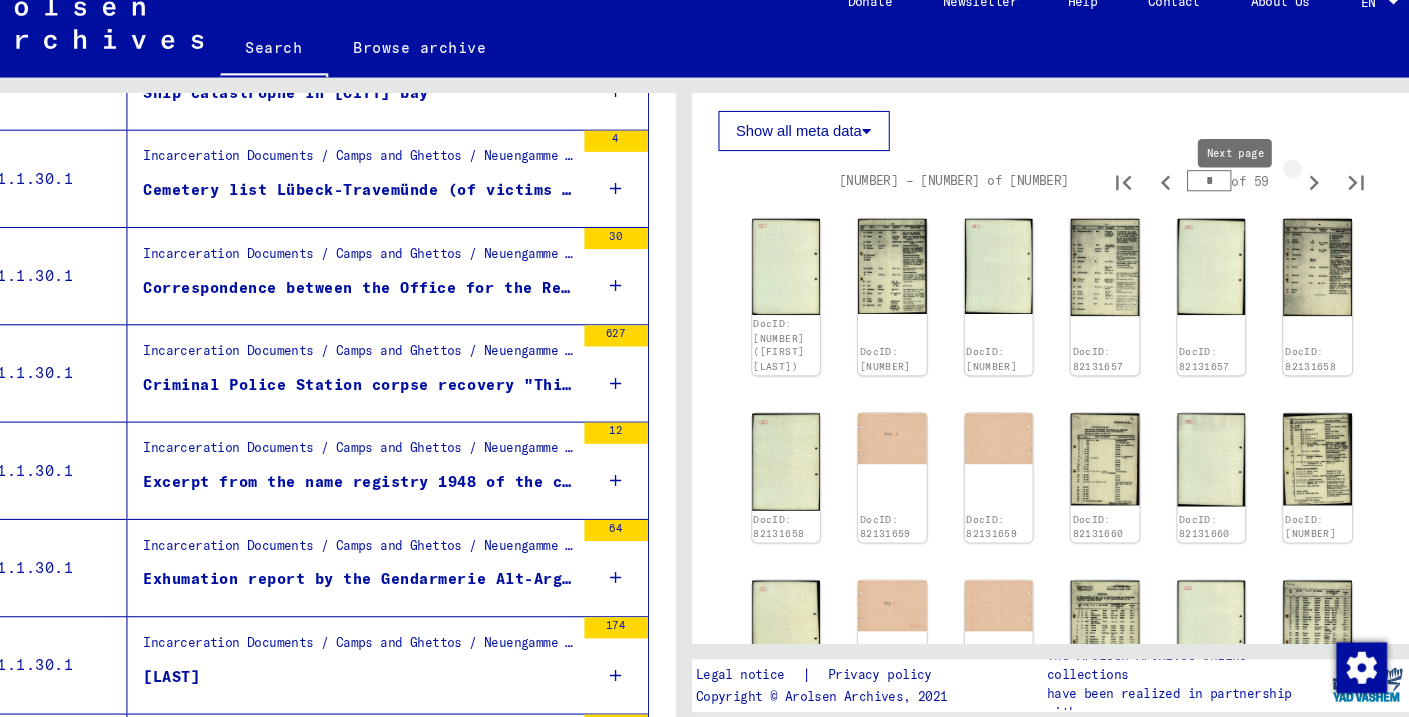 click 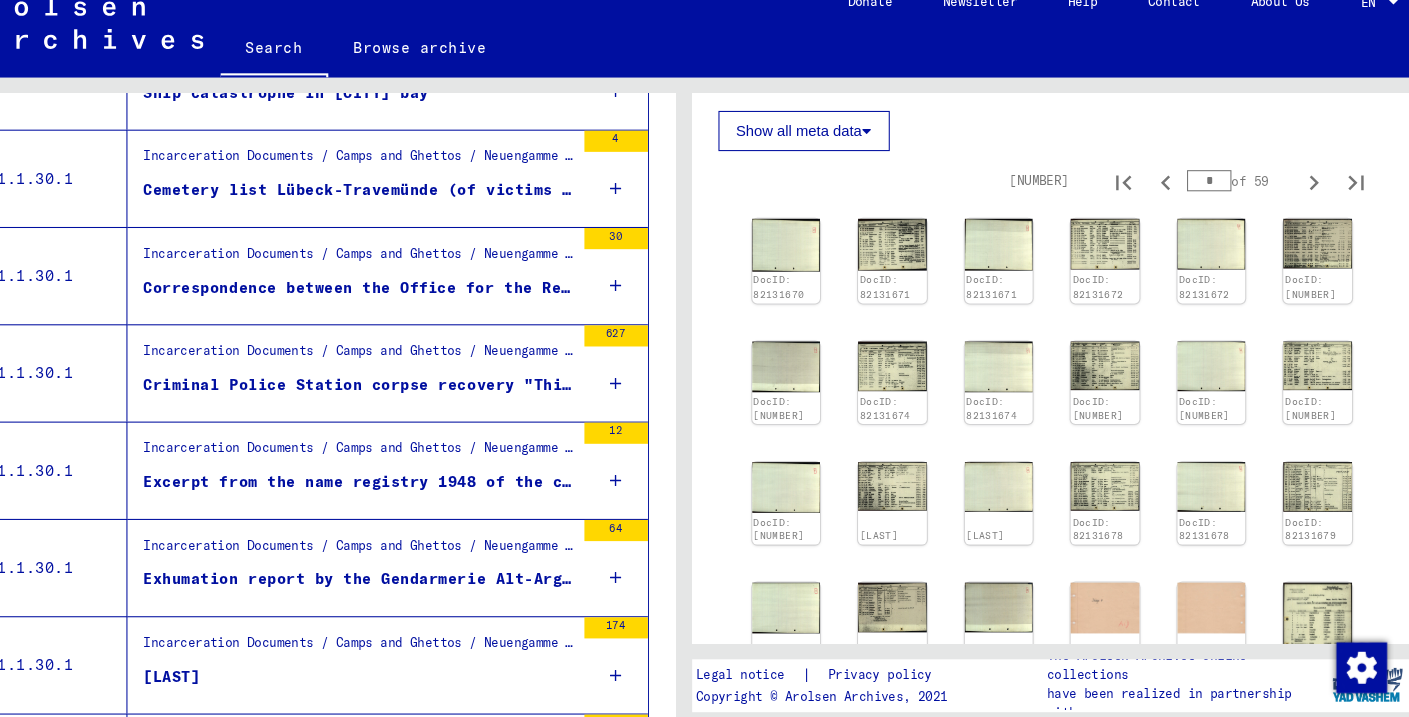 click 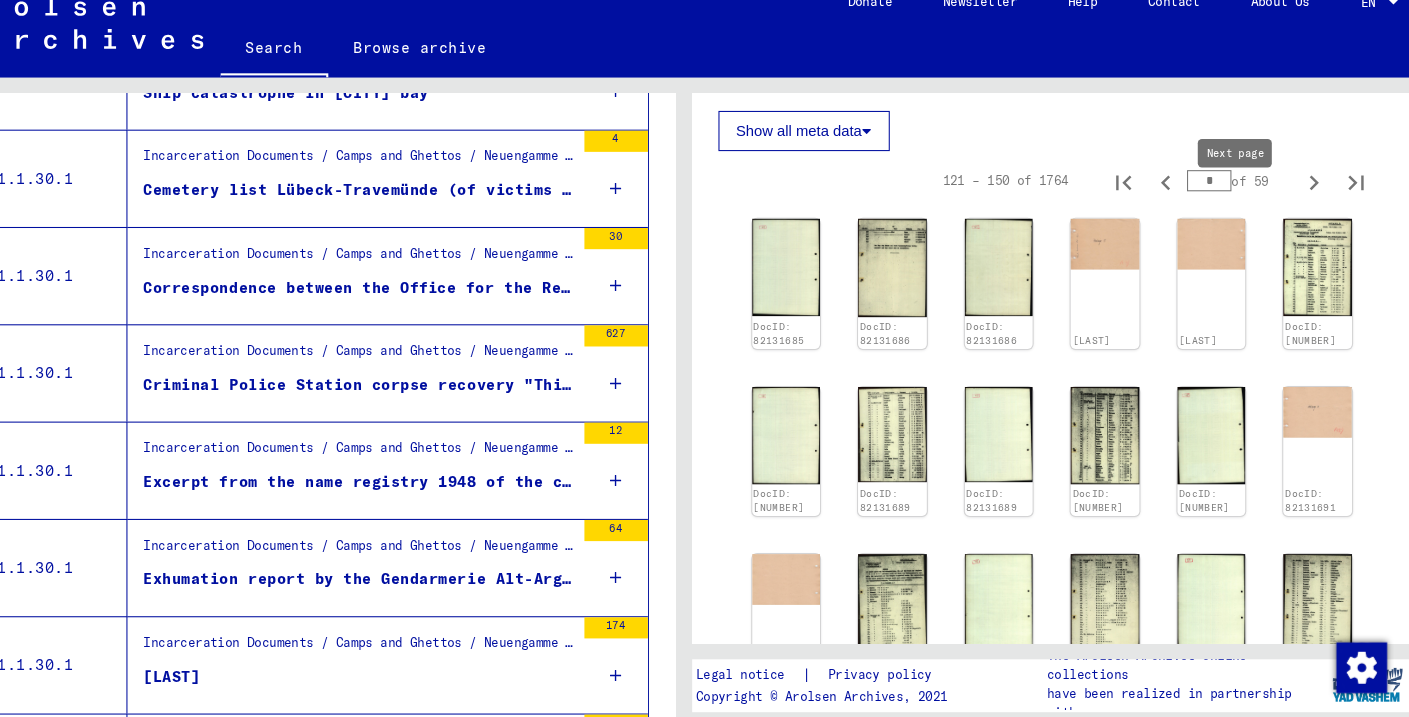 click 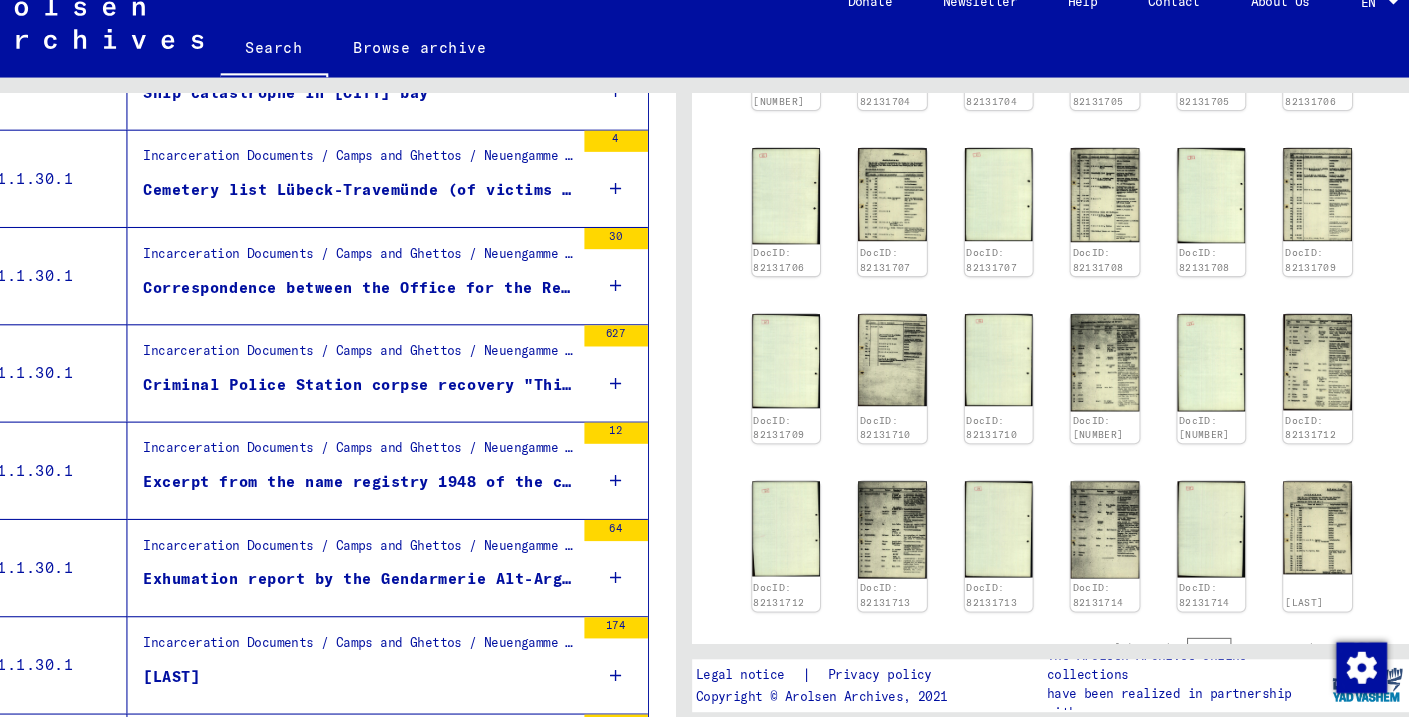 scroll, scrollTop: 886, scrollLeft: 0, axis: vertical 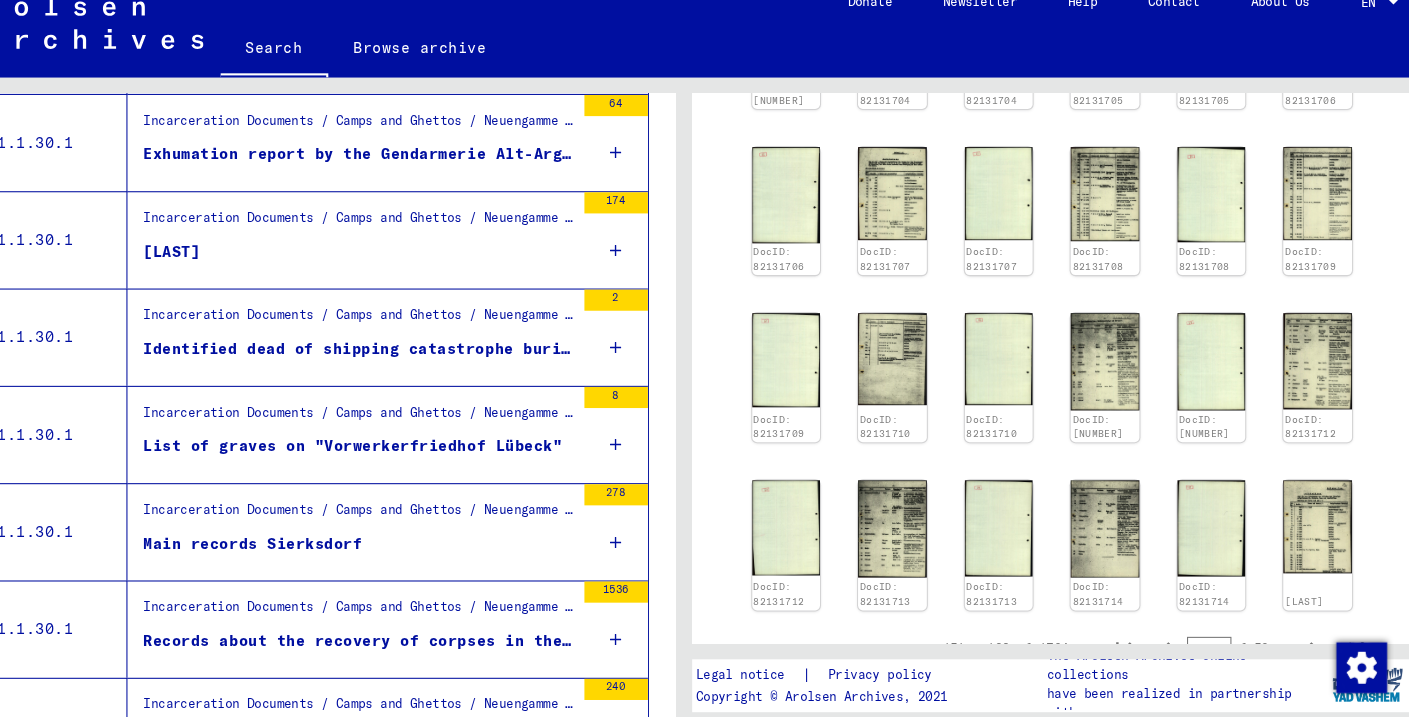 click on "Incarceration Documents / Camps and Ghettos / Neuengamme Concentration Camp / List Material Neuengamme" at bounding box center [397, 325] 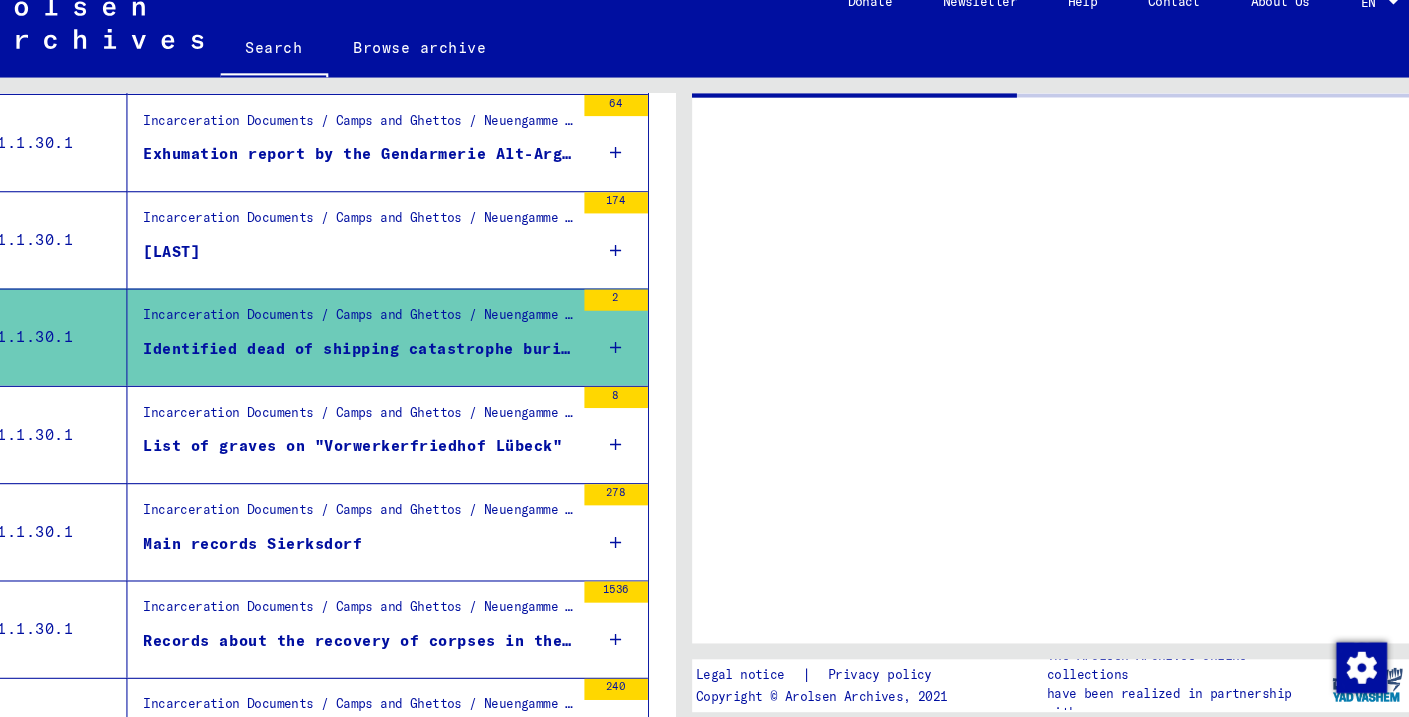 scroll, scrollTop: 0, scrollLeft: 0, axis: both 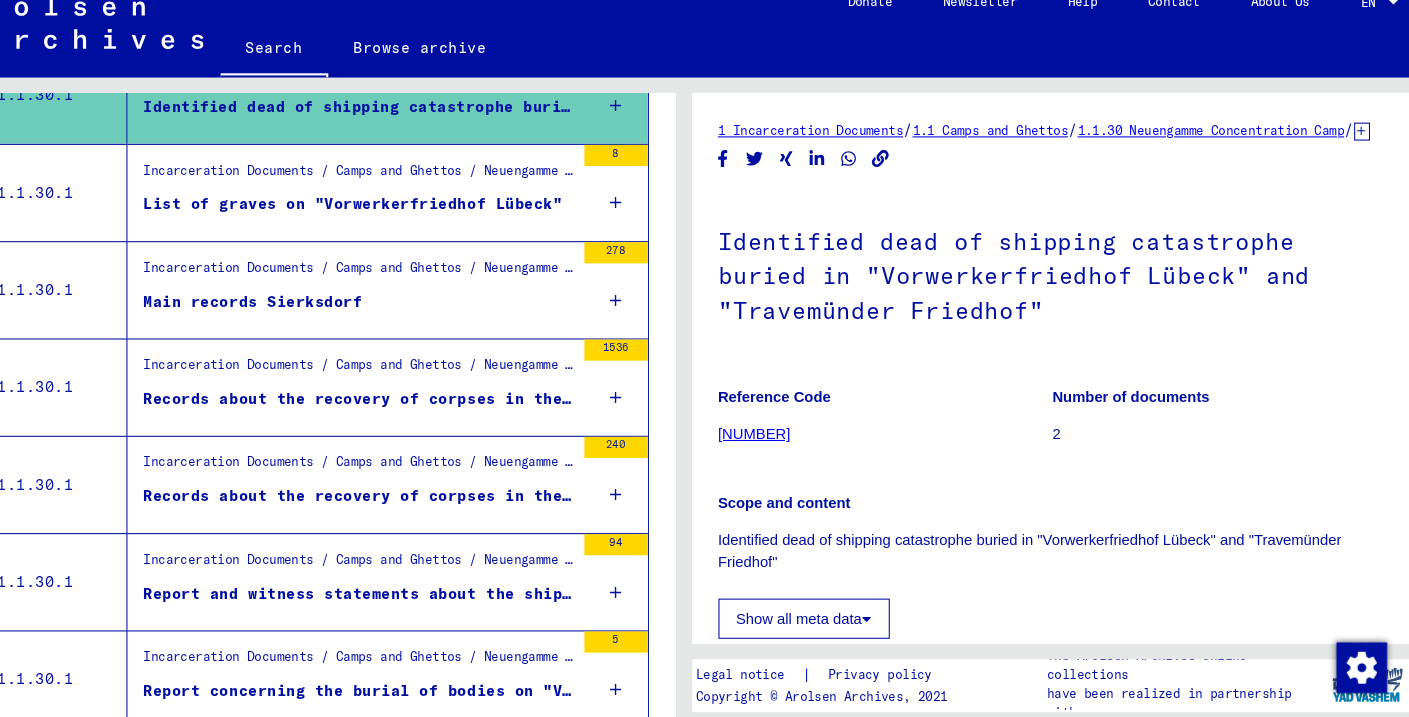 click on "Records about the recovery of corpses in the Lübecker bay (ship      catastrophes "Cap Arcona and Thielbeck")" at bounding box center [397, 400] 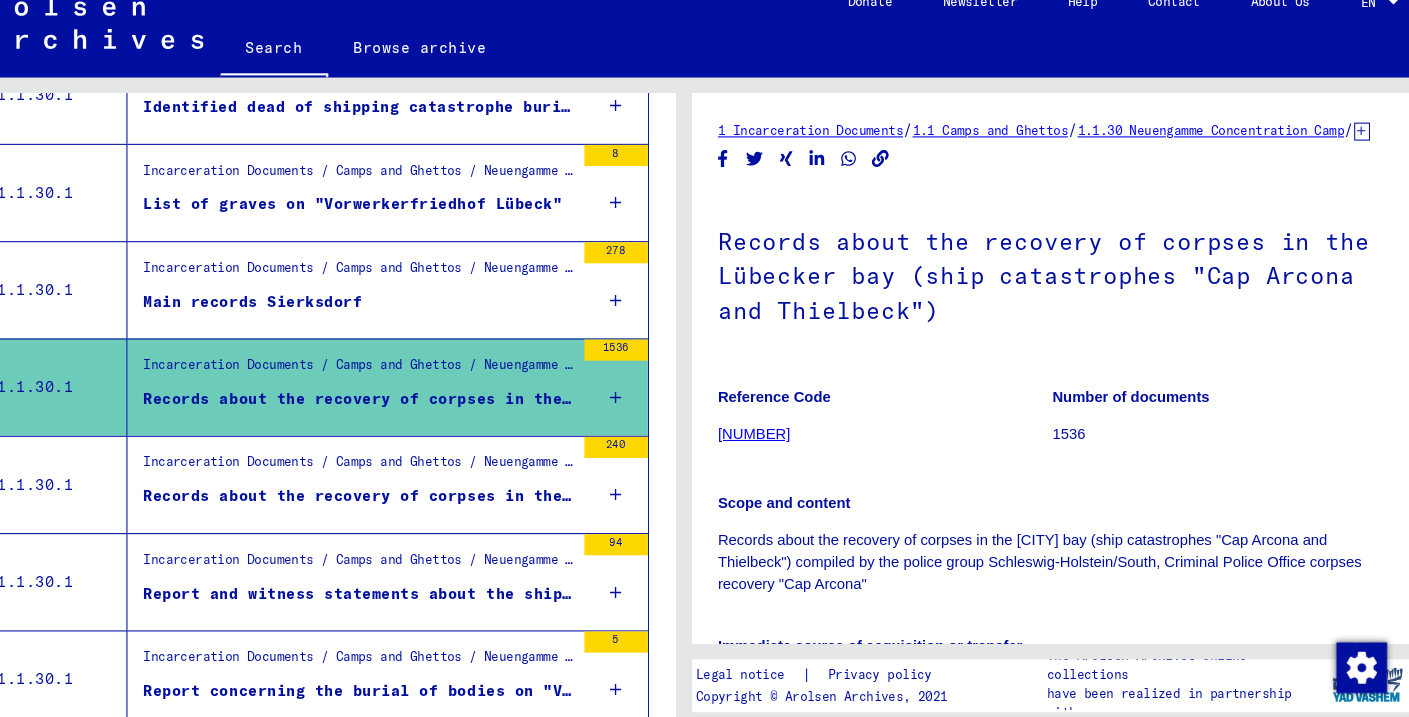 scroll, scrollTop: 0, scrollLeft: 0, axis: both 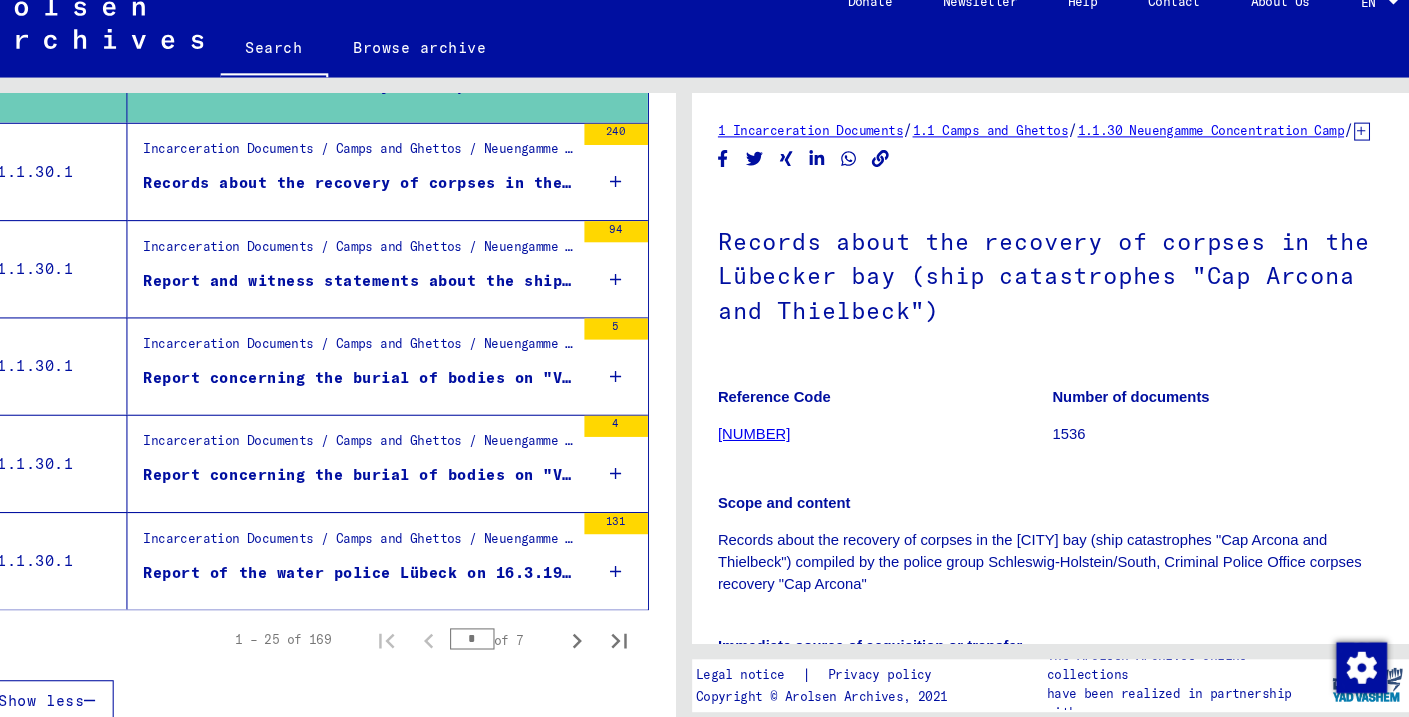click on "Report of the water police Lübeck on 16.3.1950 concerning the recovery of      corpses from the wreck of the THIELBECK wand report of the Mission      Francaise de Recherches Lübeck about its work" at bounding box center (397, 564) 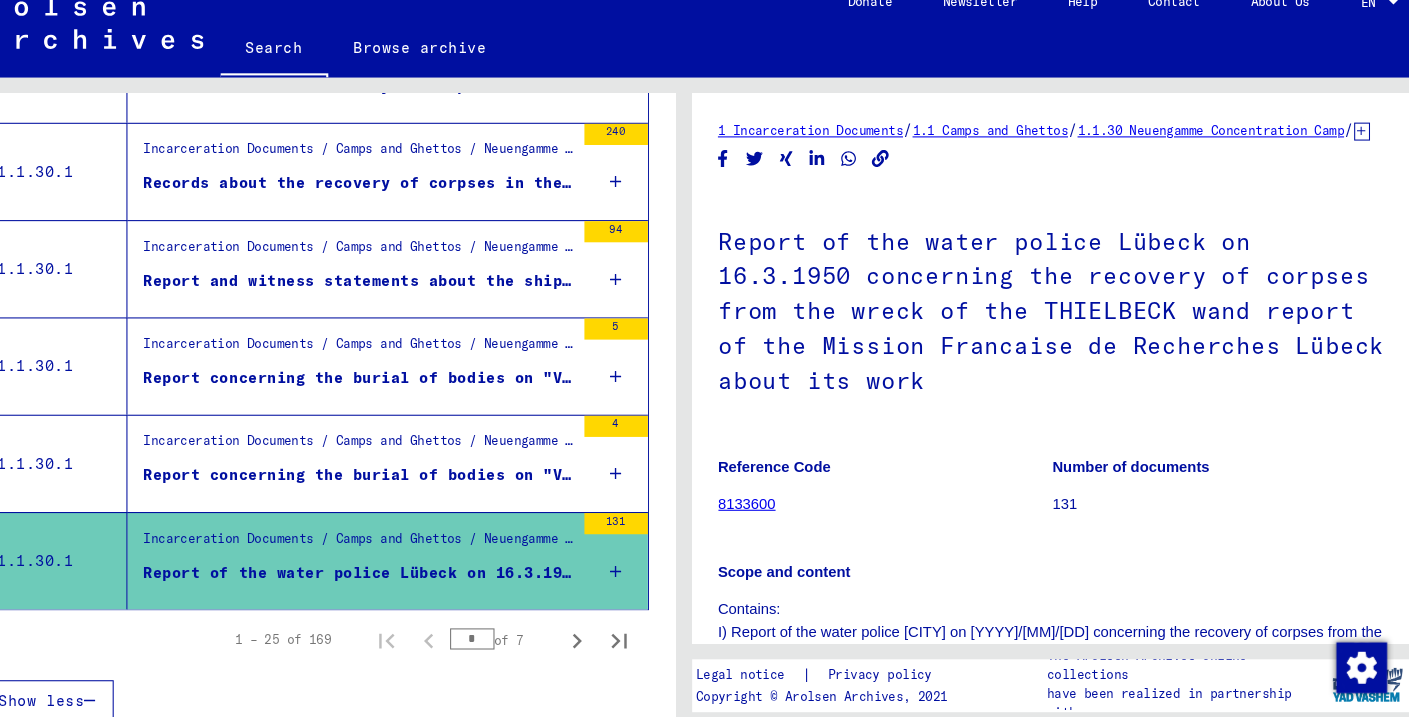 scroll, scrollTop: 0, scrollLeft: 0, axis: both 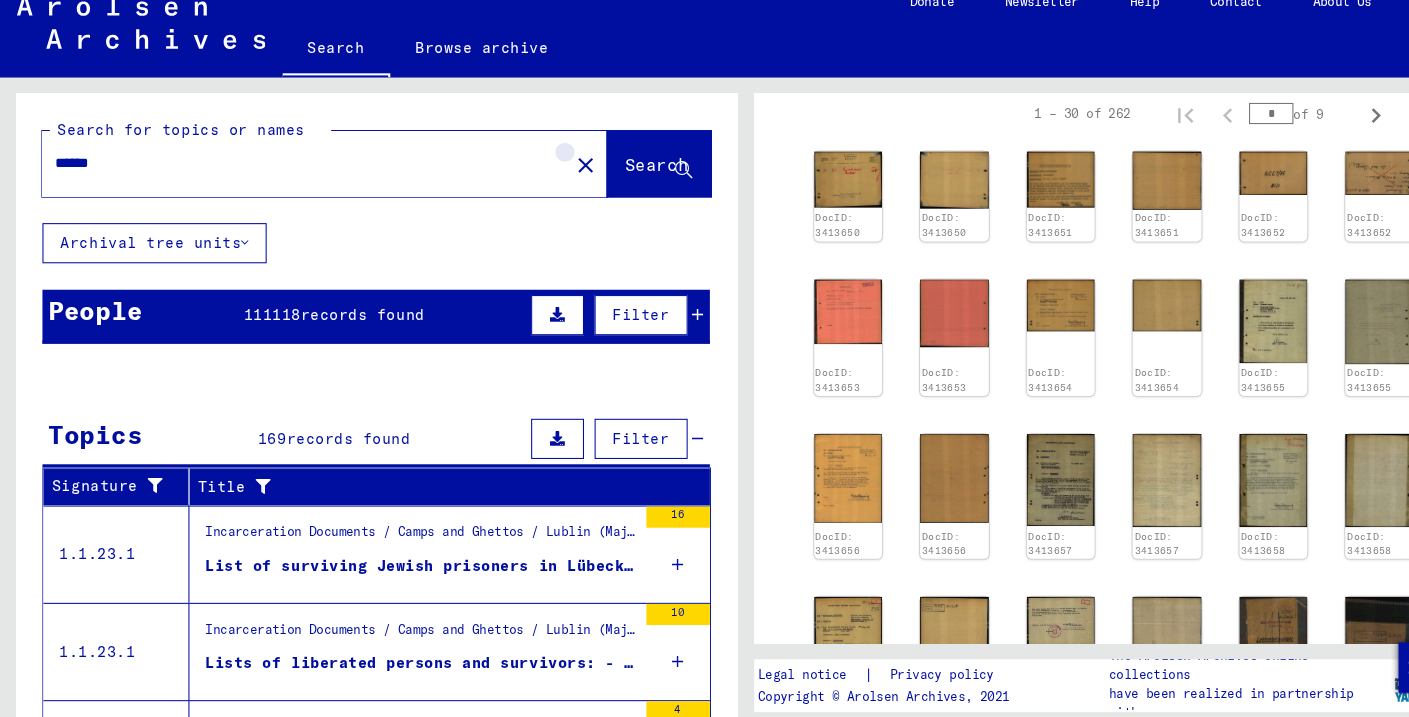 click on "close" 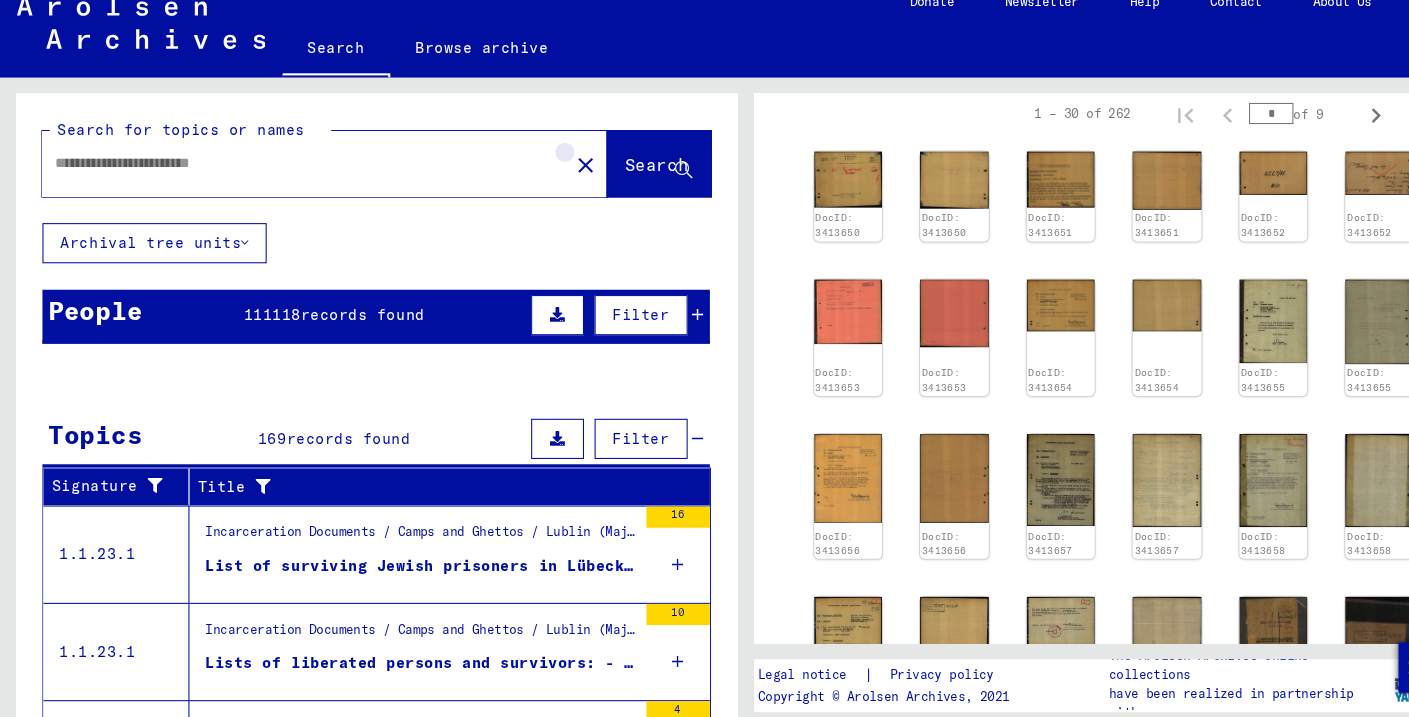 scroll, scrollTop: 768, scrollLeft: 0, axis: vertical 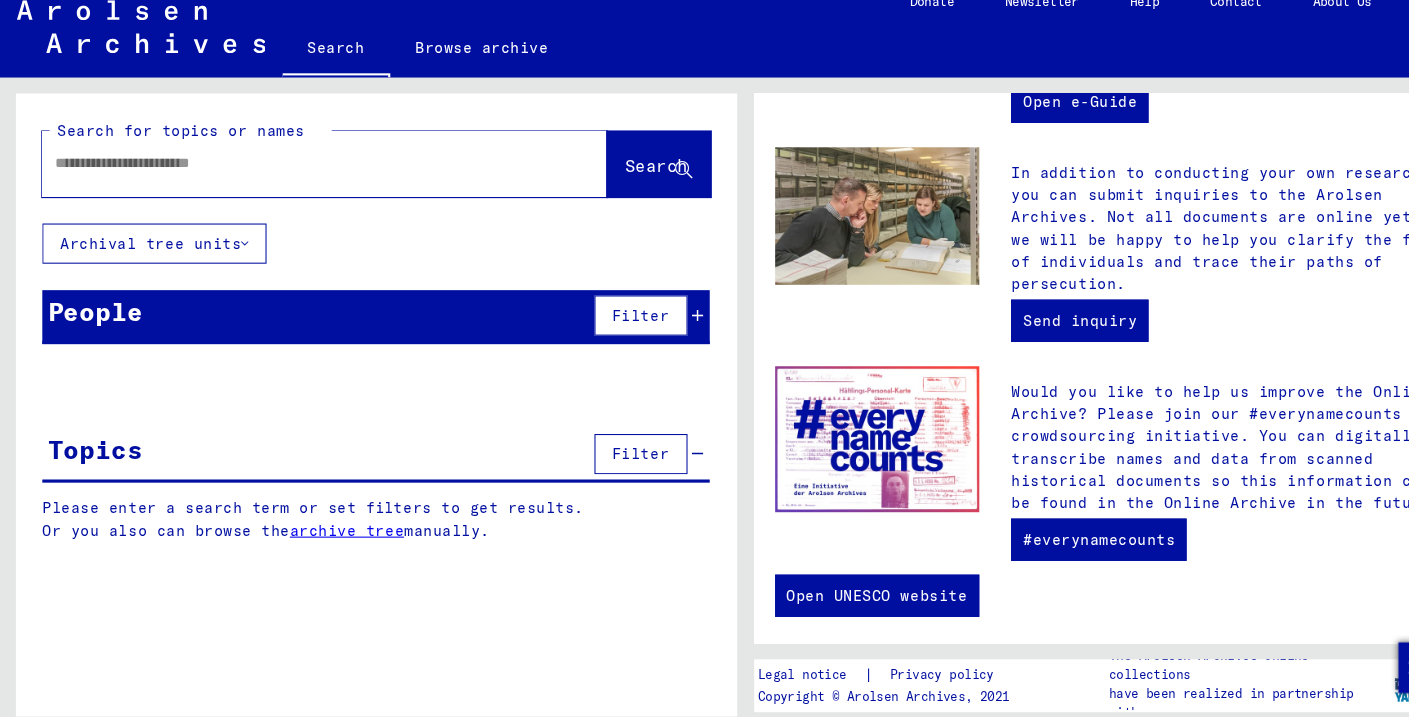 click at bounding box center [283, 177] 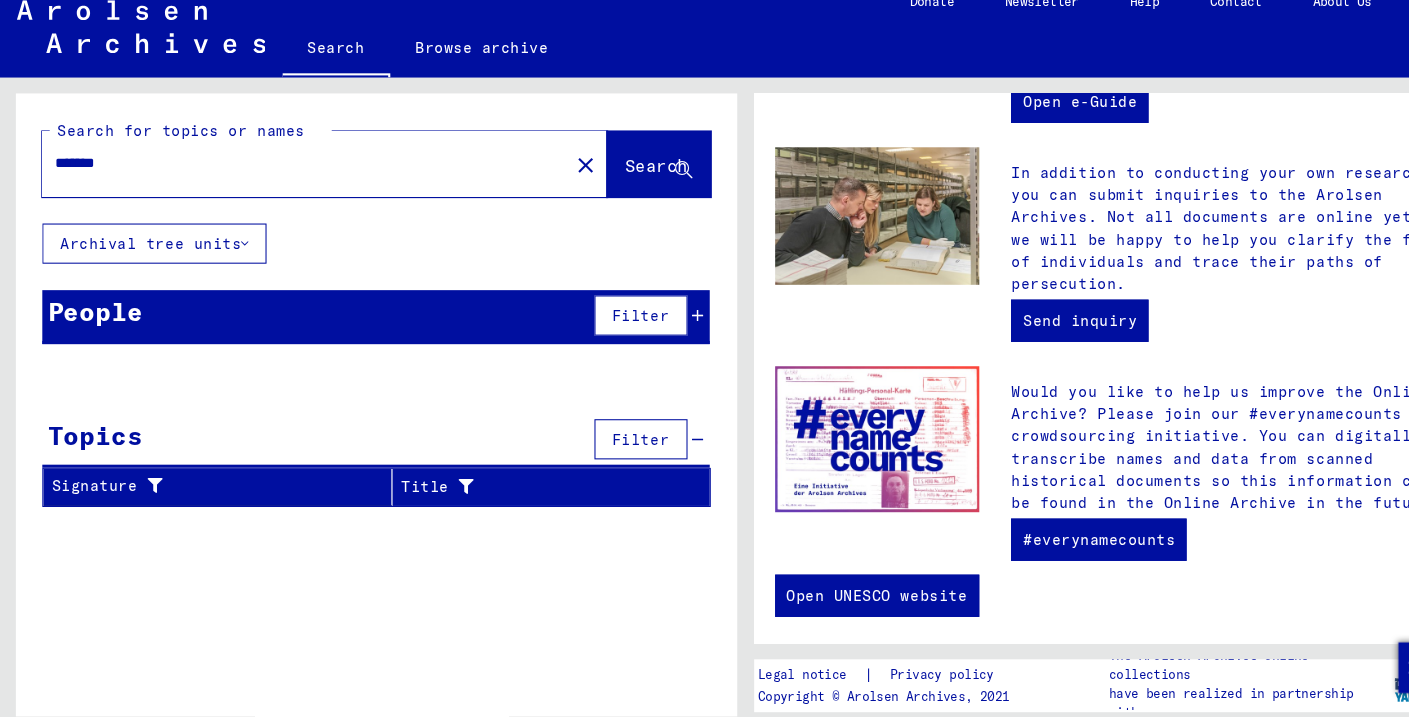 click on "*******" at bounding box center [283, 177] 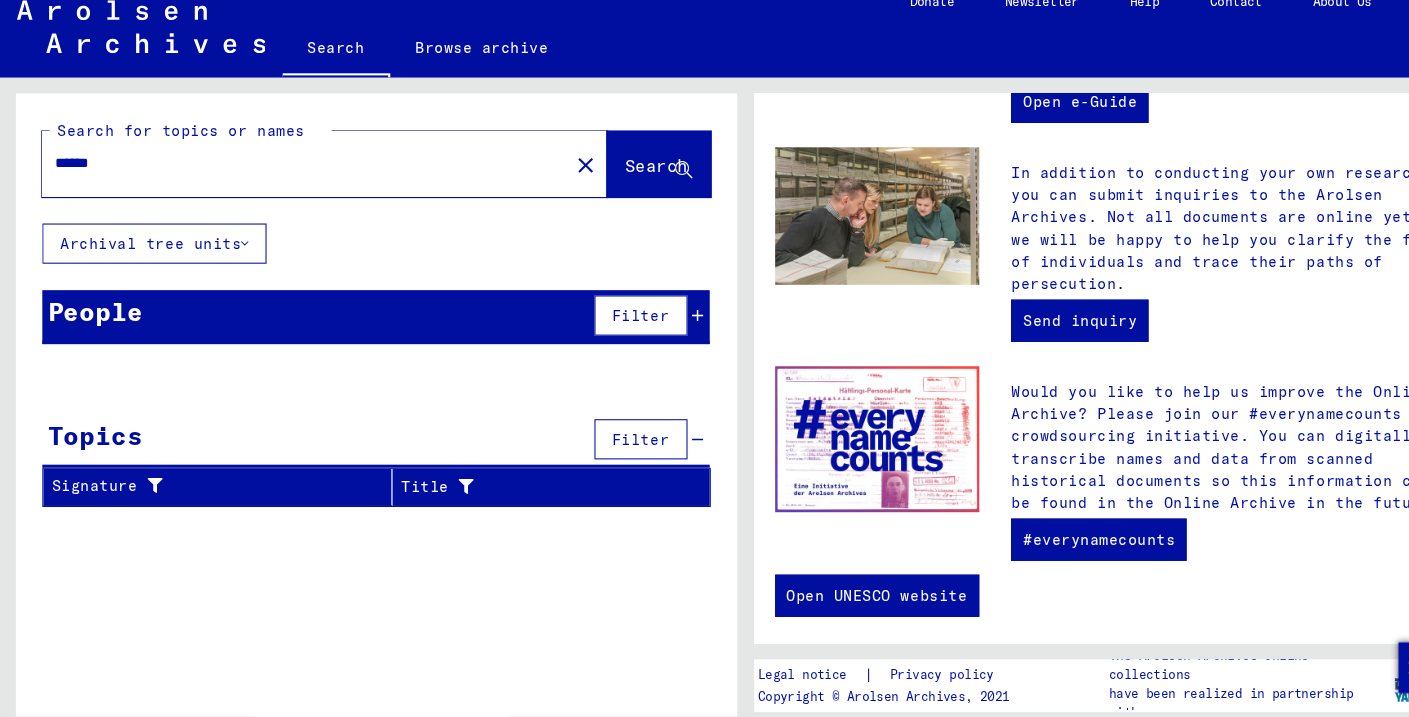 type on "******" 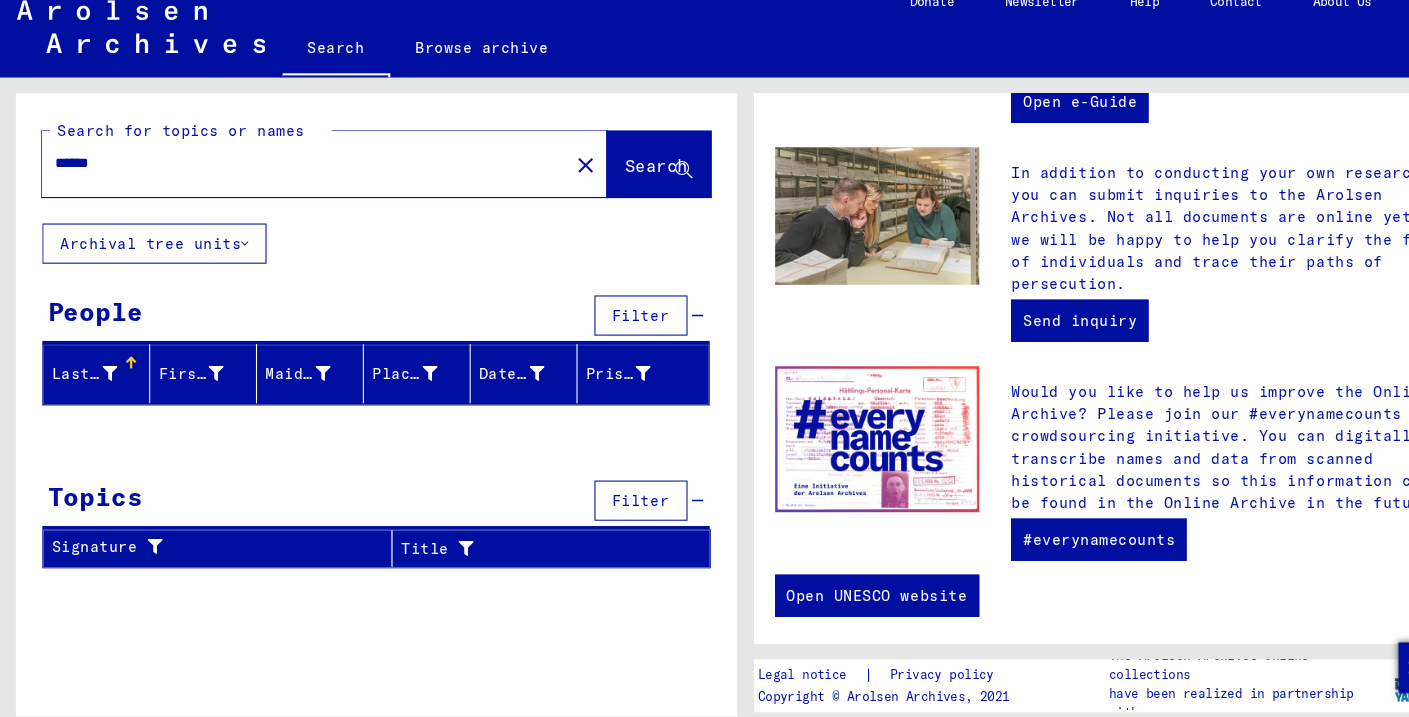click 